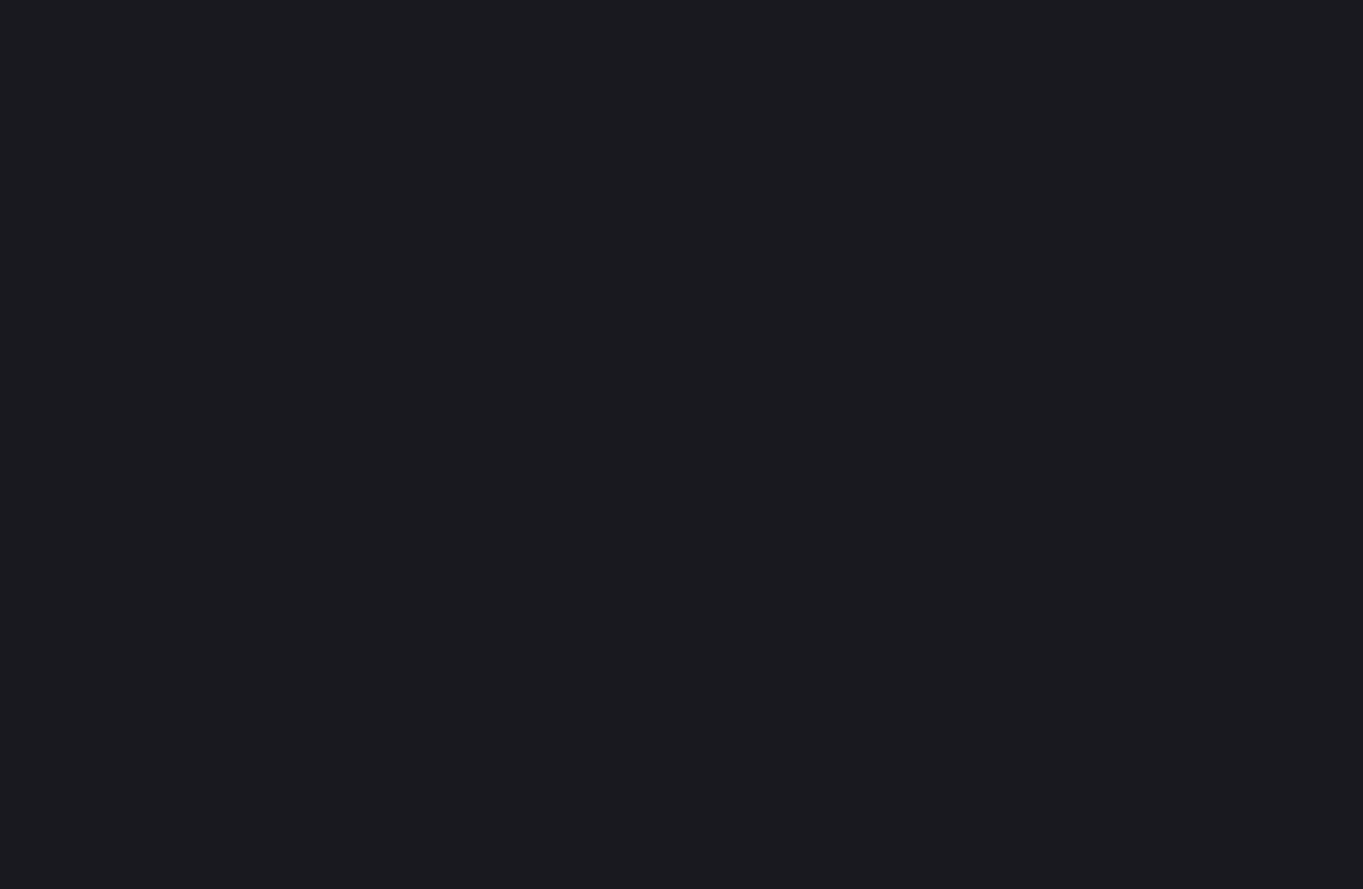scroll, scrollTop: 0, scrollLeft: 0, axis: both 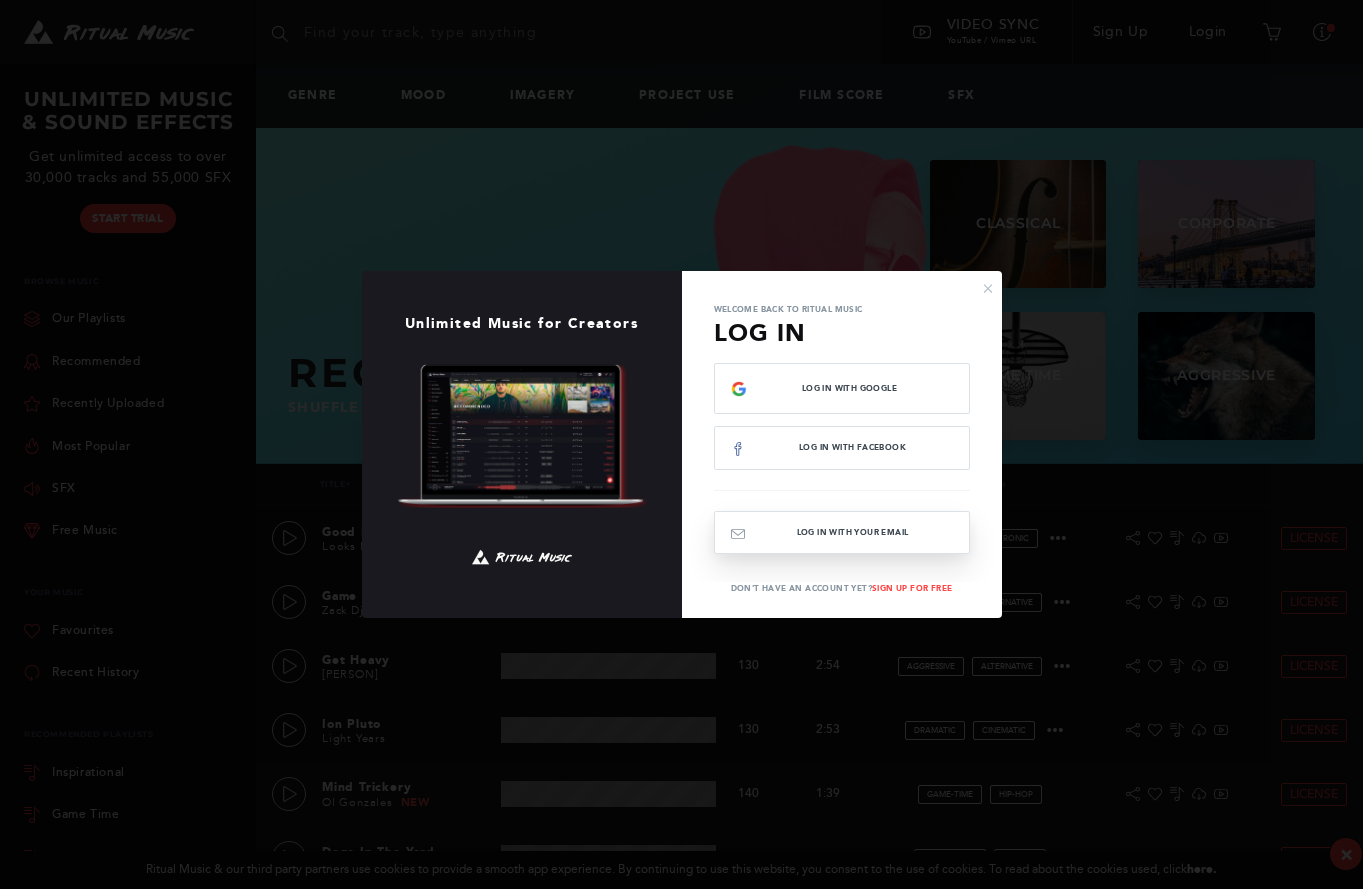click on "Log In with your email" at bounding box center [842, 532] 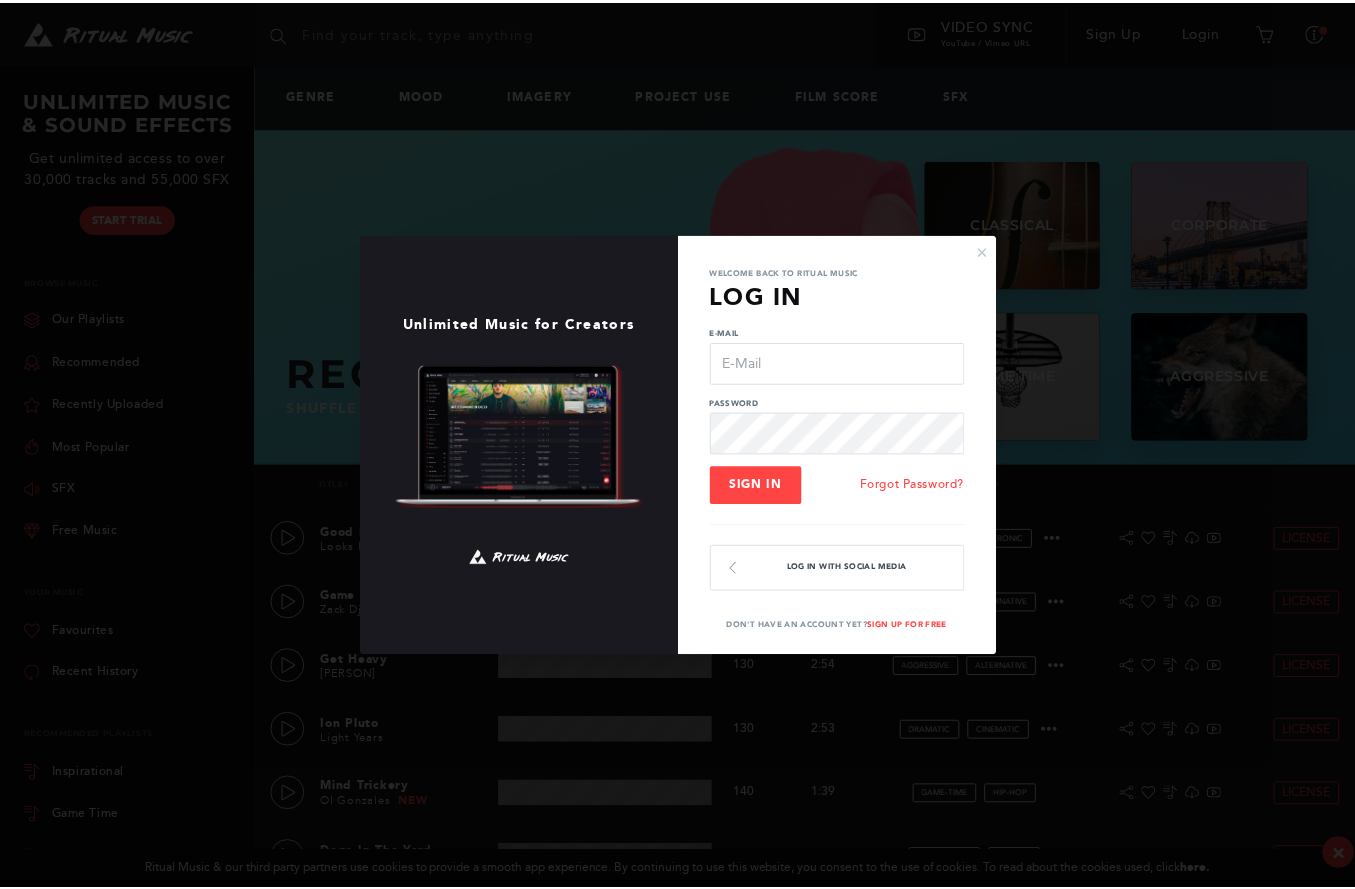 scroll, scrollTop: 0, scrollLeft: 0, axis: both 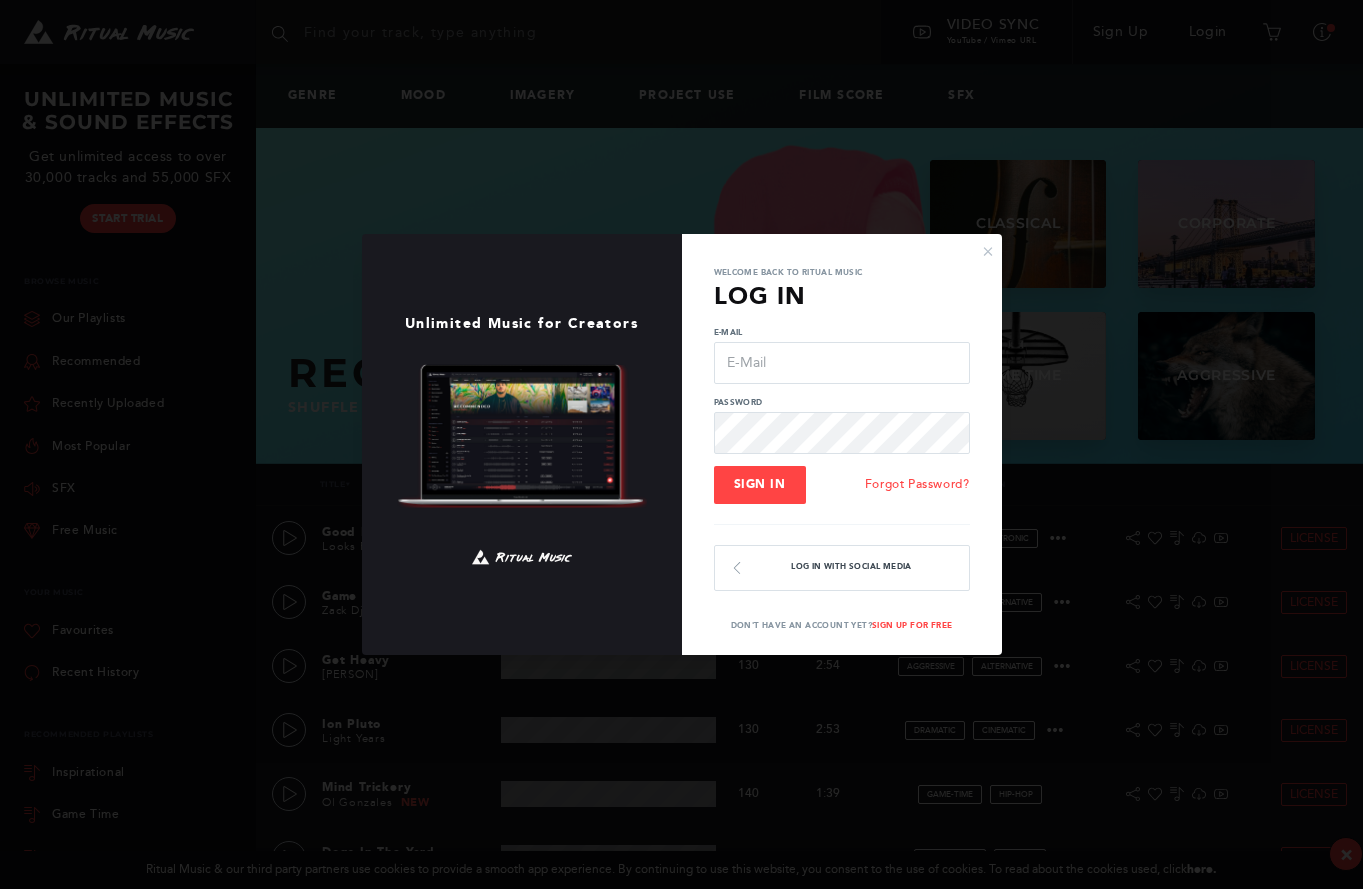 type on "[EMAIL]" 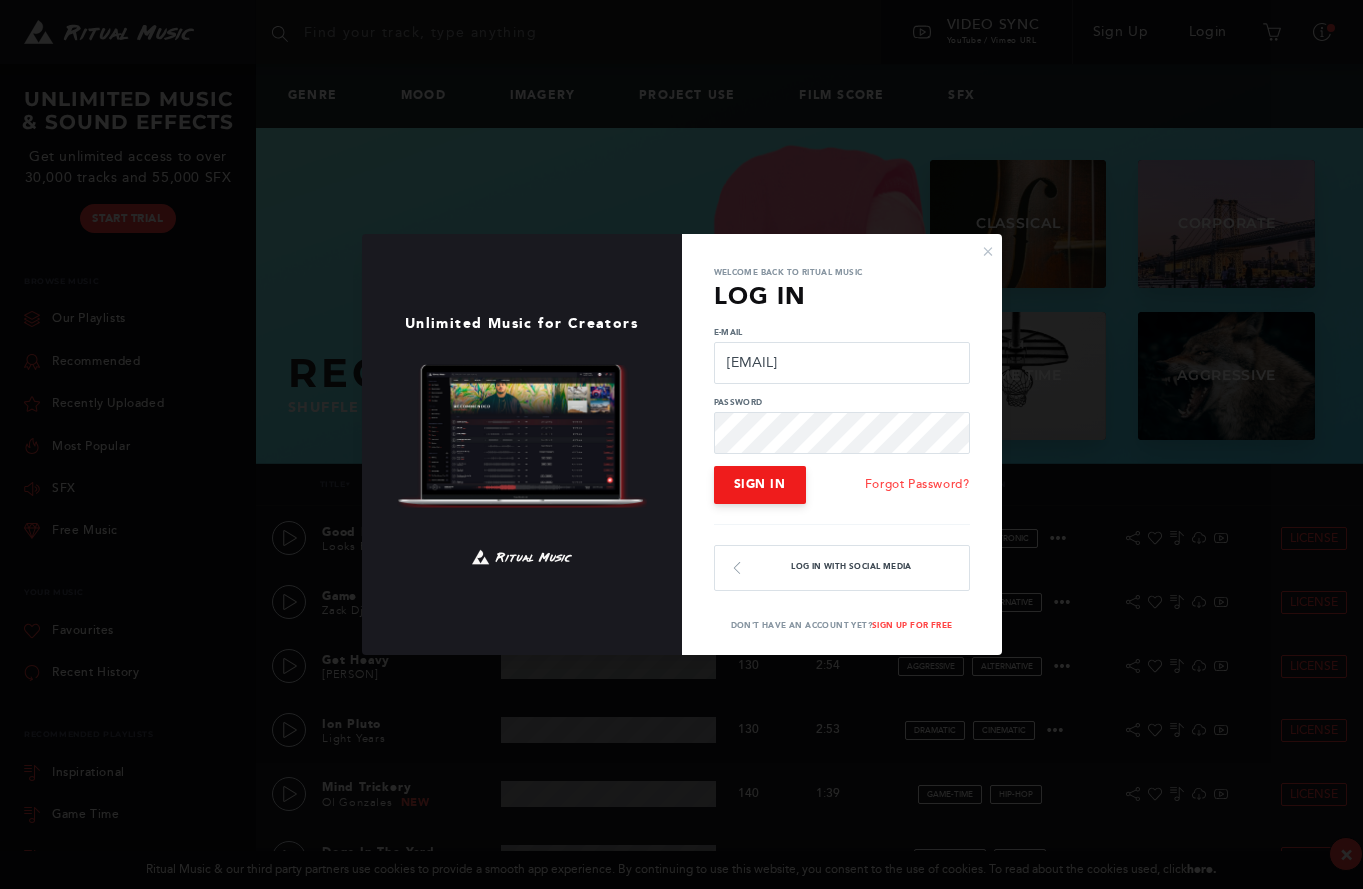 click on "Sign In" at bounding box center (760, 484) 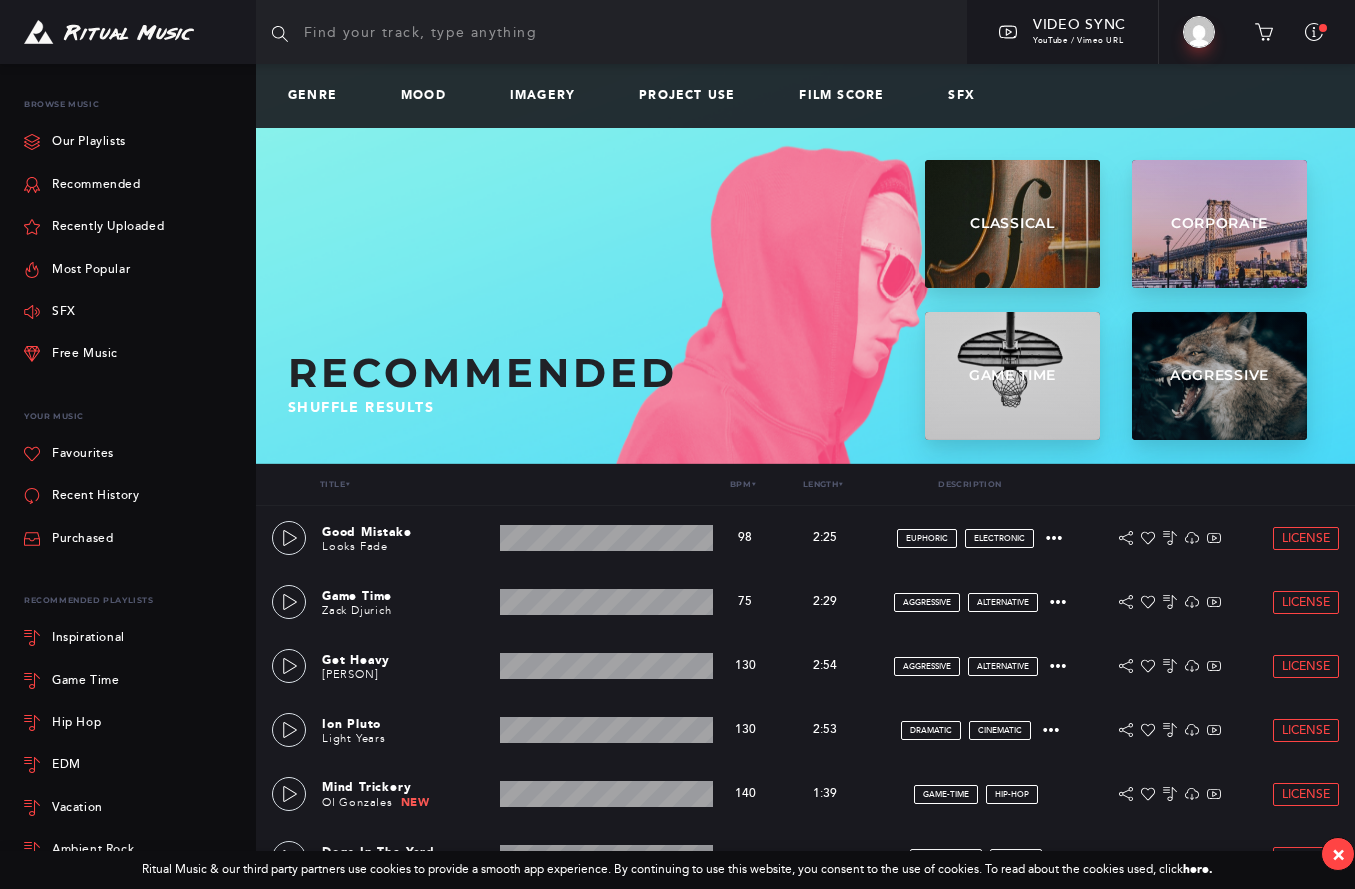 click on "Browse Music" at bounding box center [132, 104] 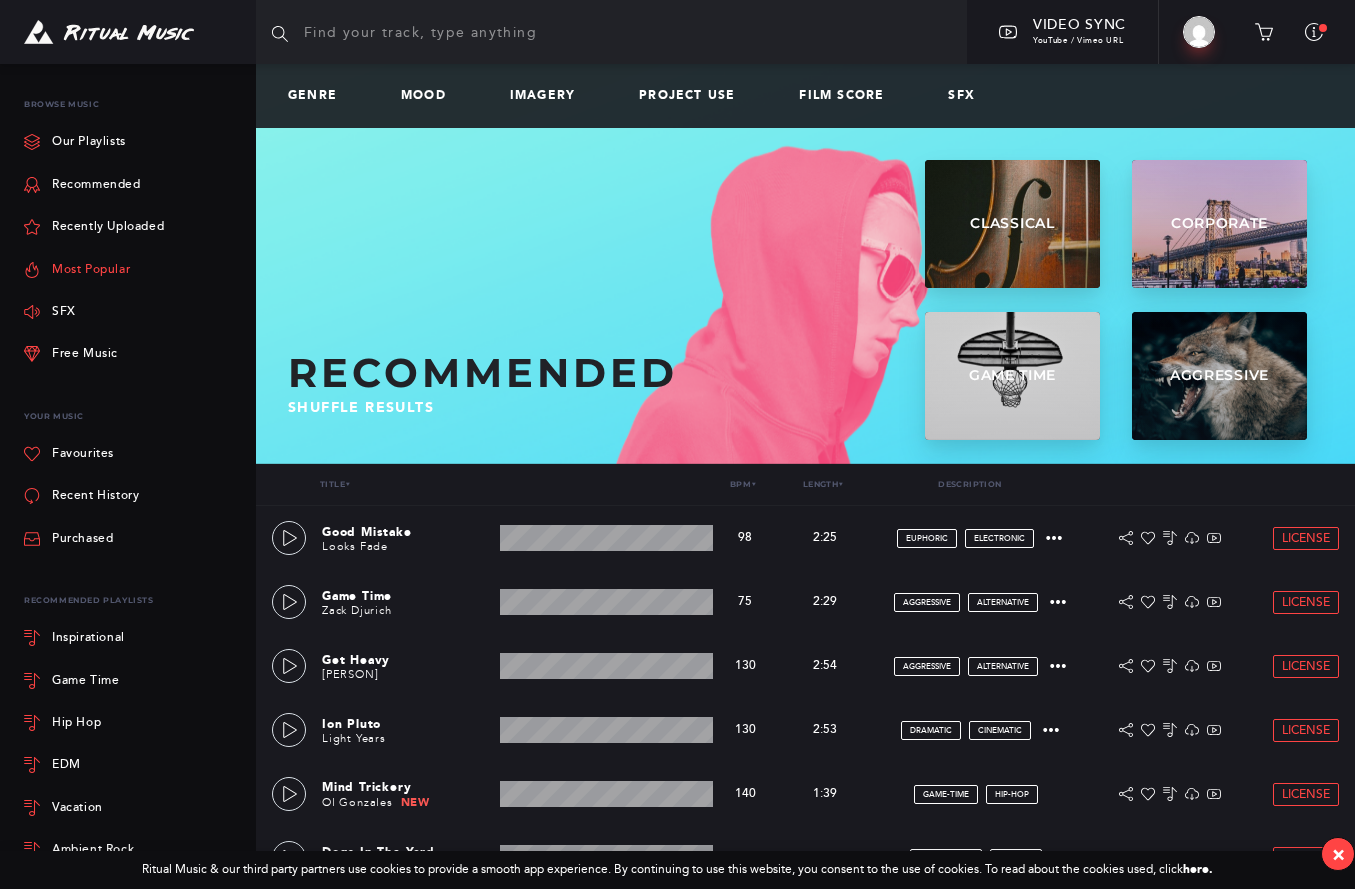 click on "Most Popular" at bounding box center (77, 269) 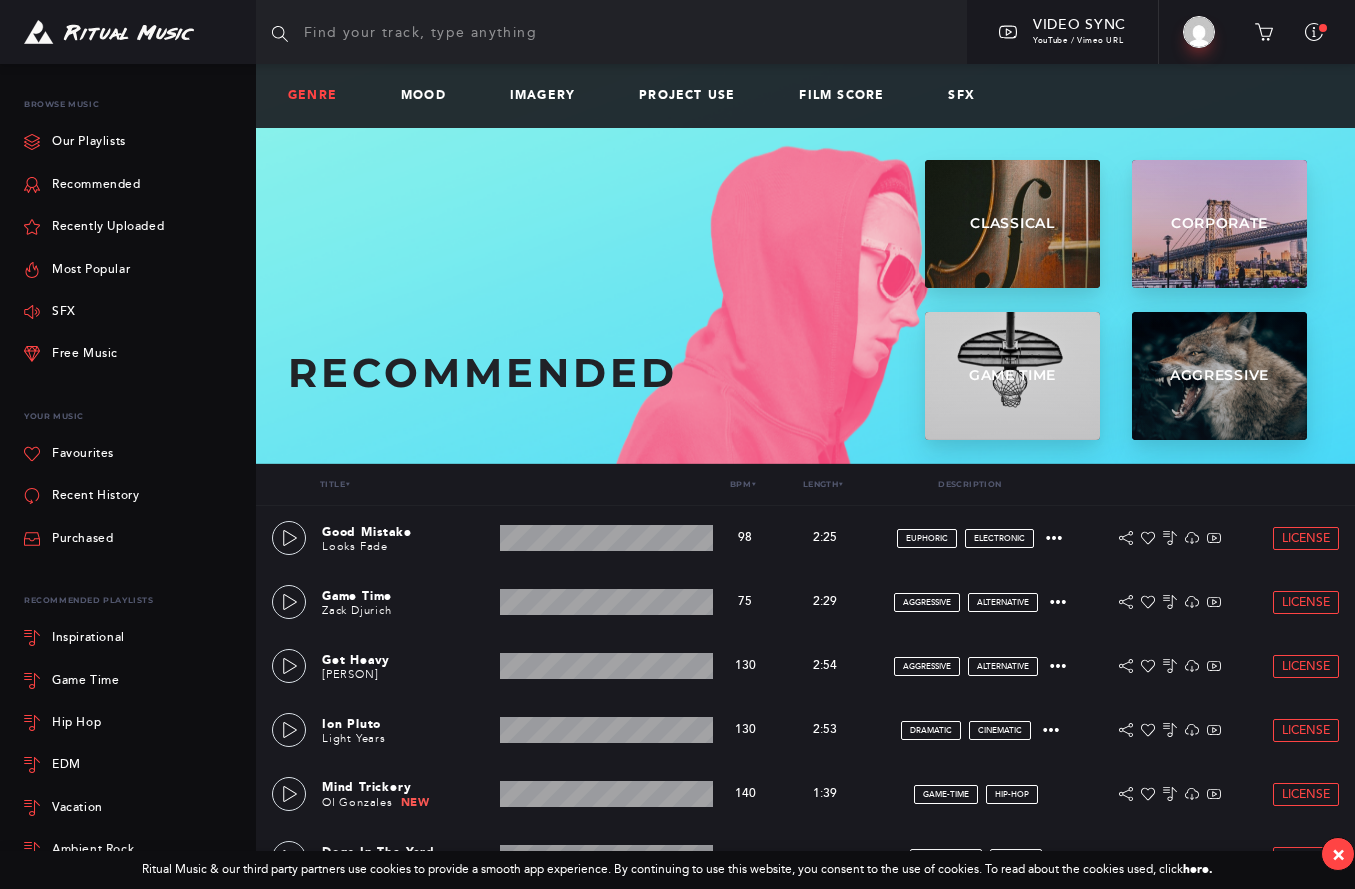 click on "Genre" at bounding box center (320, 96) 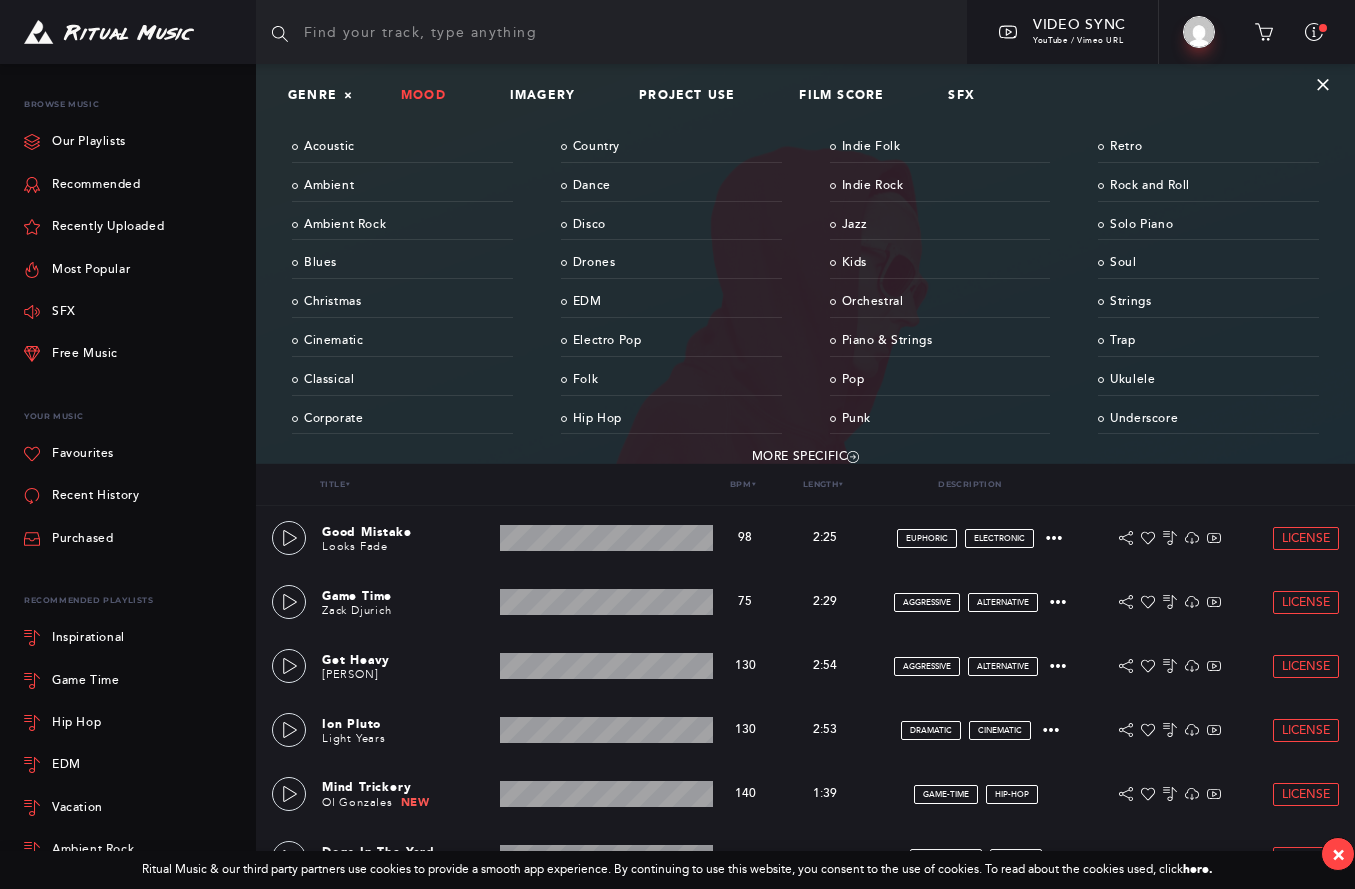 click on "Mood" at bounding box center [431, 96] 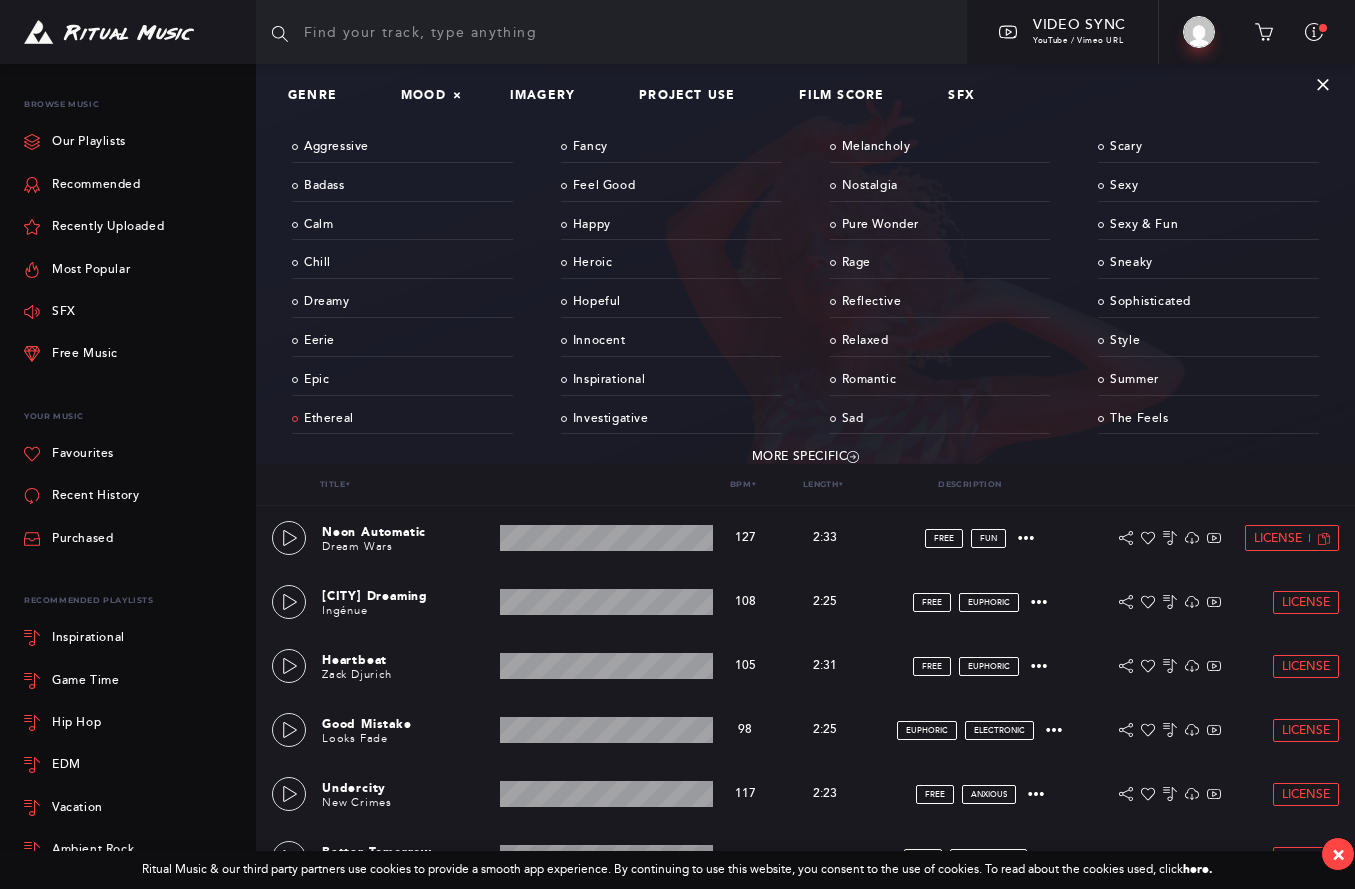 click on "Ethereal" at bounding box center (402, 419) 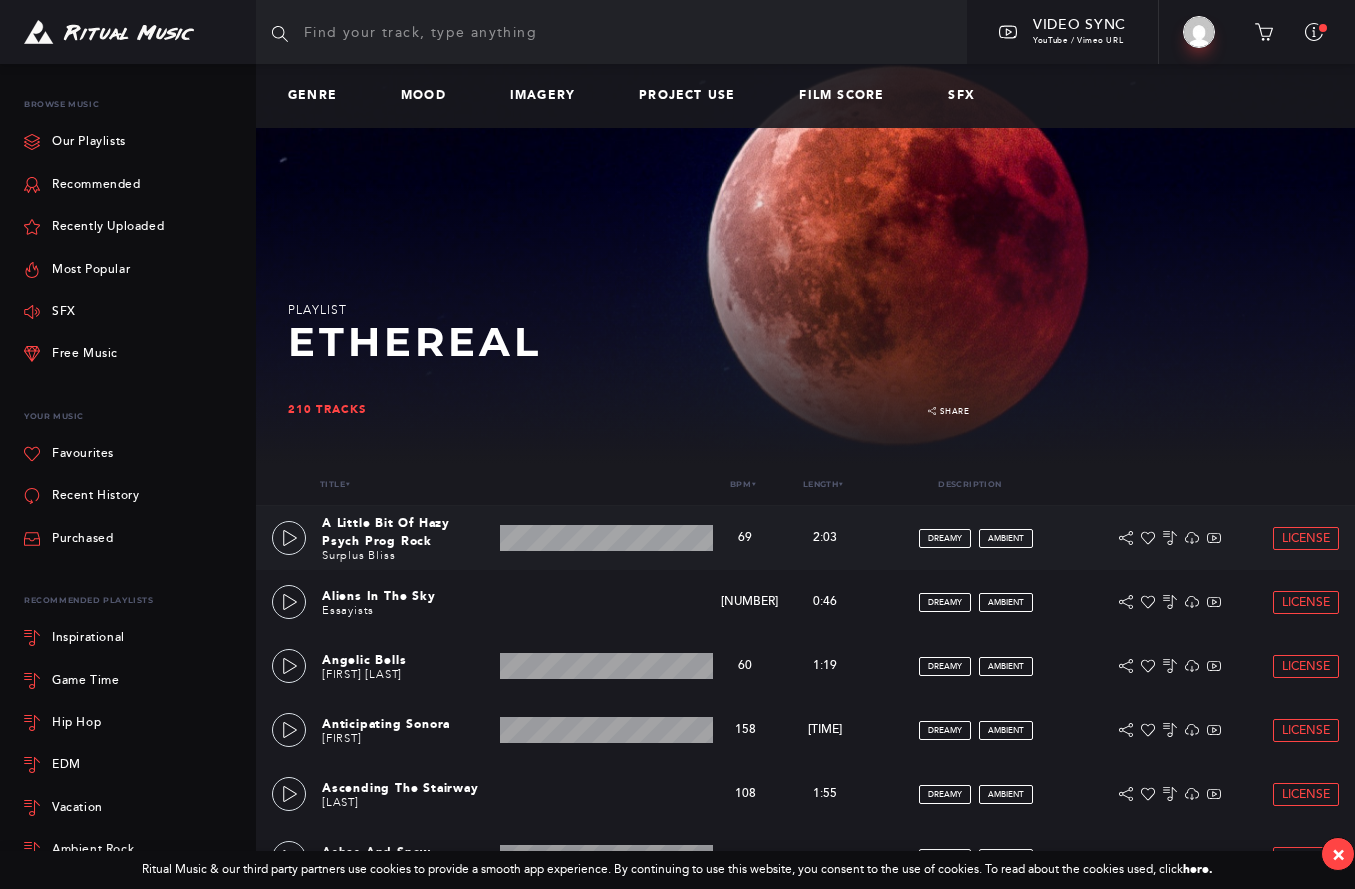 click on "A Little Bit Of Hazy Psych Prog Rock Surplus Bliss 2:03 min 69 bpm 69 bpm 2:03 min dreamy ambient License" at bounding box center [805, 538] 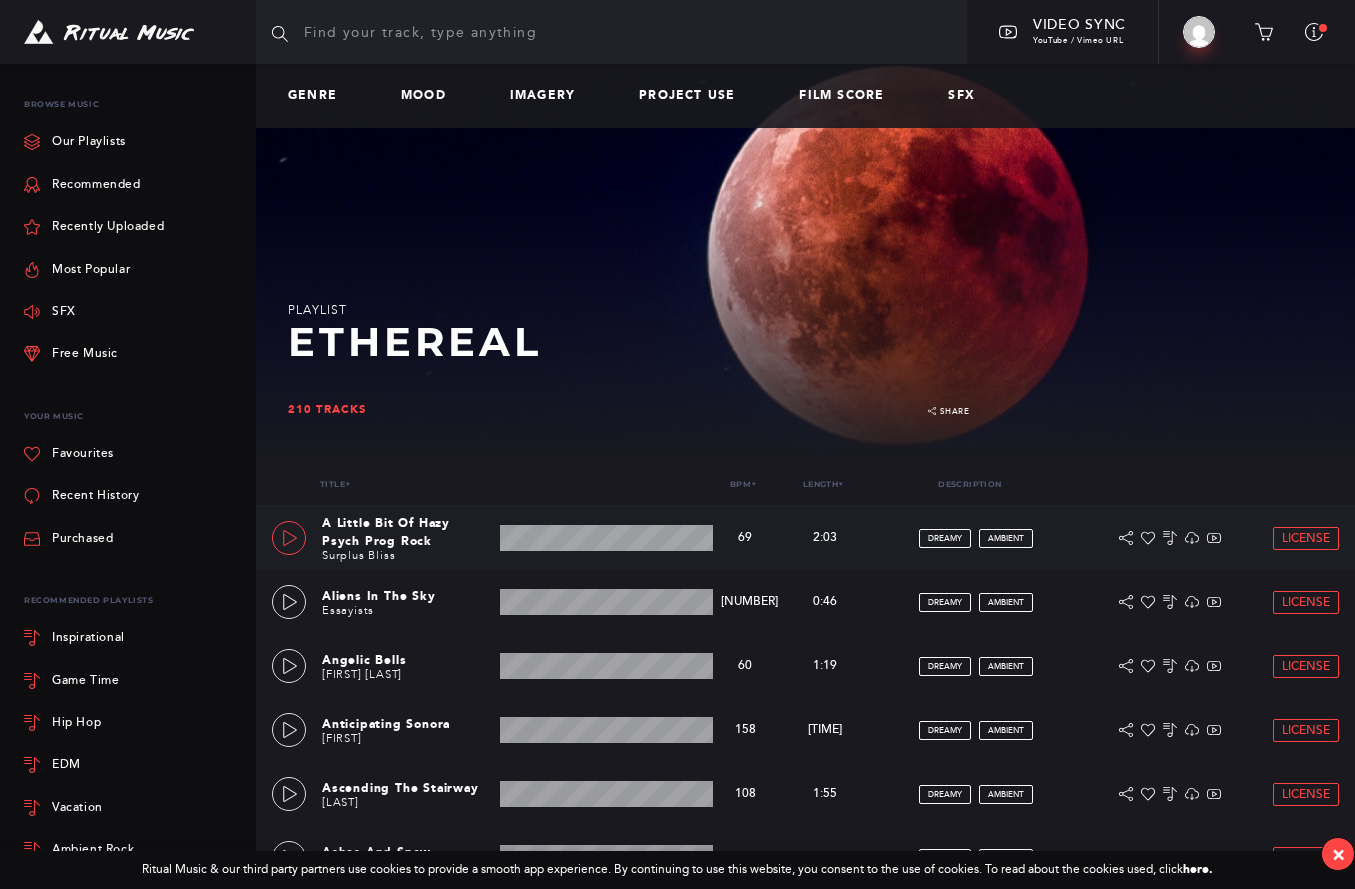 click at bounding box center [289, 538] 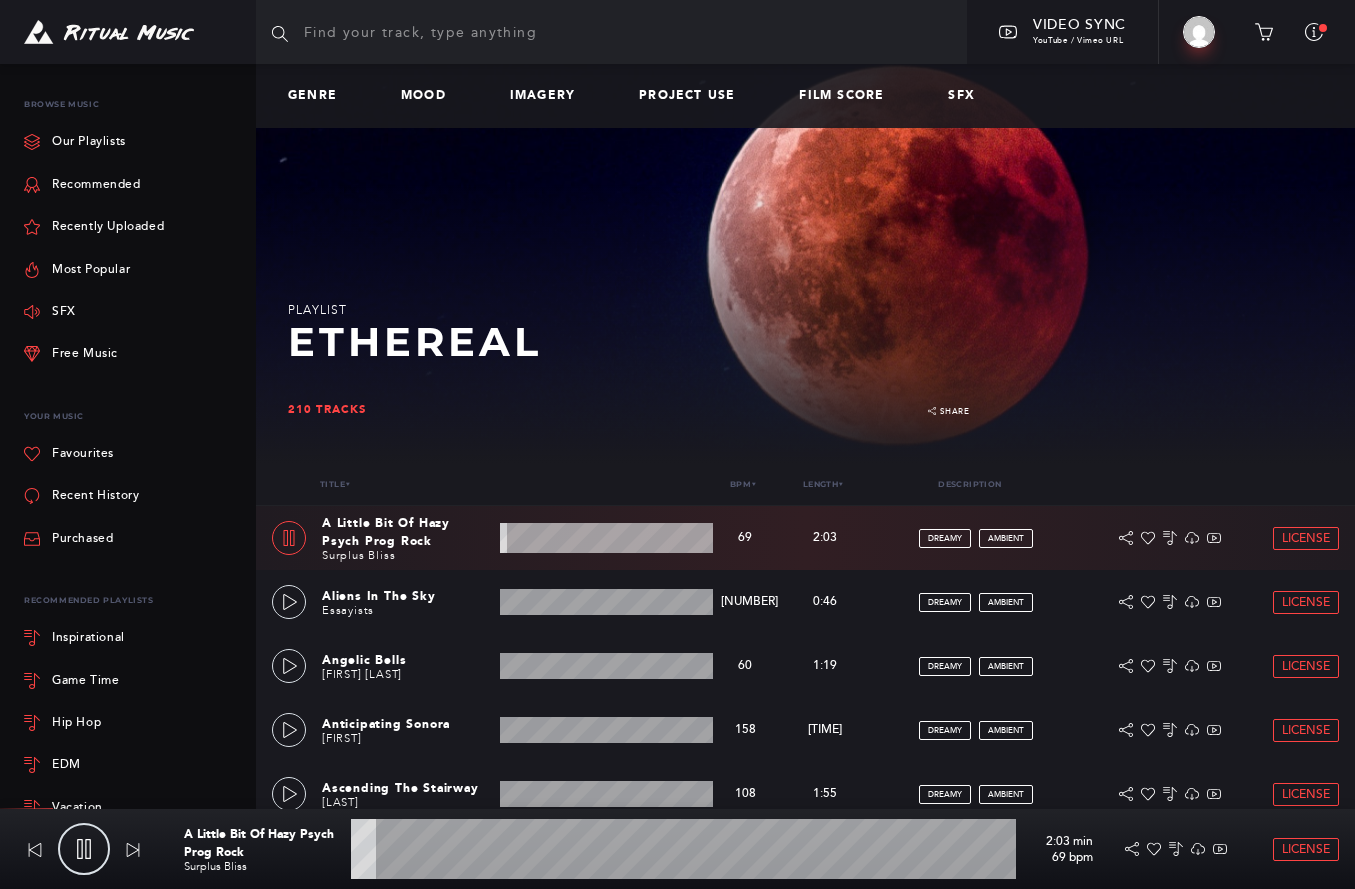 click at bounding box center (606, 538) 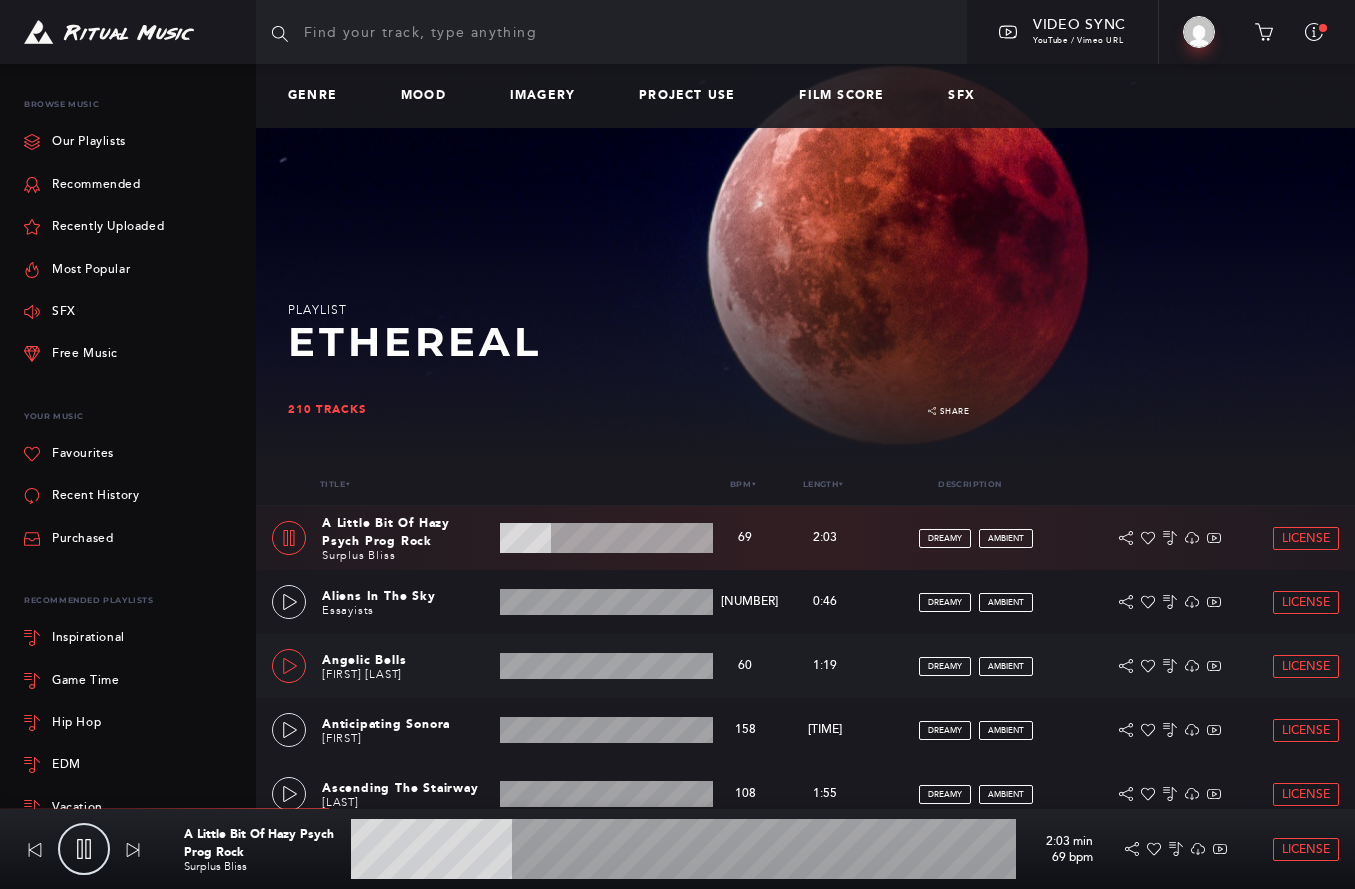 click at bounding box center (289, 666) 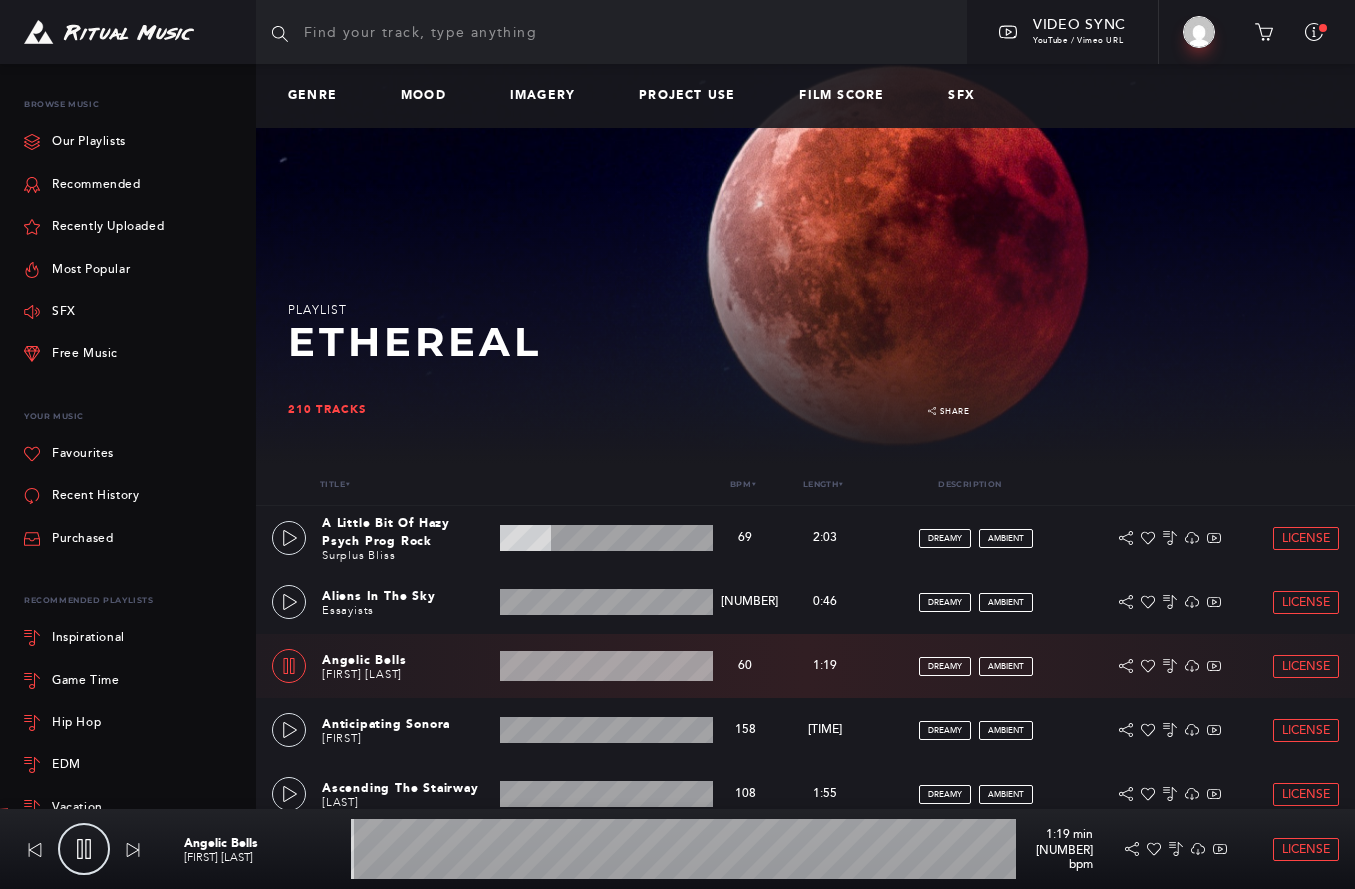 click at bounding box center (606, 666) 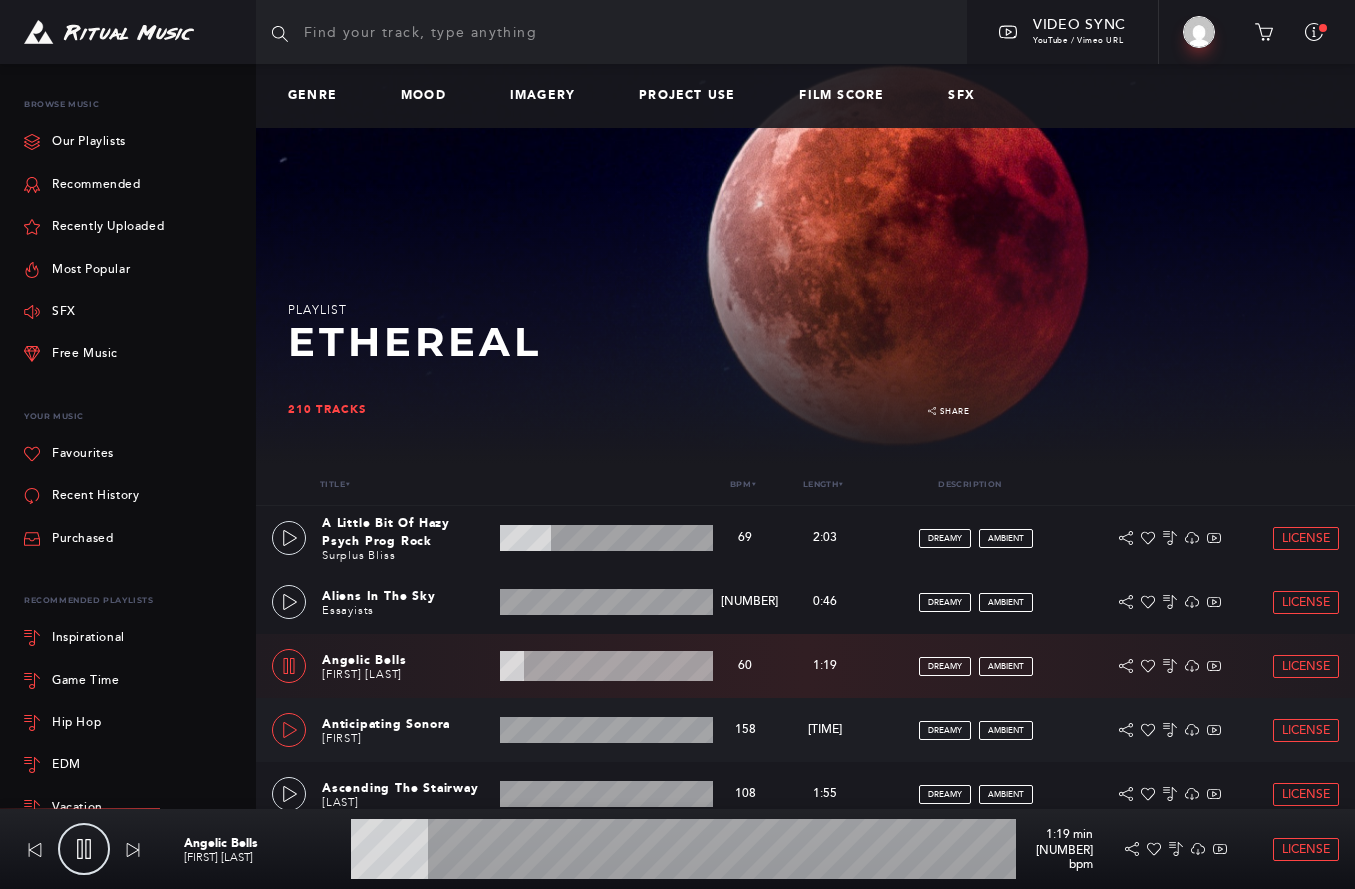 click at bounding box center (290, 730) 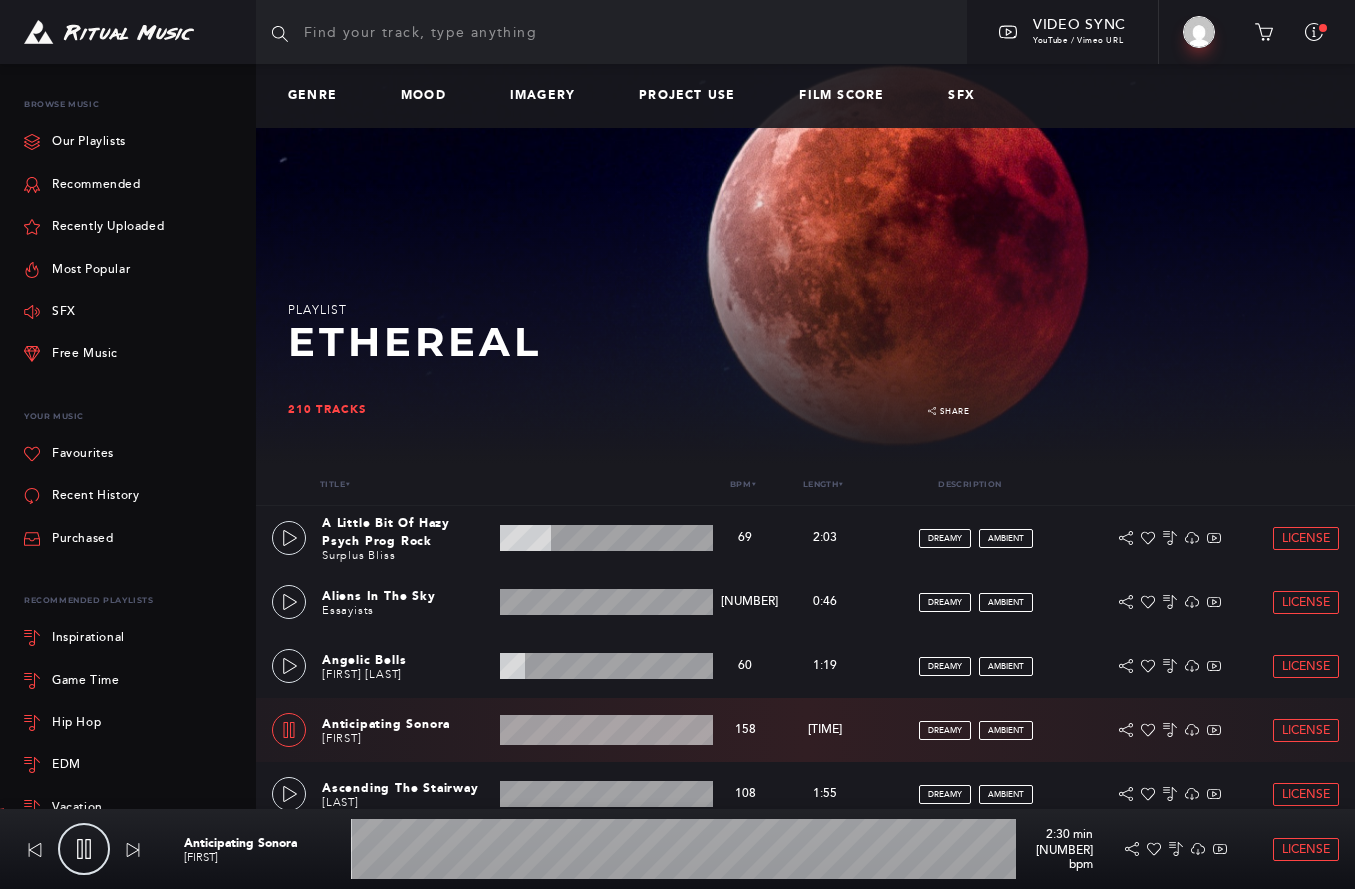 click at bounding box center (606, 730) 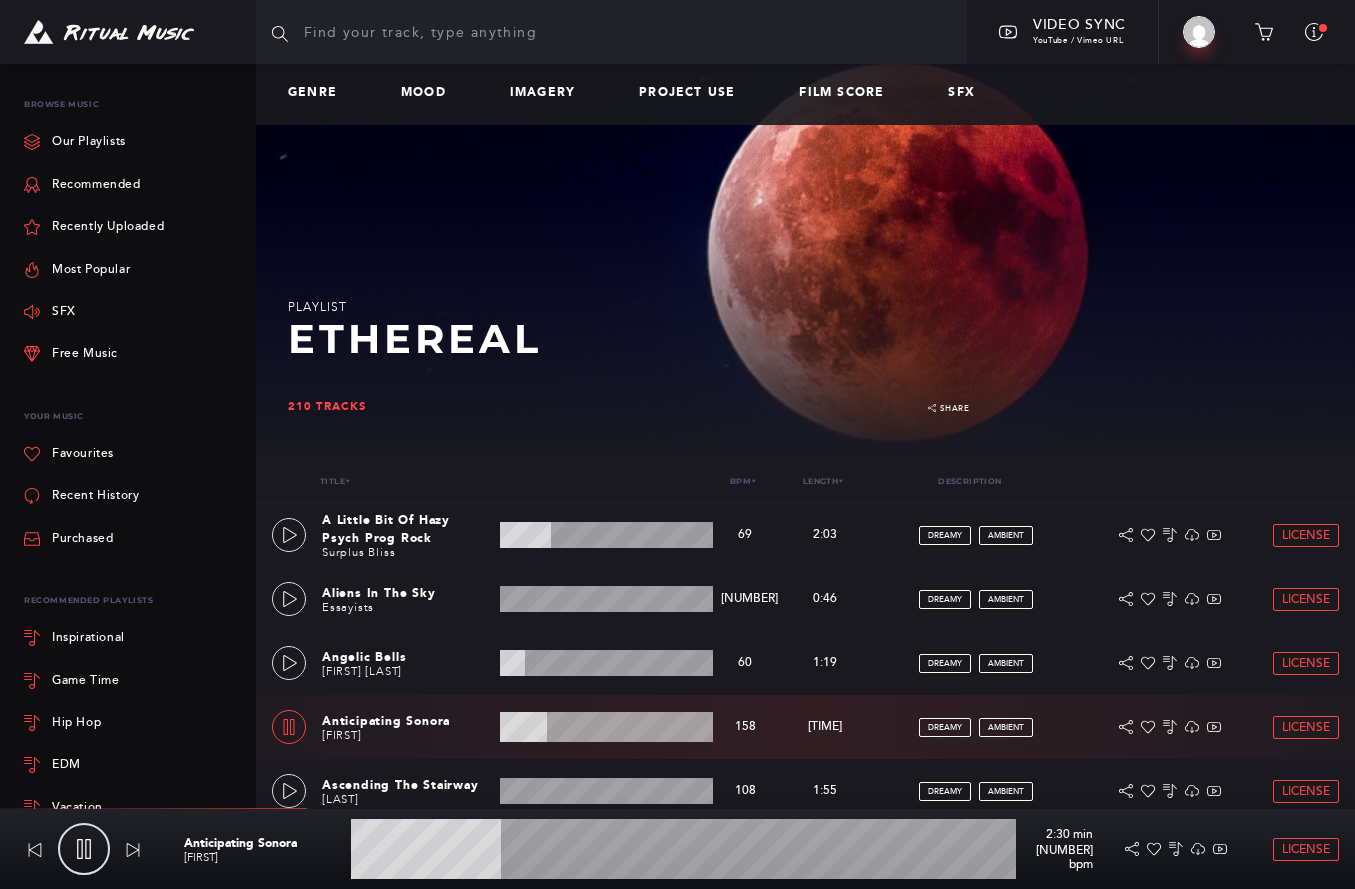 scroll, scrollTop: 0, scrollLeft: 0, axis: both 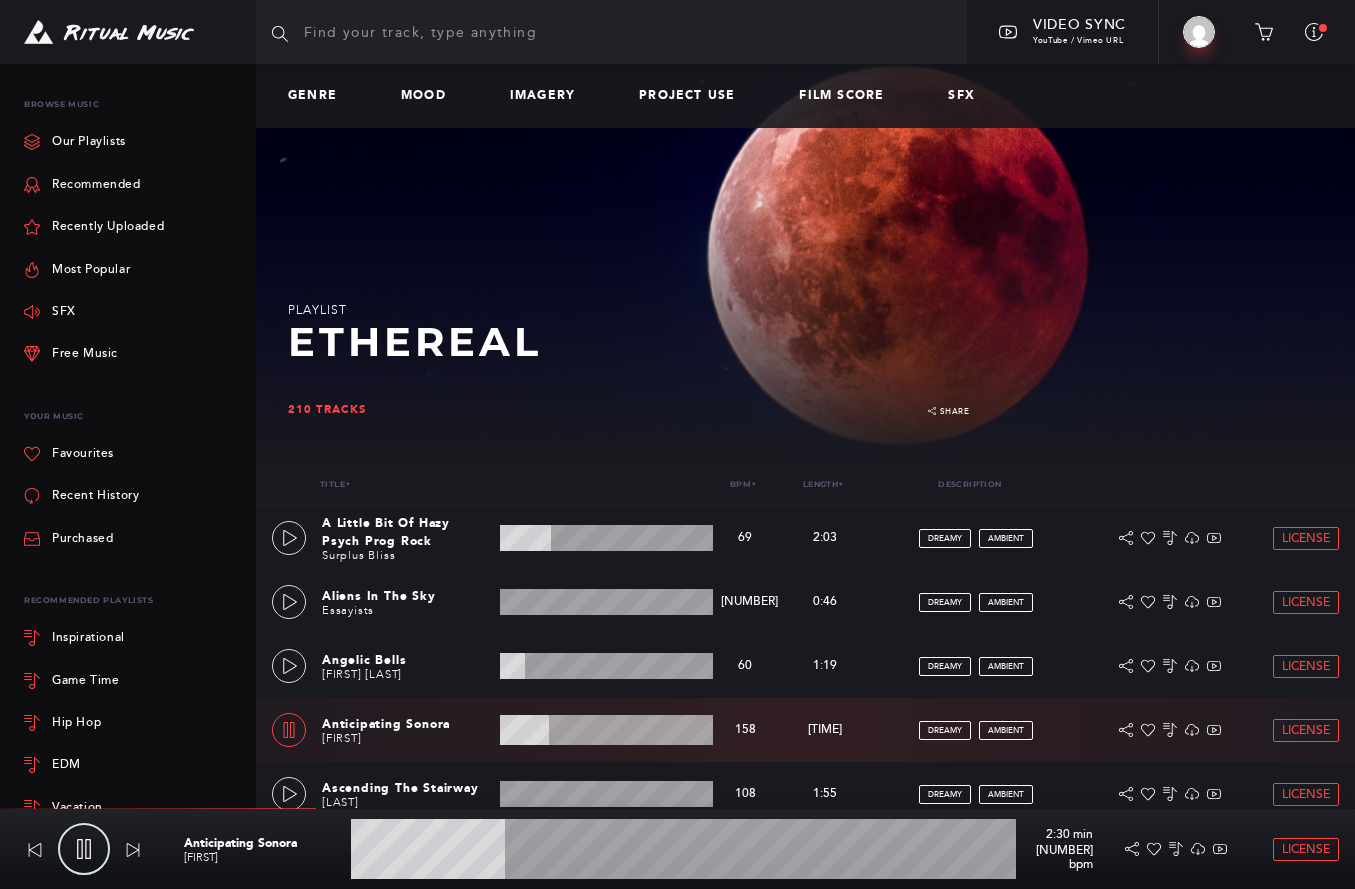 click on "Genre
Mood
Imagery
Project Use
Film Score
SFX" at bounding box center (805, 96) 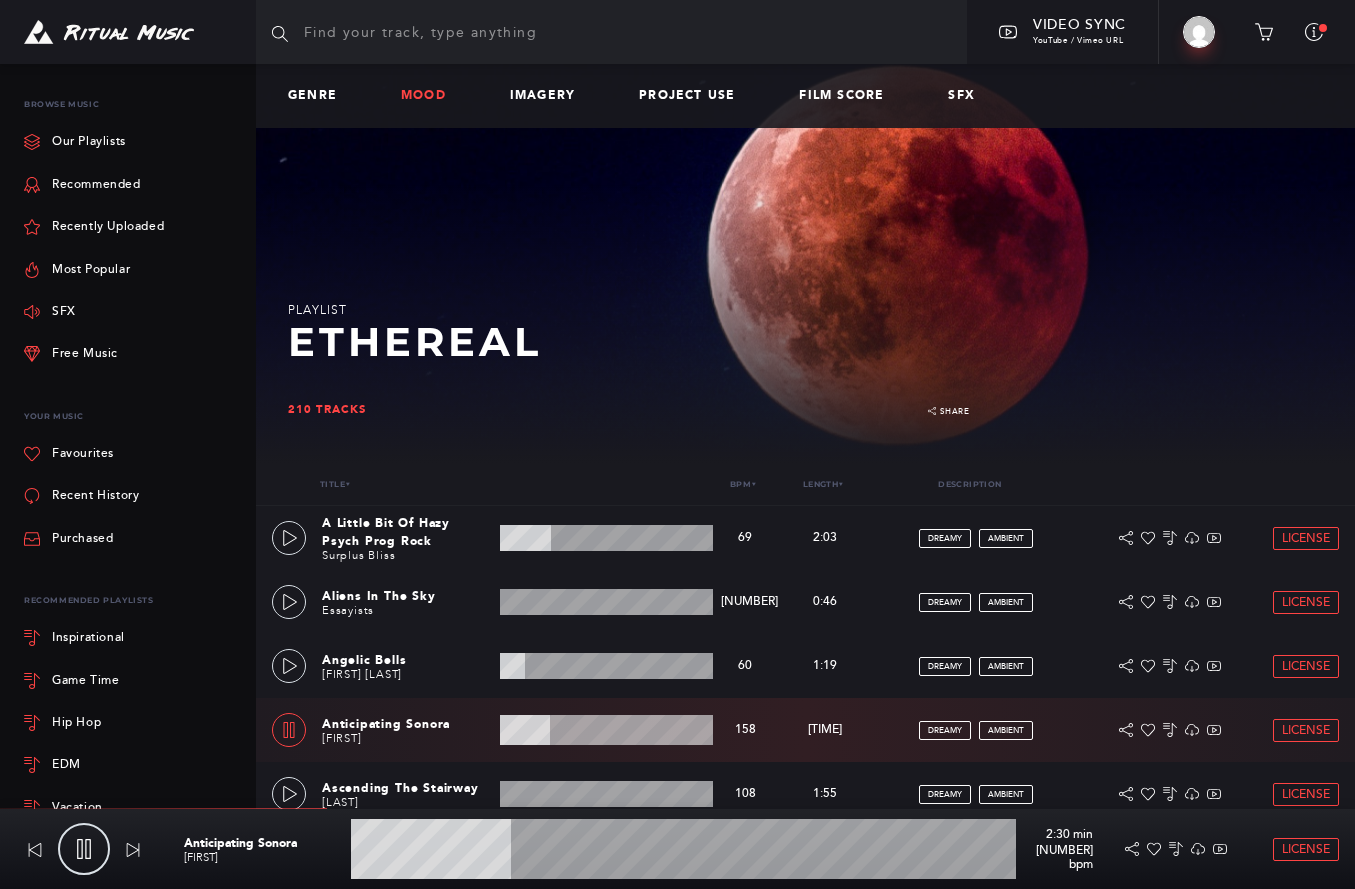 click on "Mood" at bounding box center [431, 96] 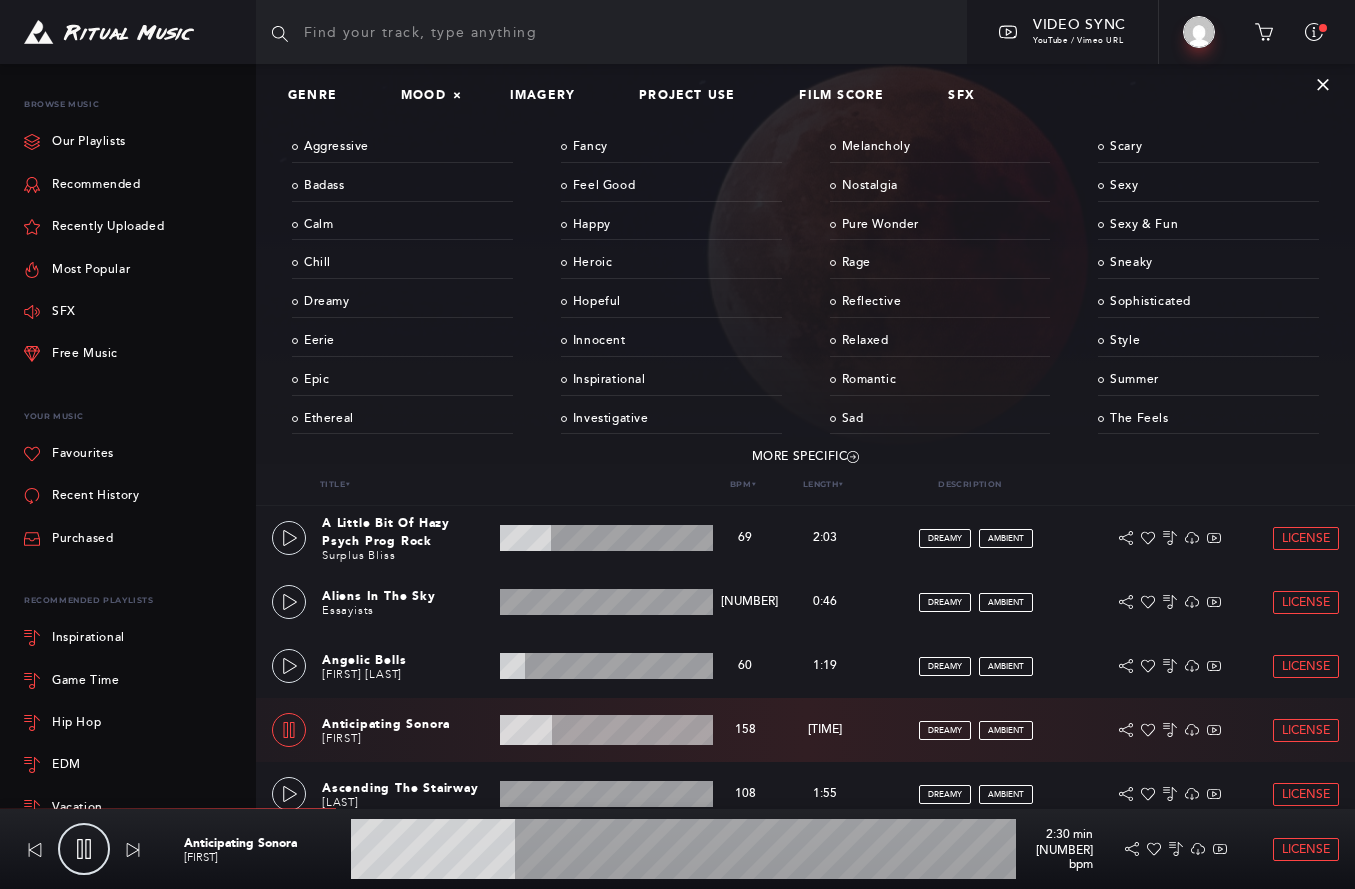 click on "Genre
Mood
×
Imagery
Project Use
Film Score
SFX" at bounding box center [631, 96] 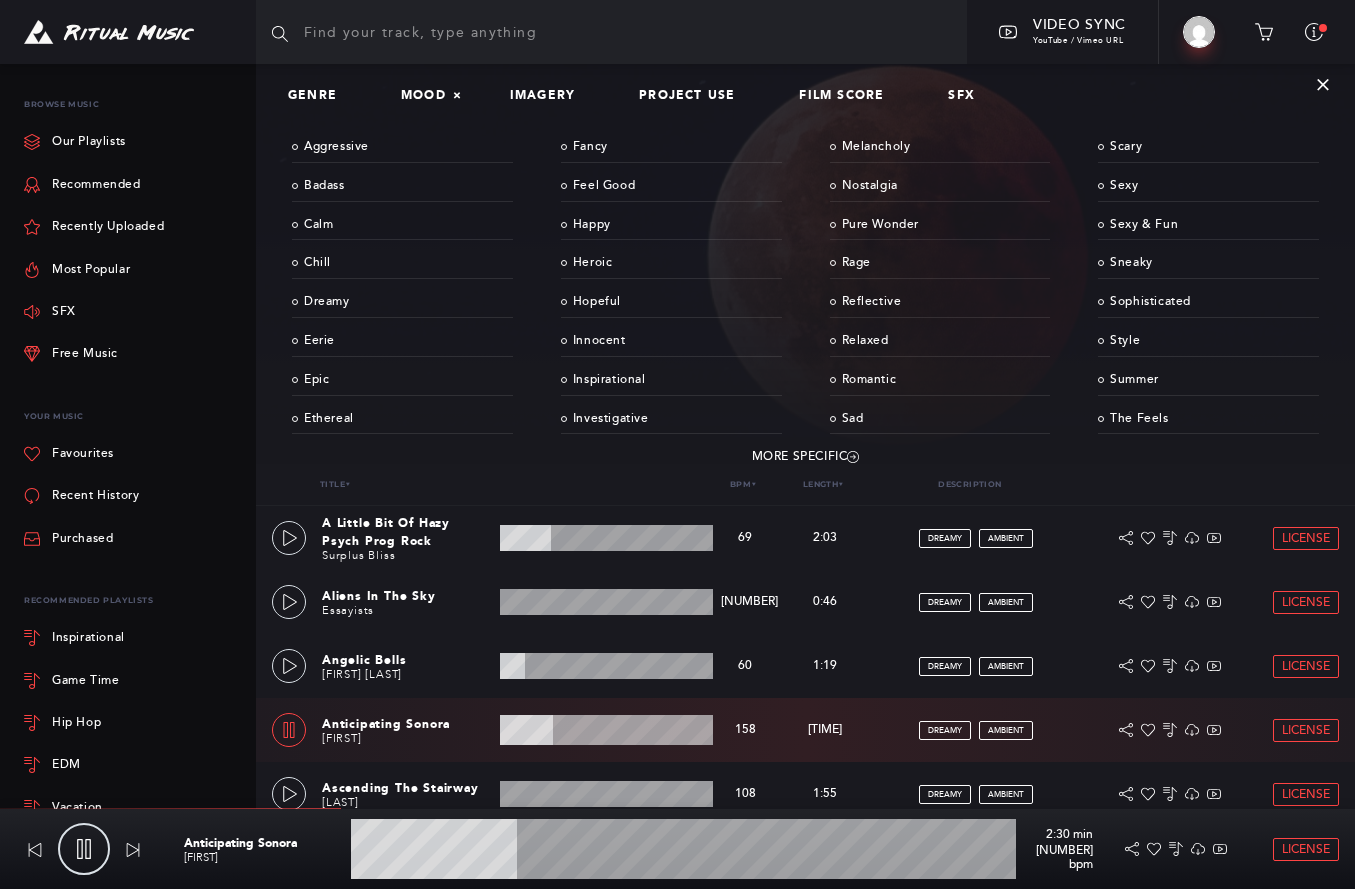 click on "Genre
Mood
×
Imagery
Project Use
Film Score
SFX" at bounding box center [805, 96] 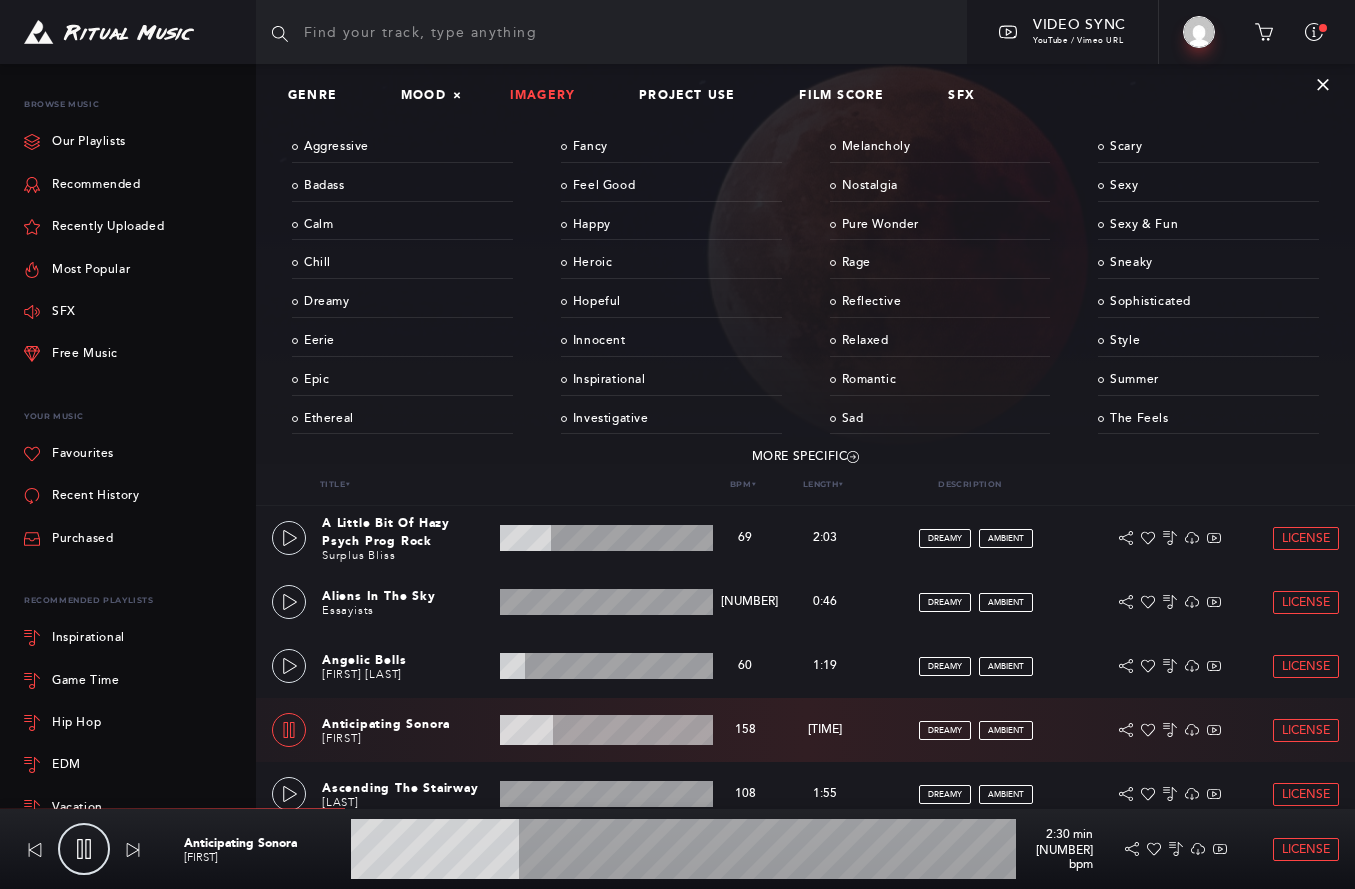 click on "Imagery" at bounding box center [550, 96] 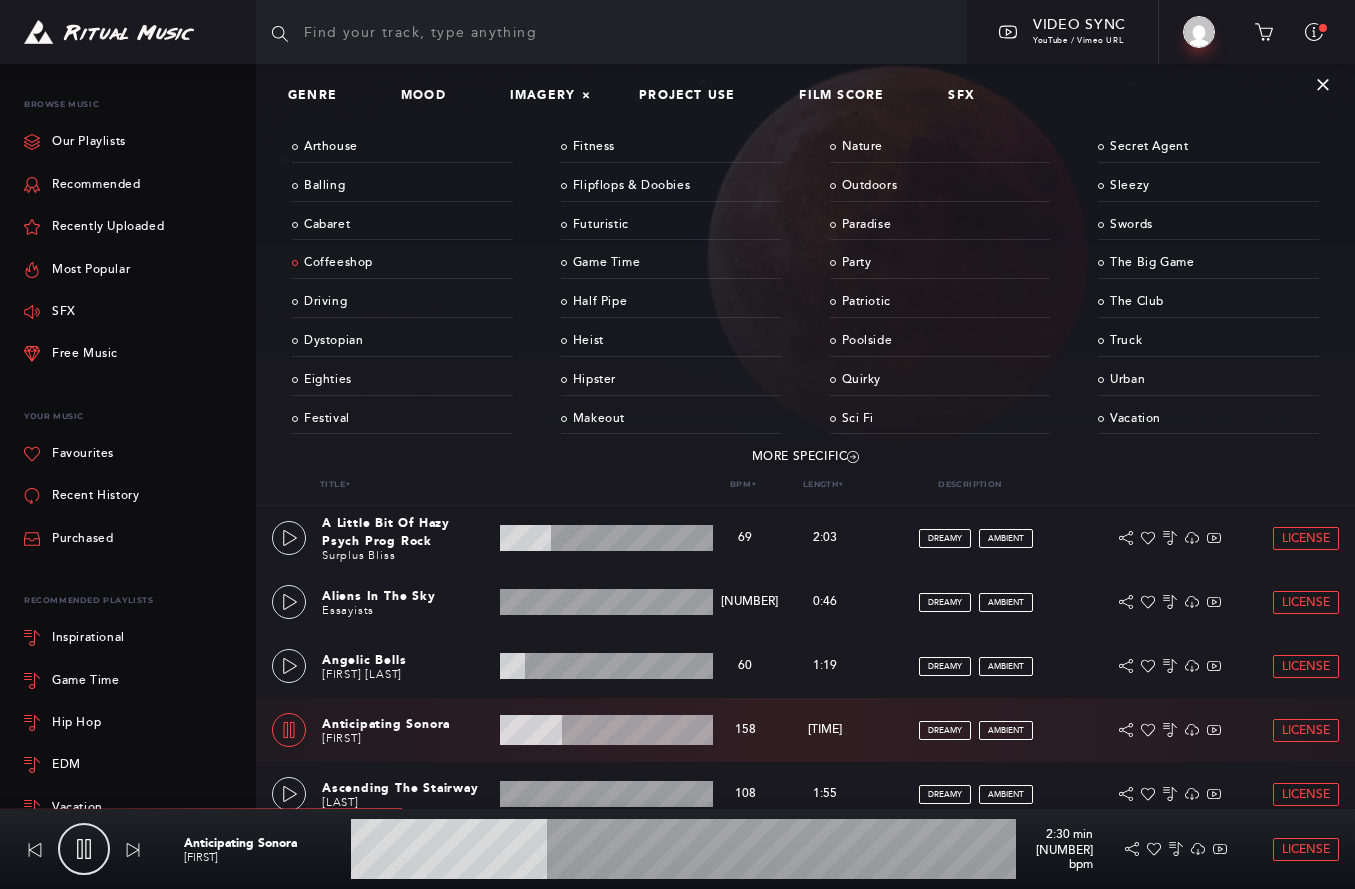 click on "Coffeeshop" at bounding box center [402, 263] 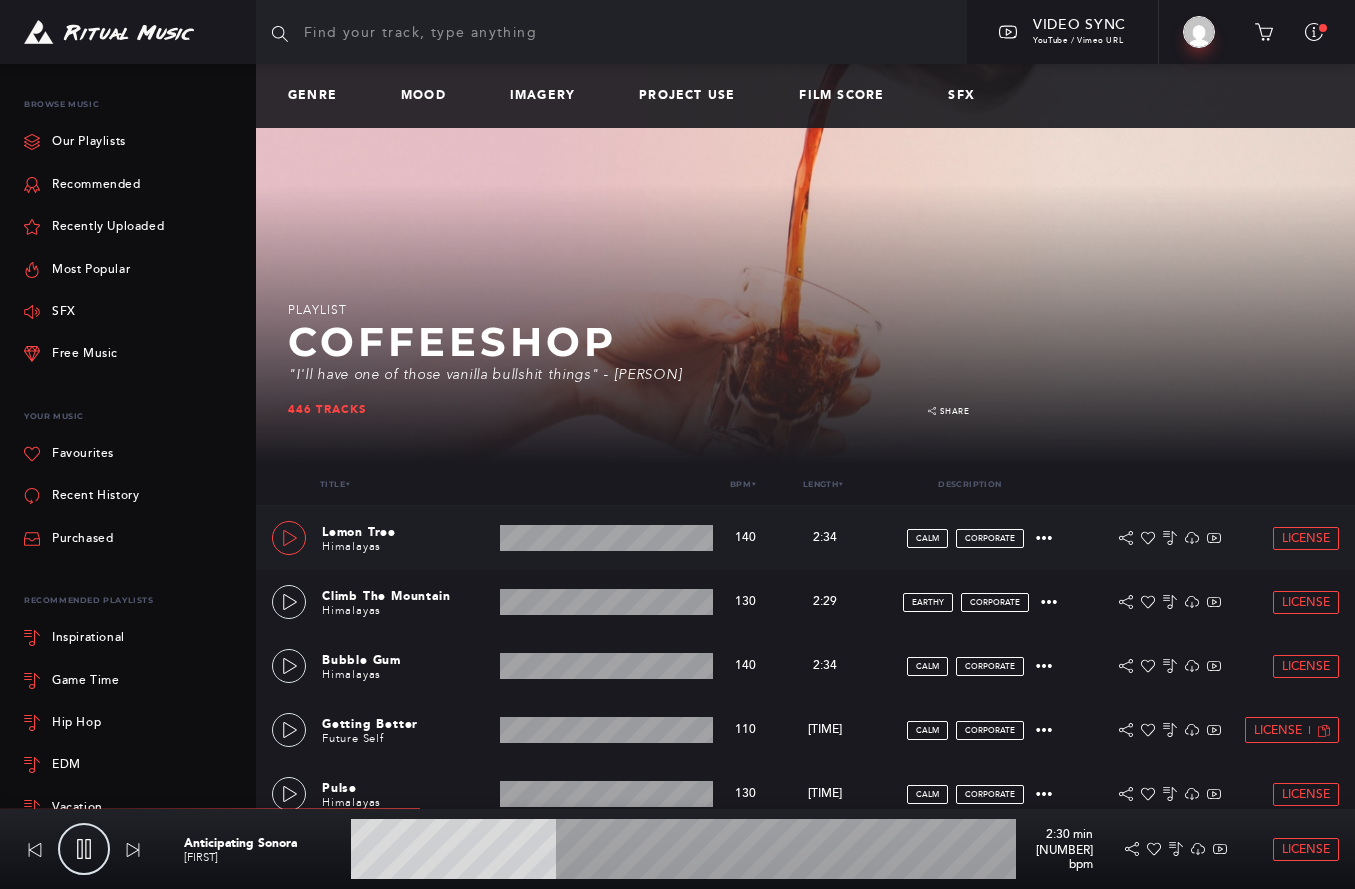 click at bounding box center [290, 538] 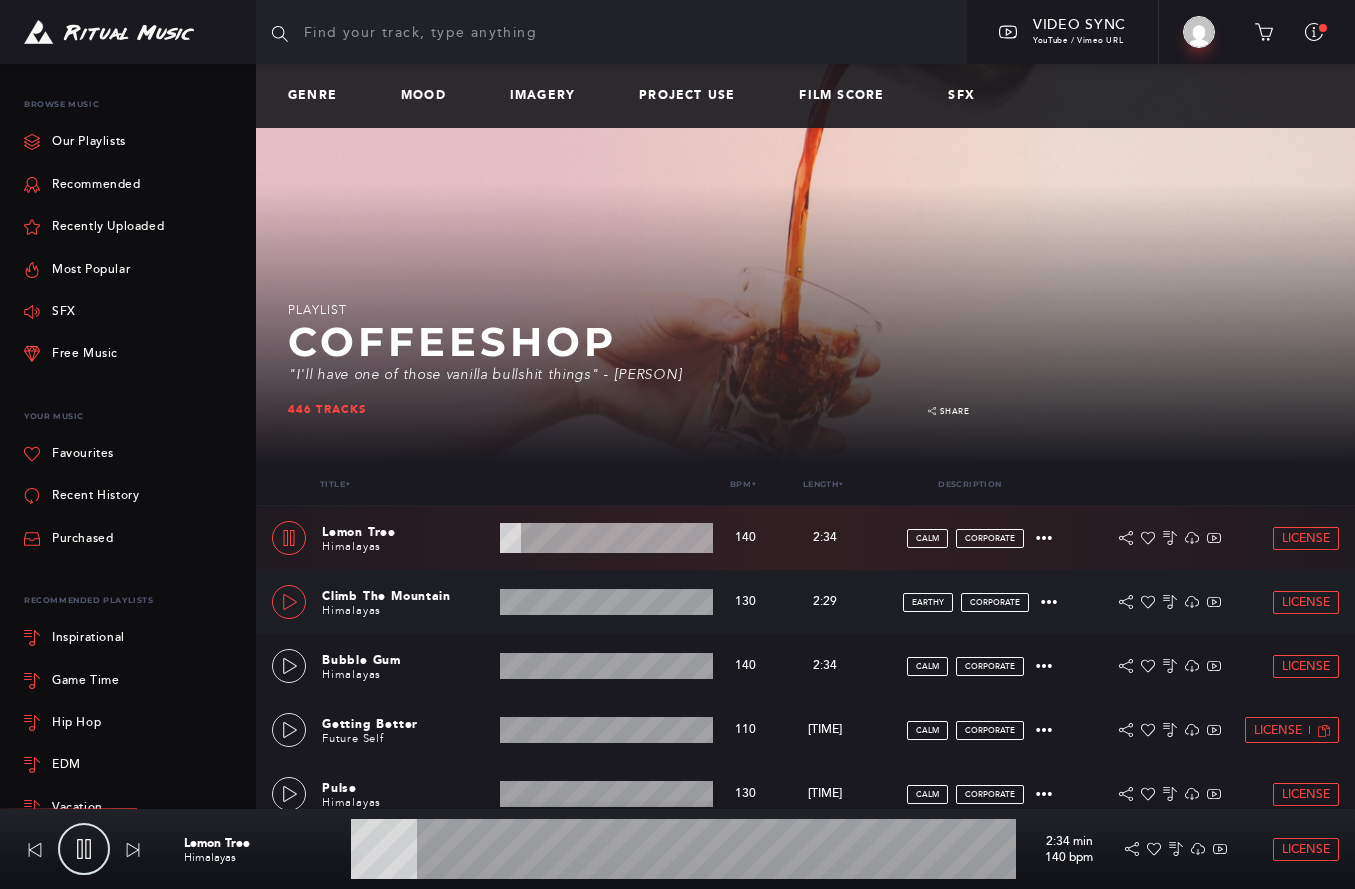 click at bounding box center [290, 602] 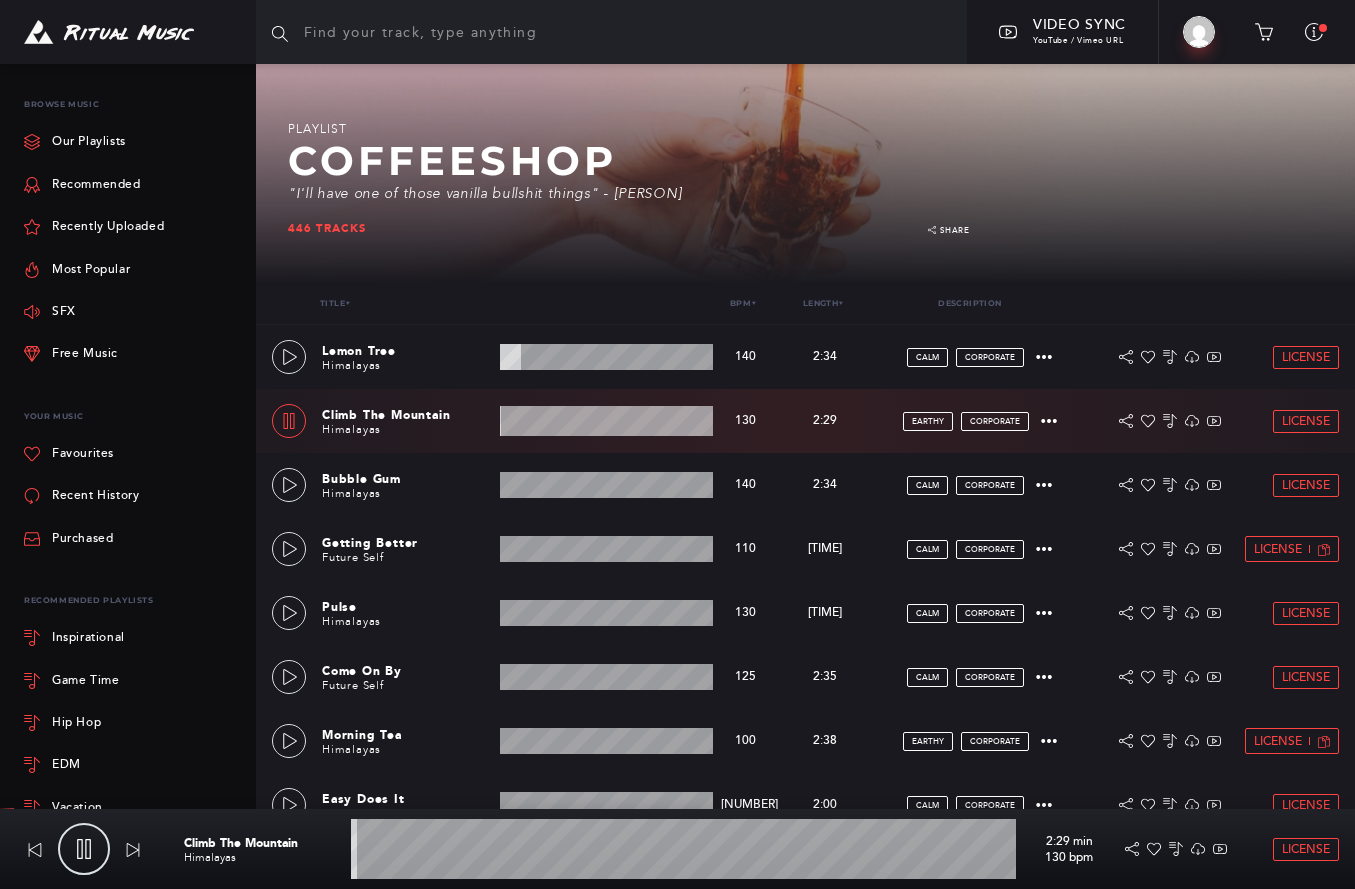 scroll, scrollTop: 182, scrollLeft: 0, axis: vertical 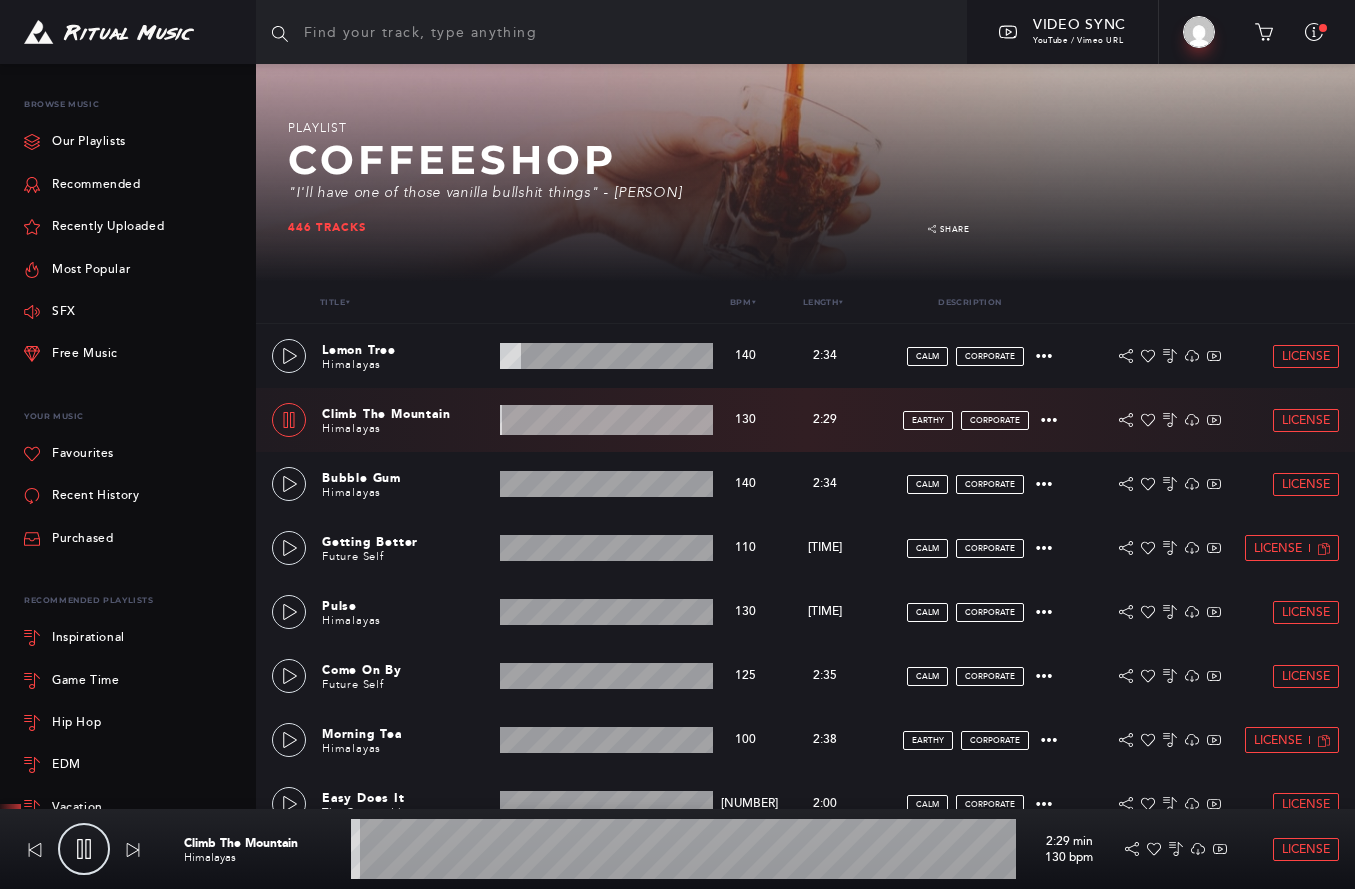 click at bounding box center (683, 849) 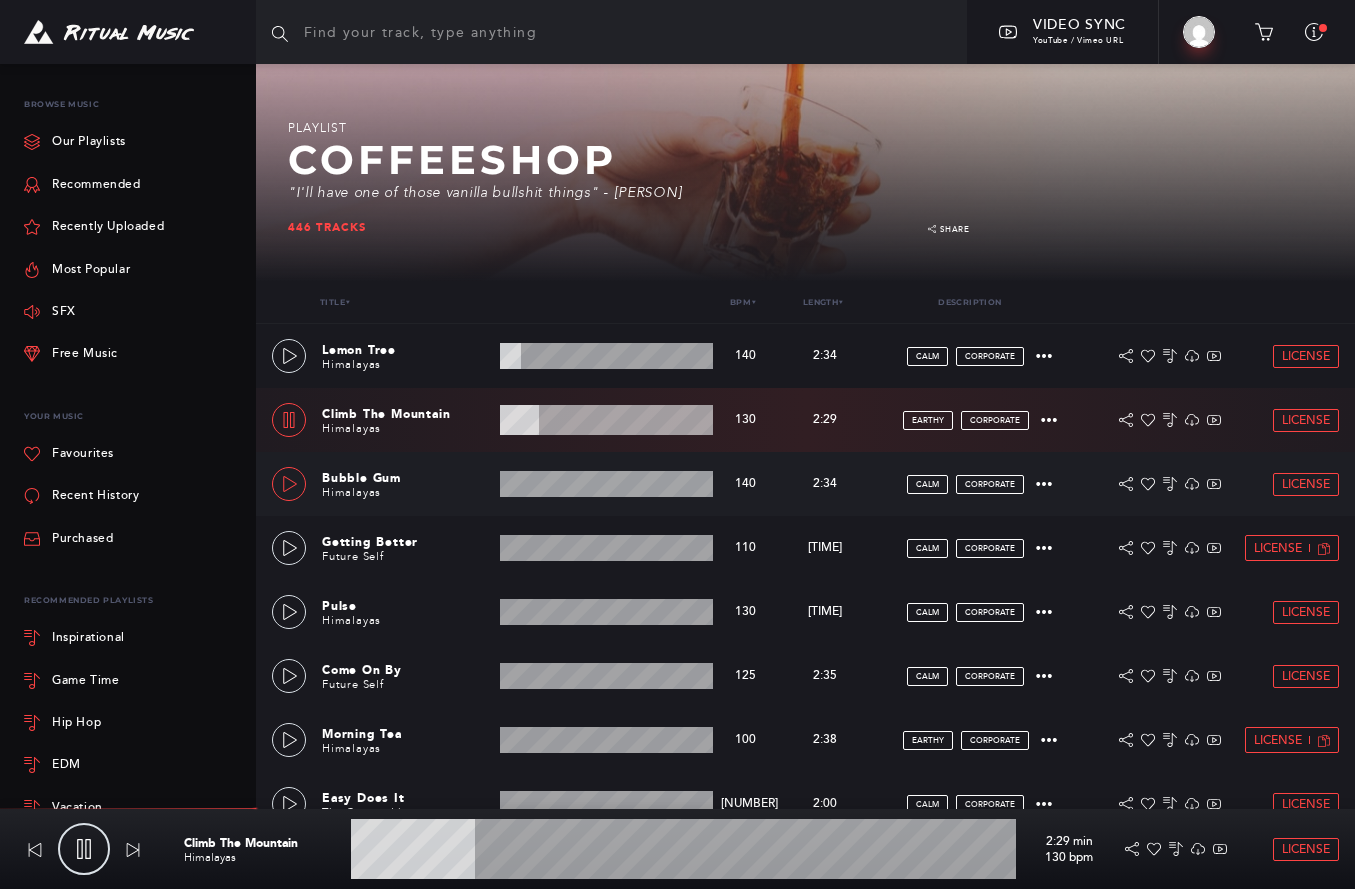 click at bounding box center [290, 484] 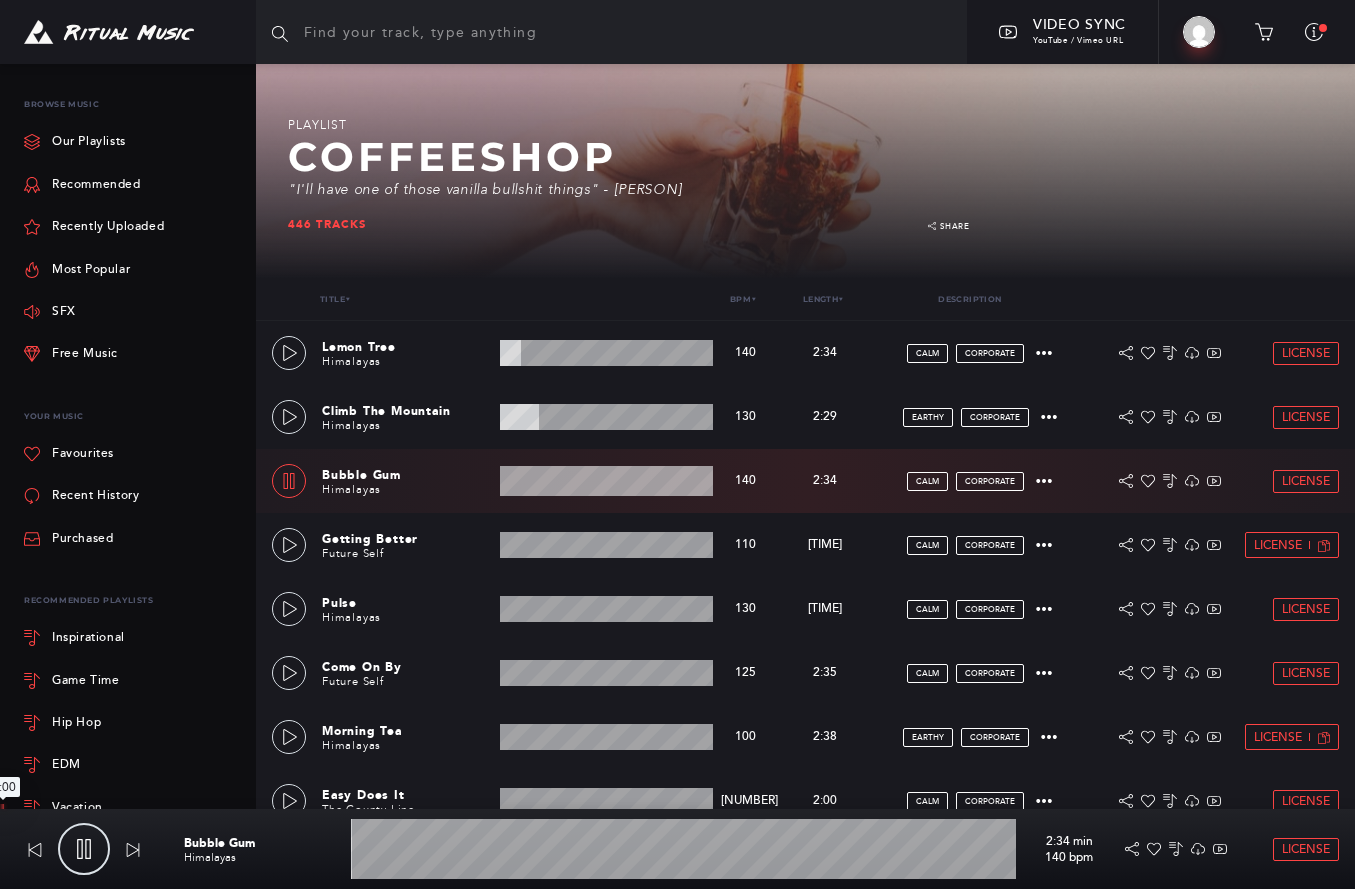 scroll, scrollTop: 186, scrollLeft: 0, axis: vertical 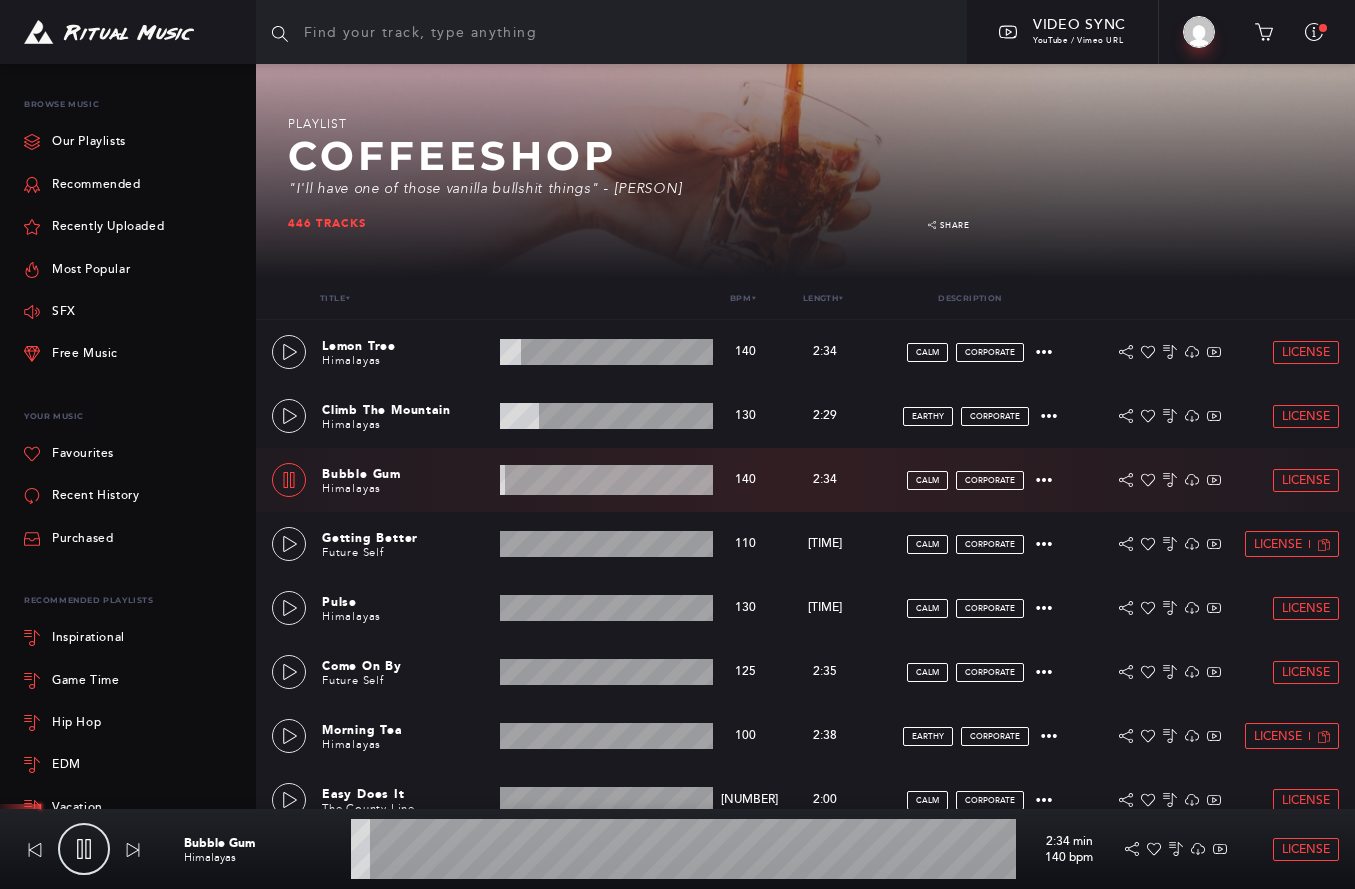 click at bounding box center [683, 849] 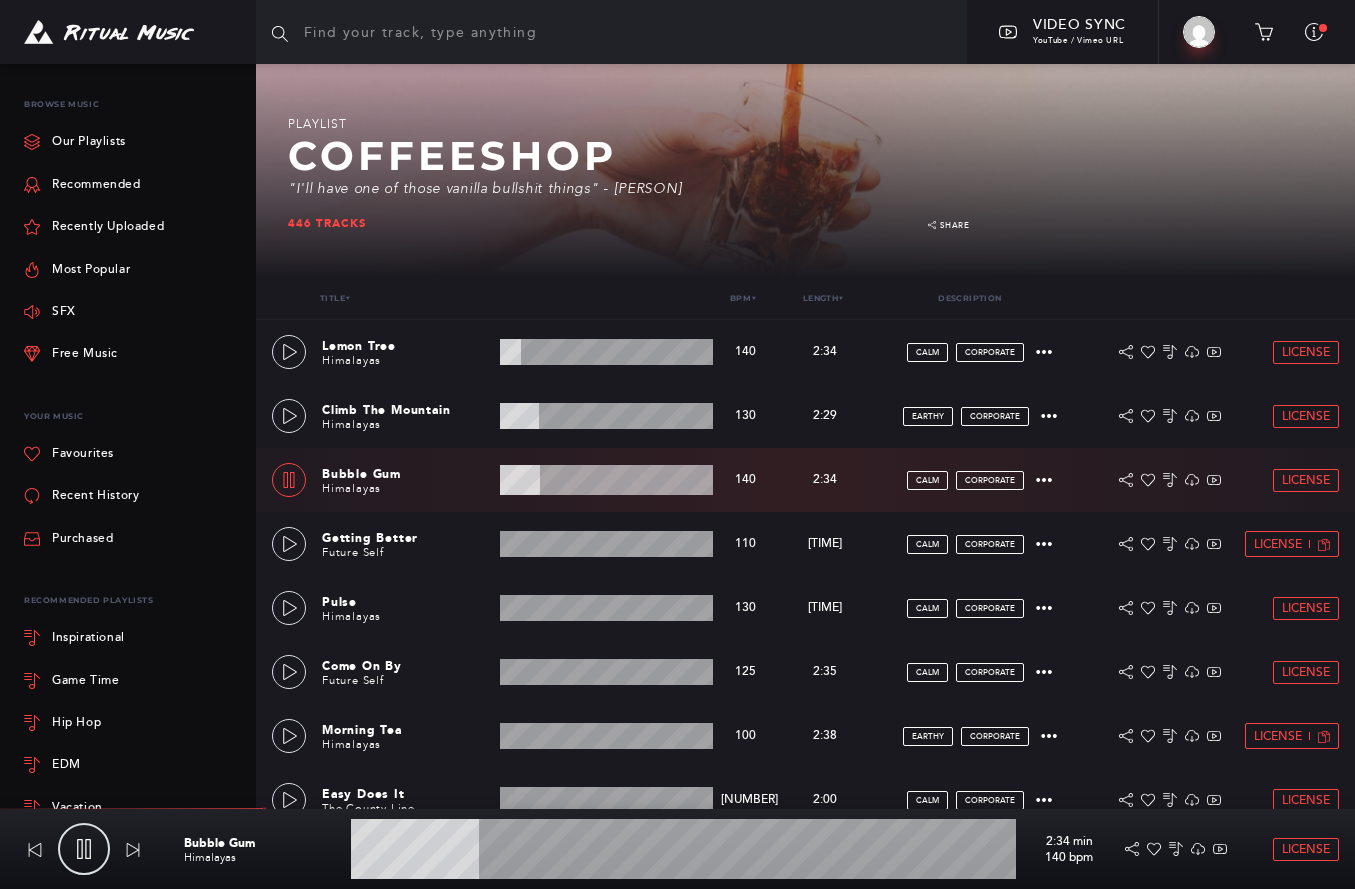click at bounding box center (289, 480) 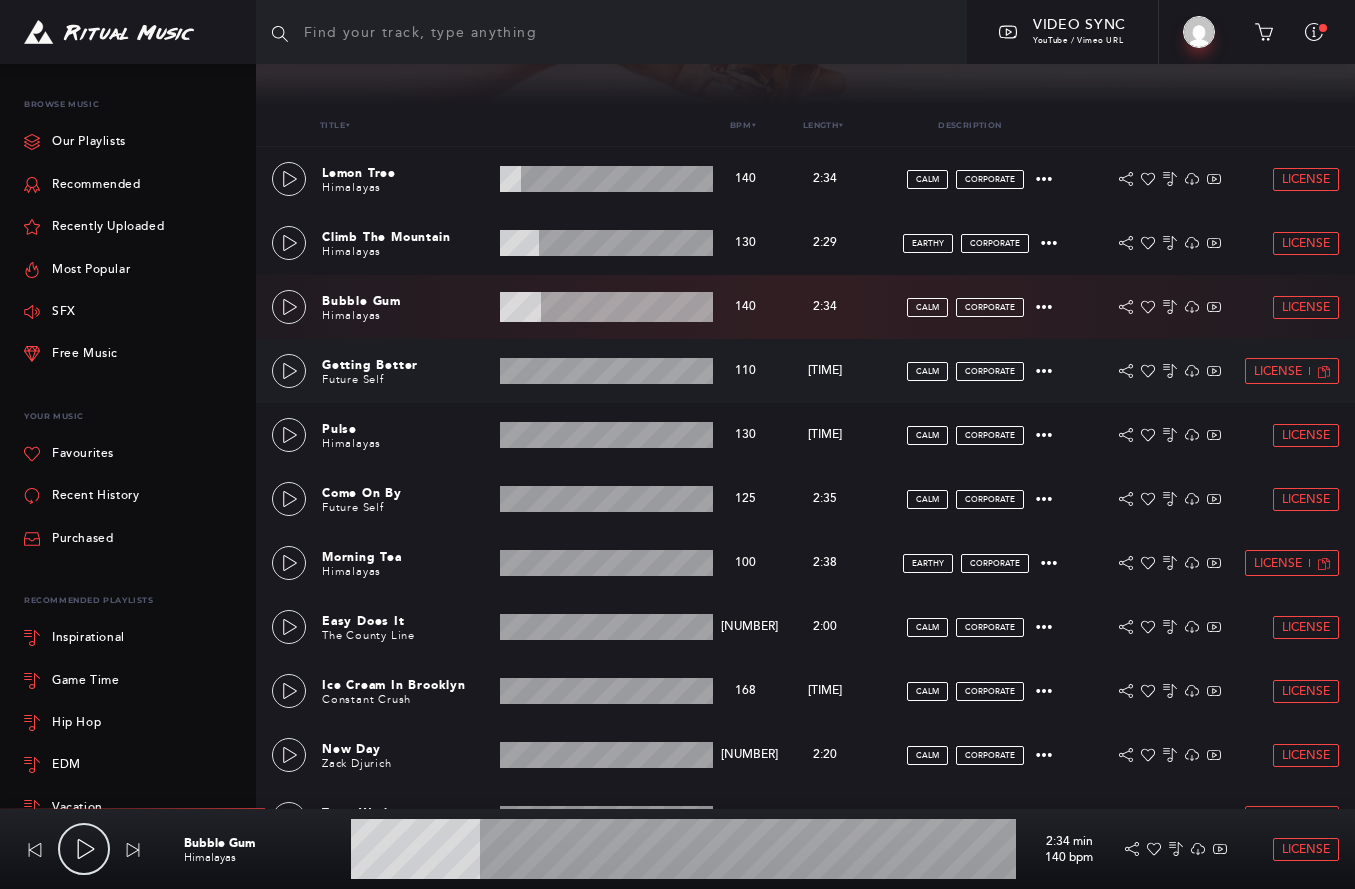scroll, scrollTop: 367, scrollLeft: 0, axis: vertical 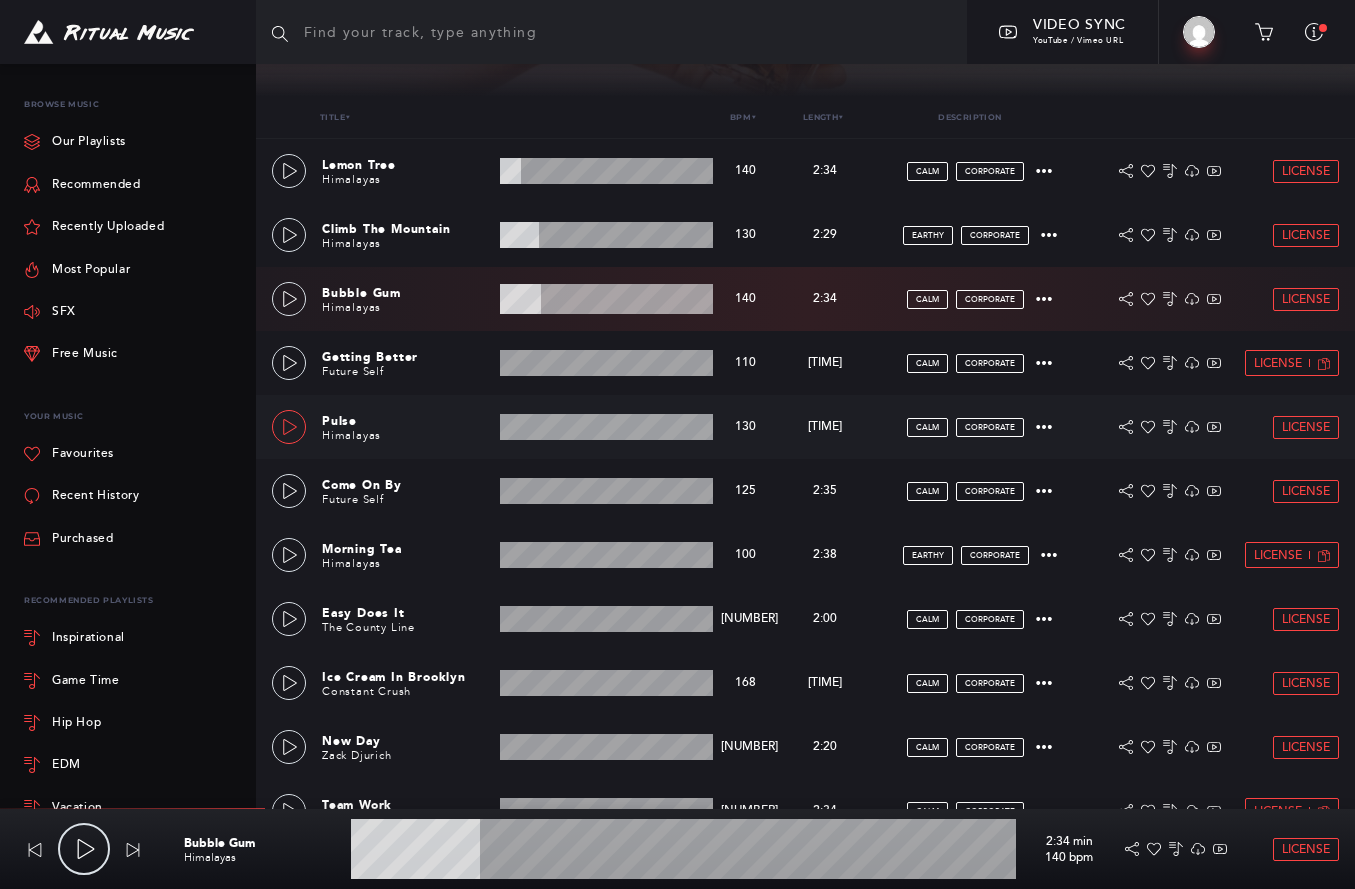click at bounding box center [290, 427] 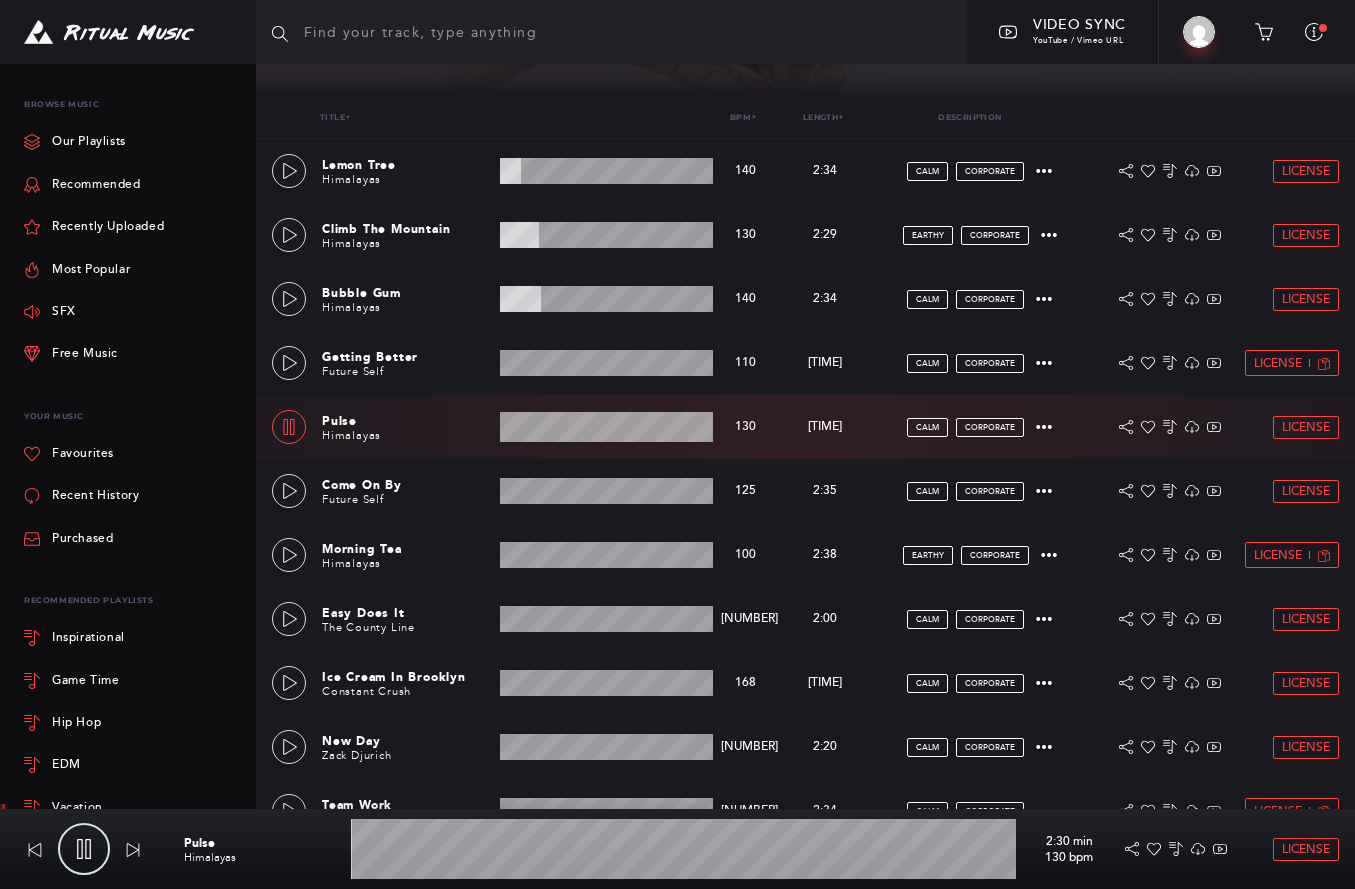 click at bounding box center [683, 849] 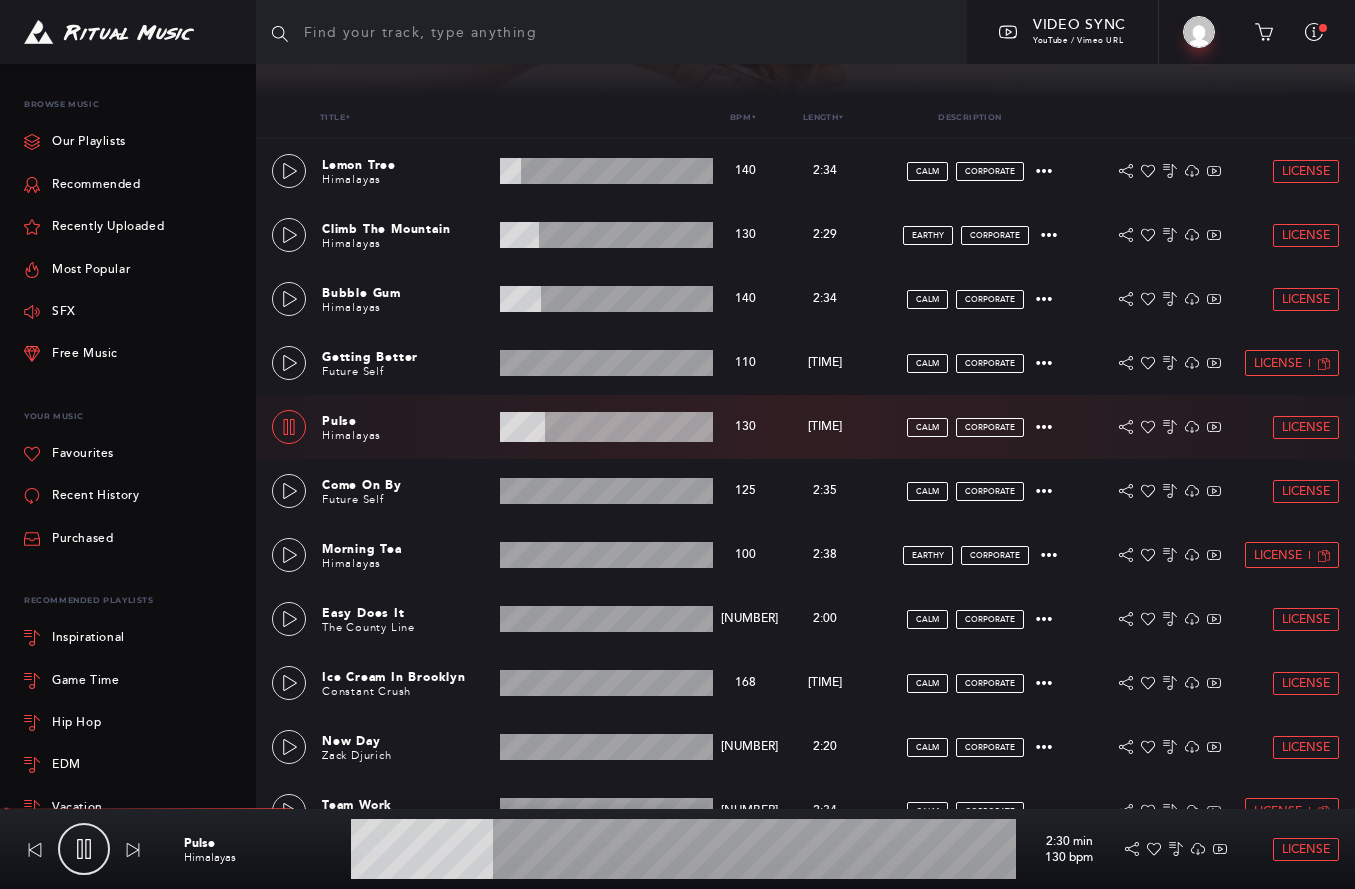 click at bounding box center [289, 427] 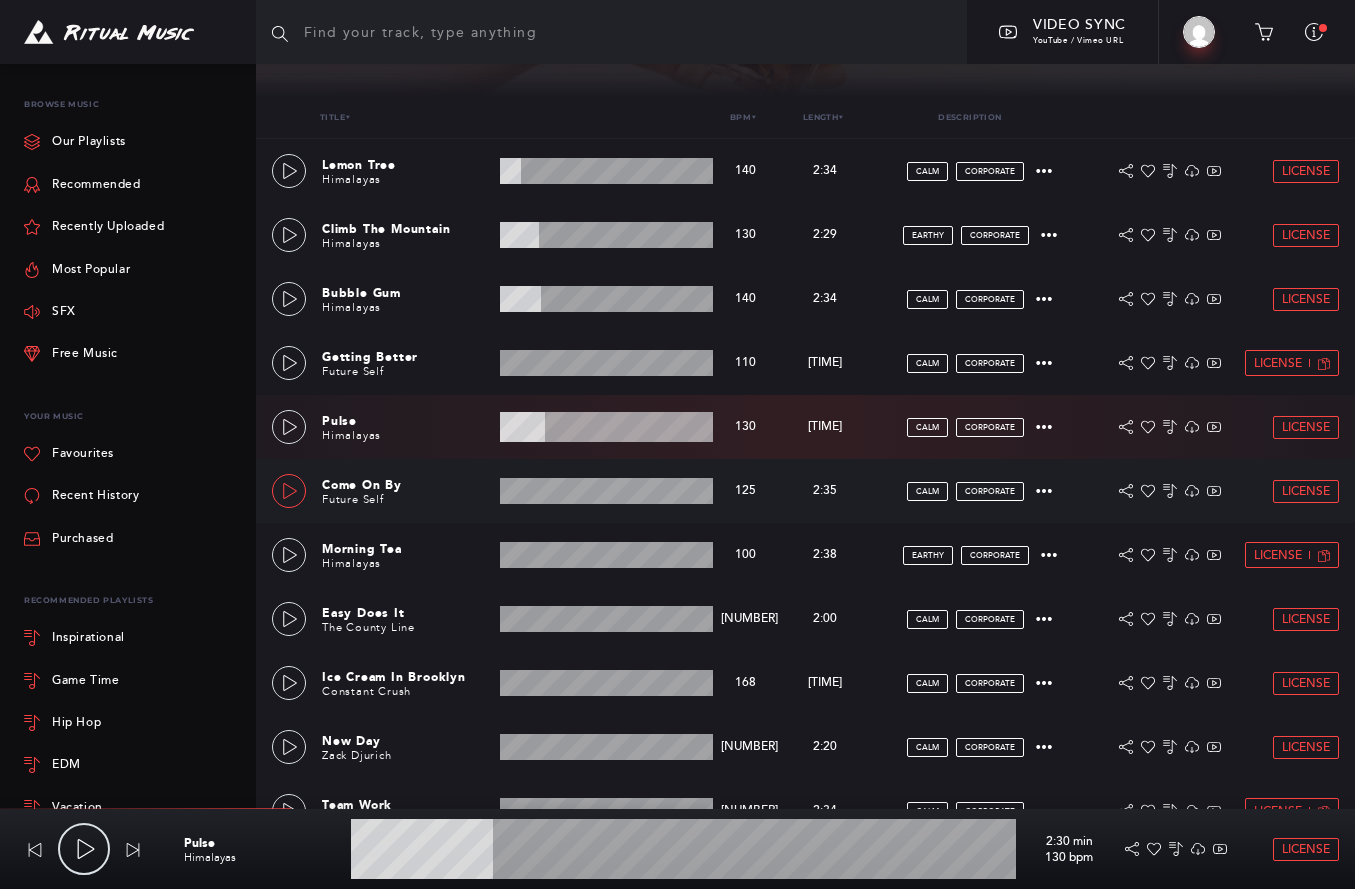 click at bounding box center (289, 491) 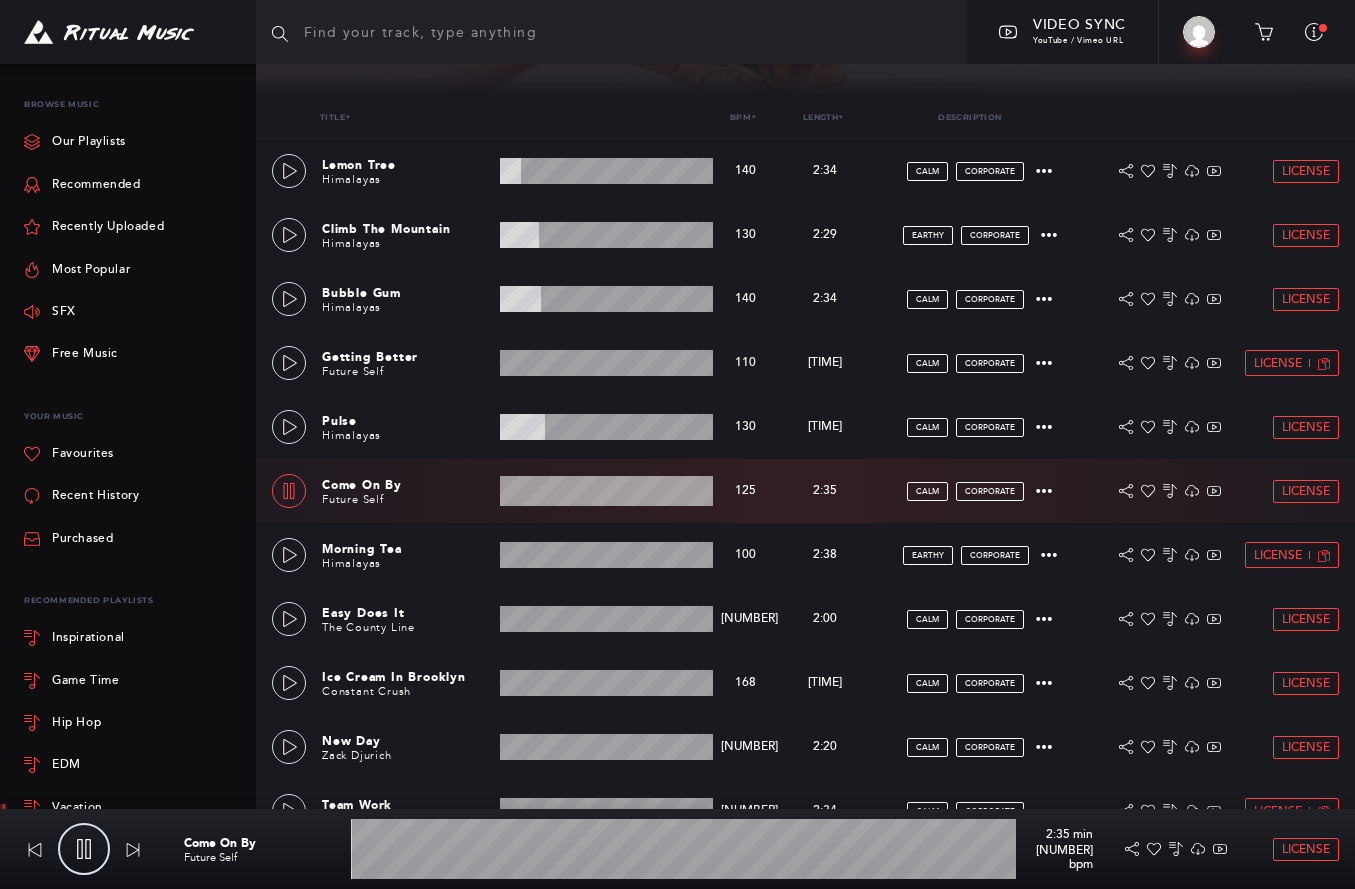 click at bounding box center (683, 849) 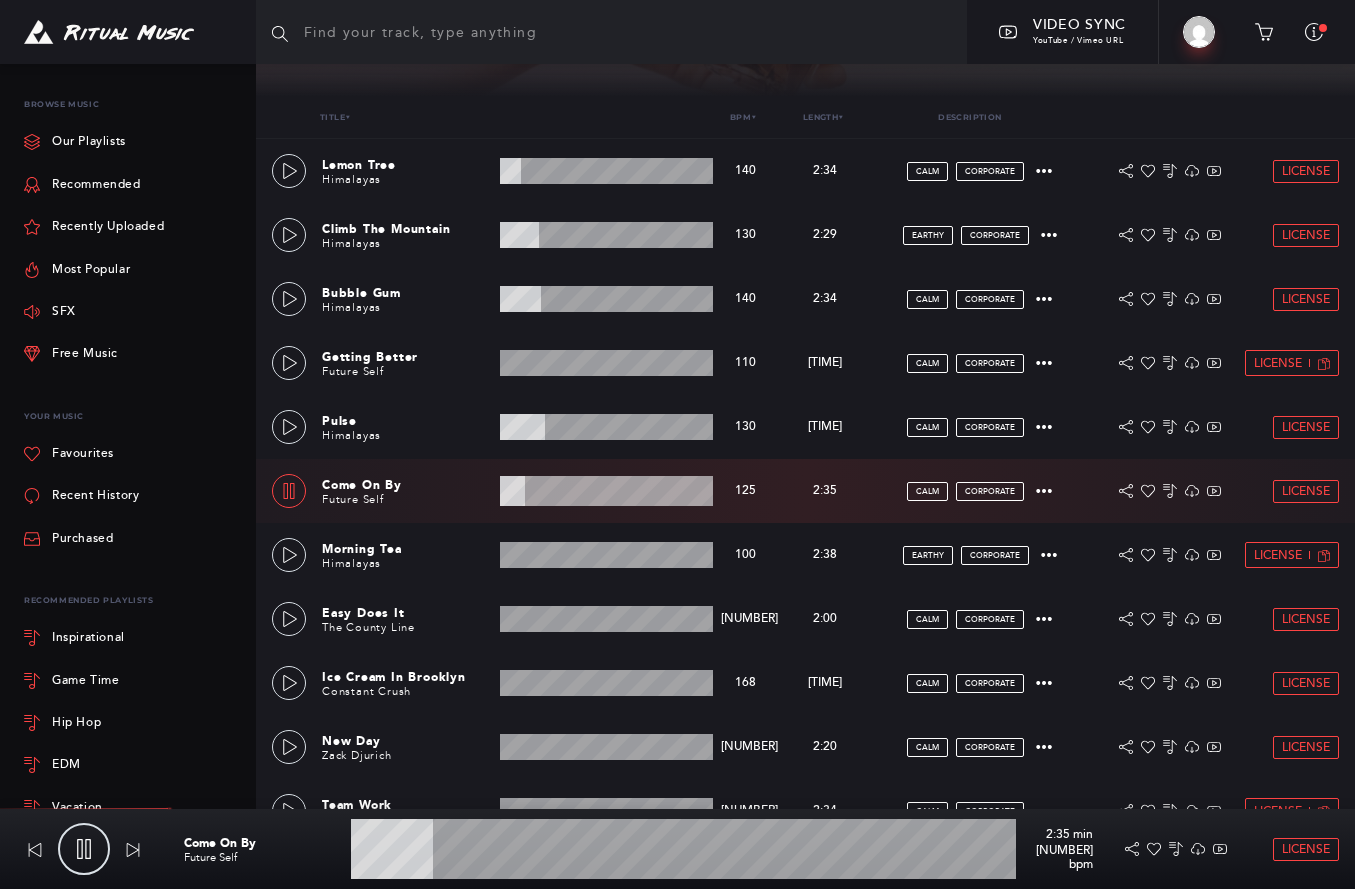 click at bounding box center (289, 491) 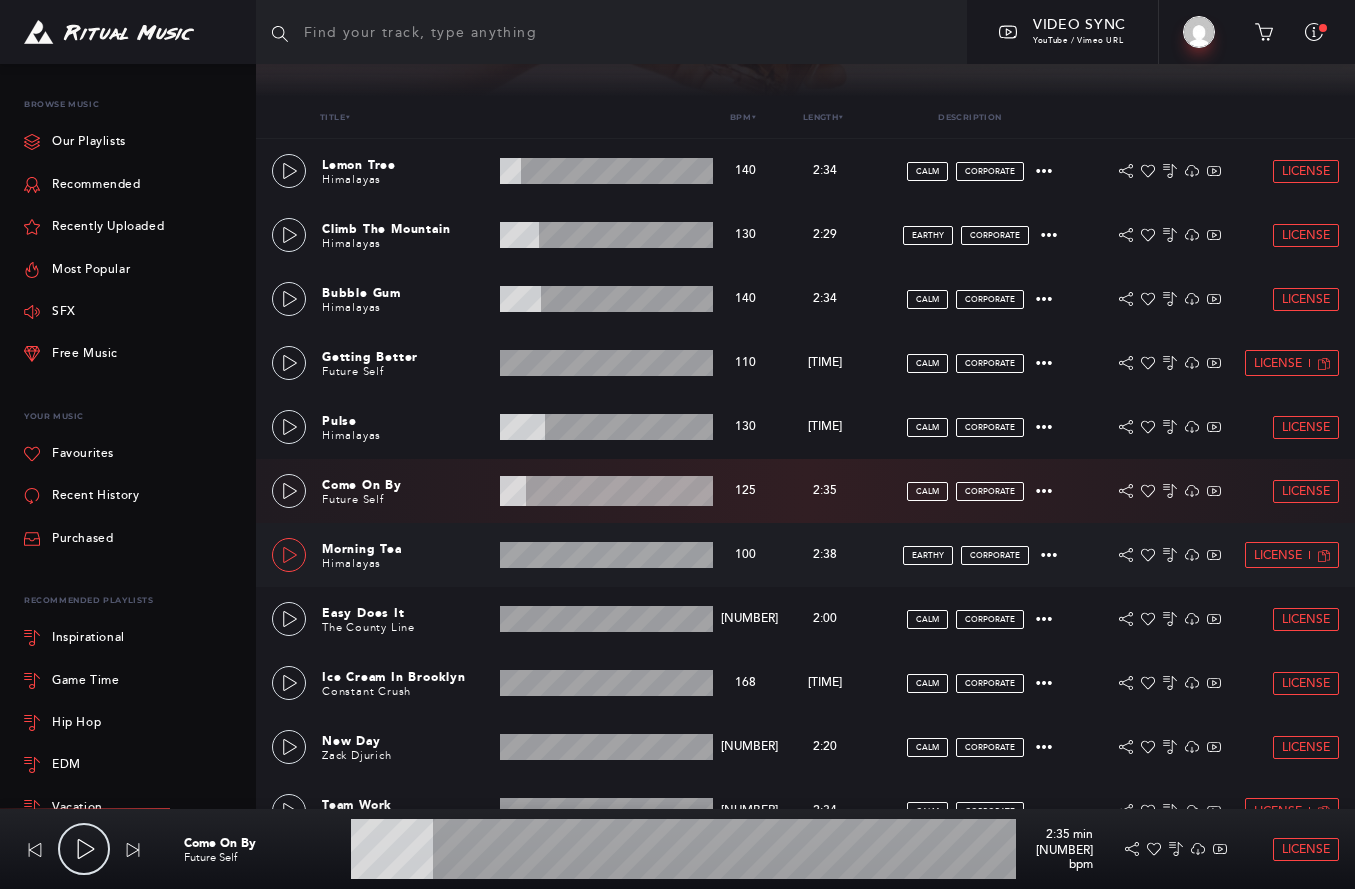 click at bounding box center (289, 555) 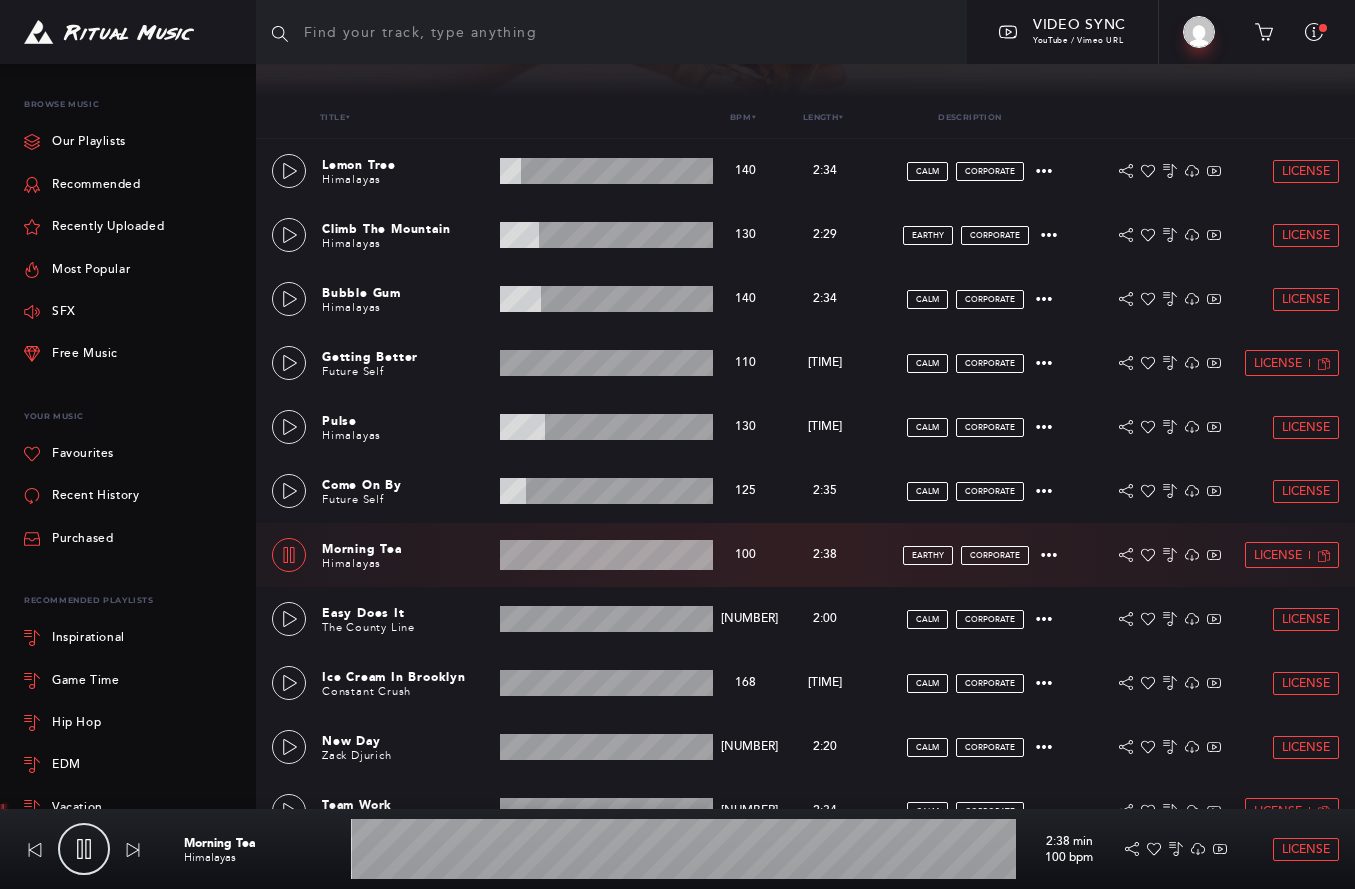 click at bounding box center (683, 849) 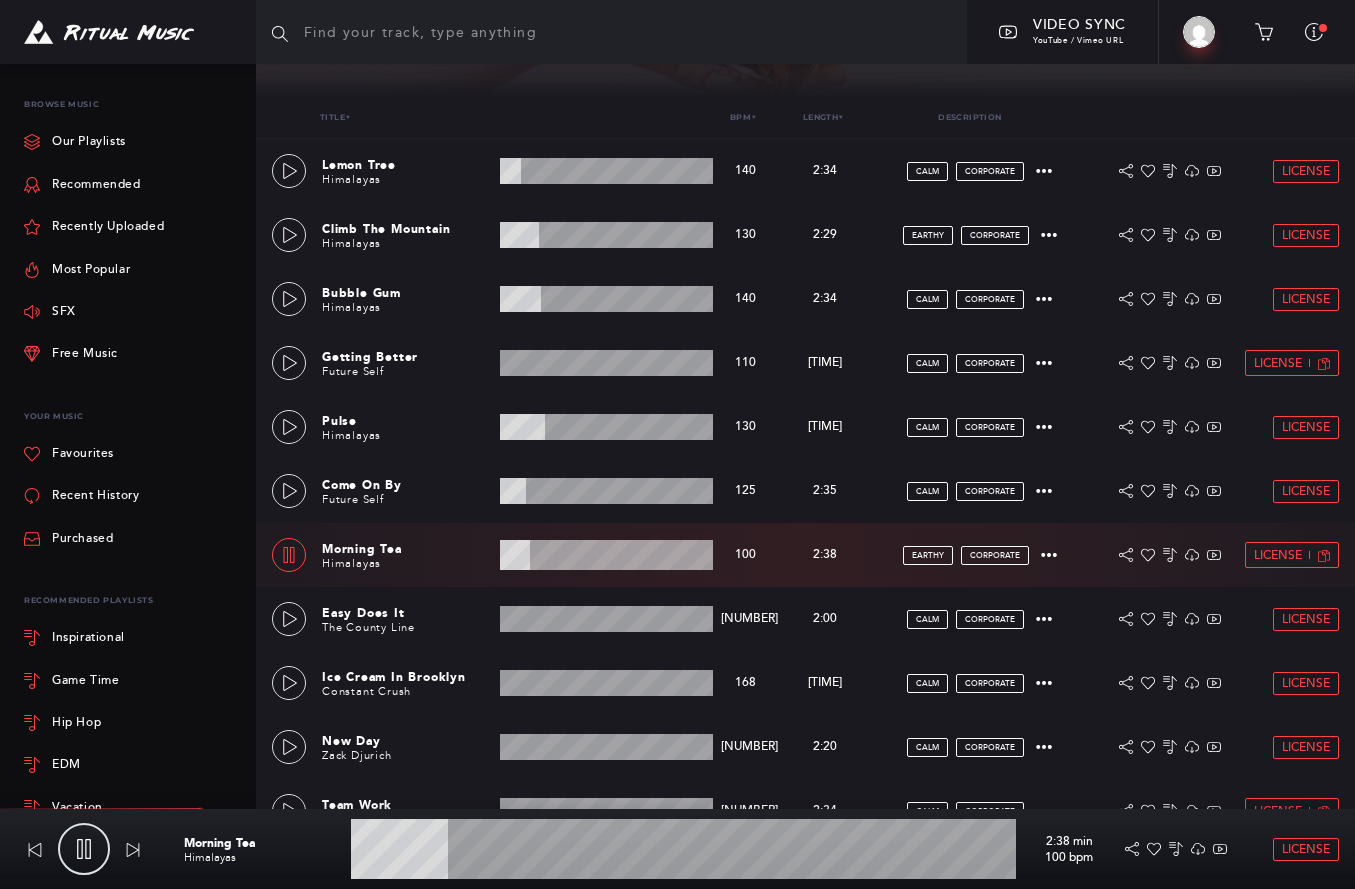 click at bounding box center [289, 555] 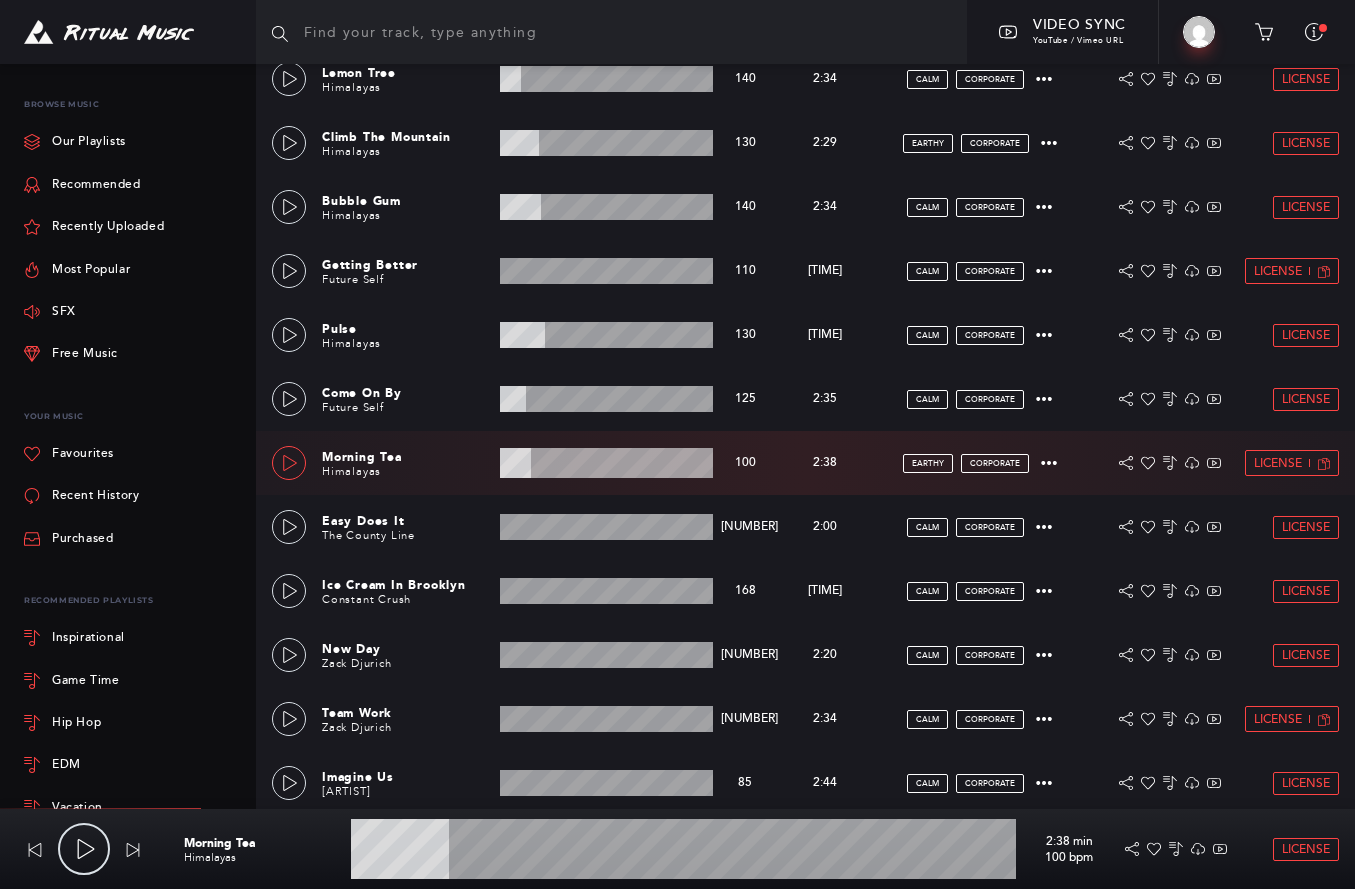 scroll, scrollTop: 478, scrollLeft: 0, axis: vertical 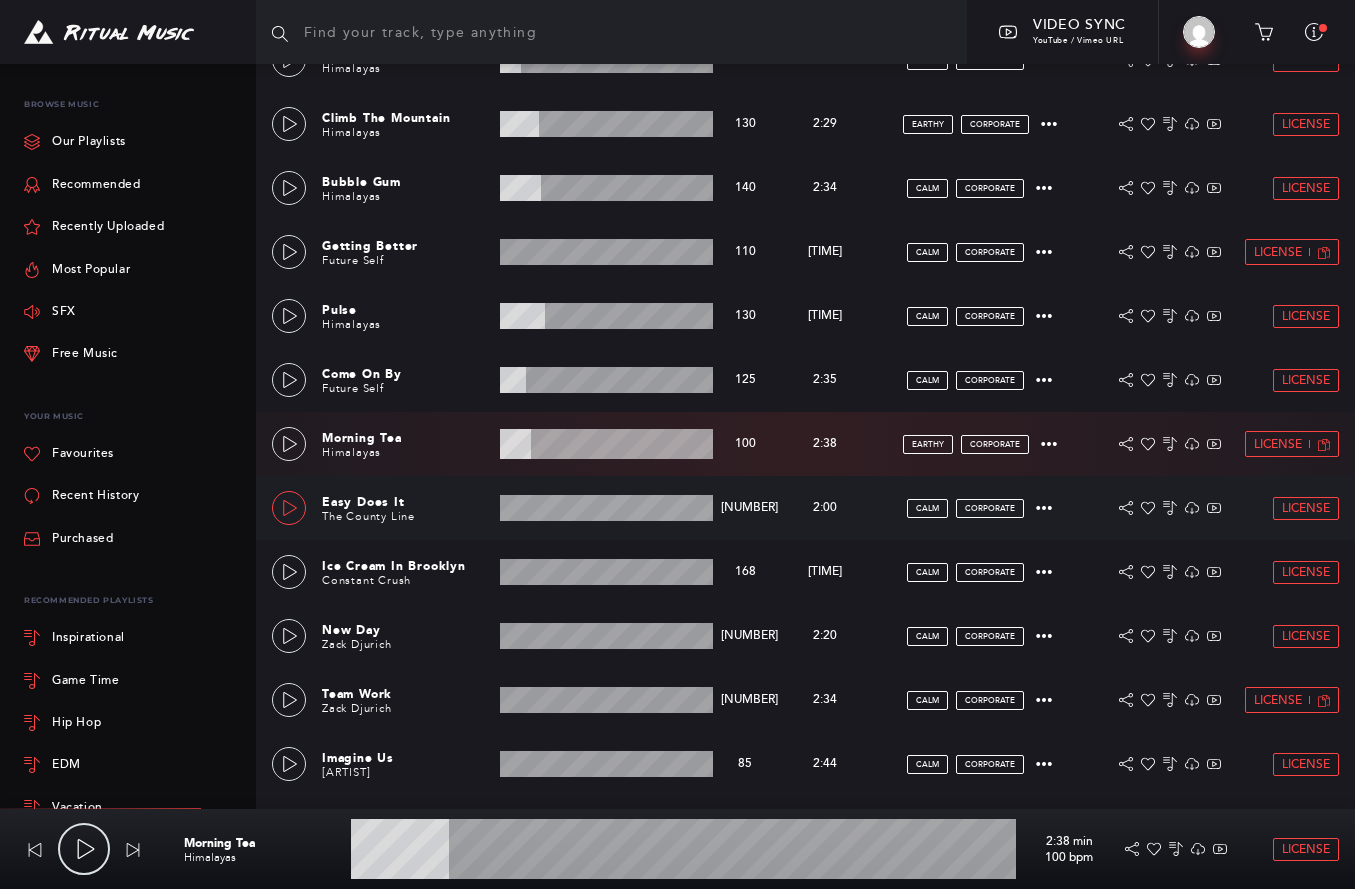 click at bounding box center [290, 508] 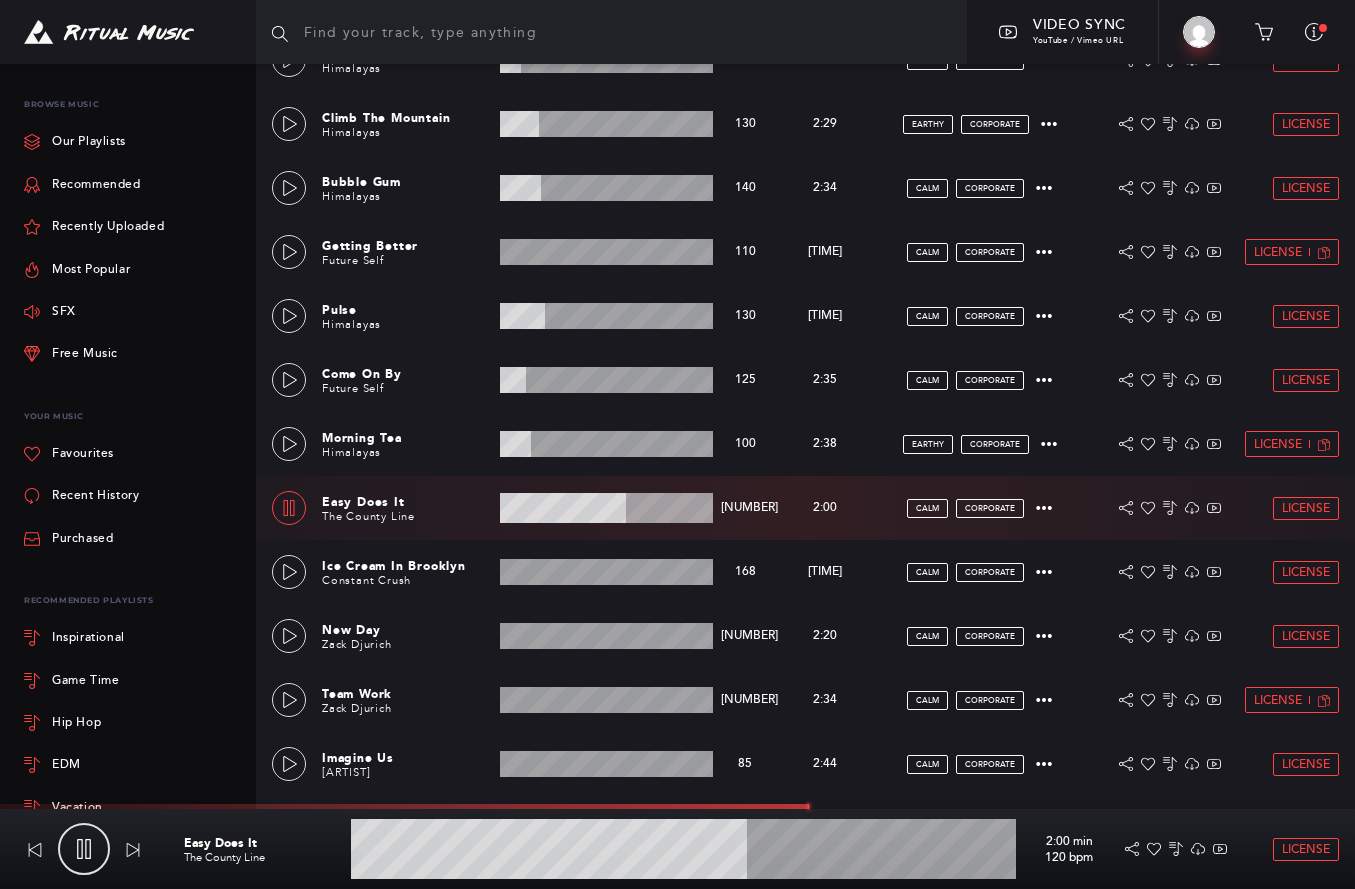 click at bounding box center (84, 849) 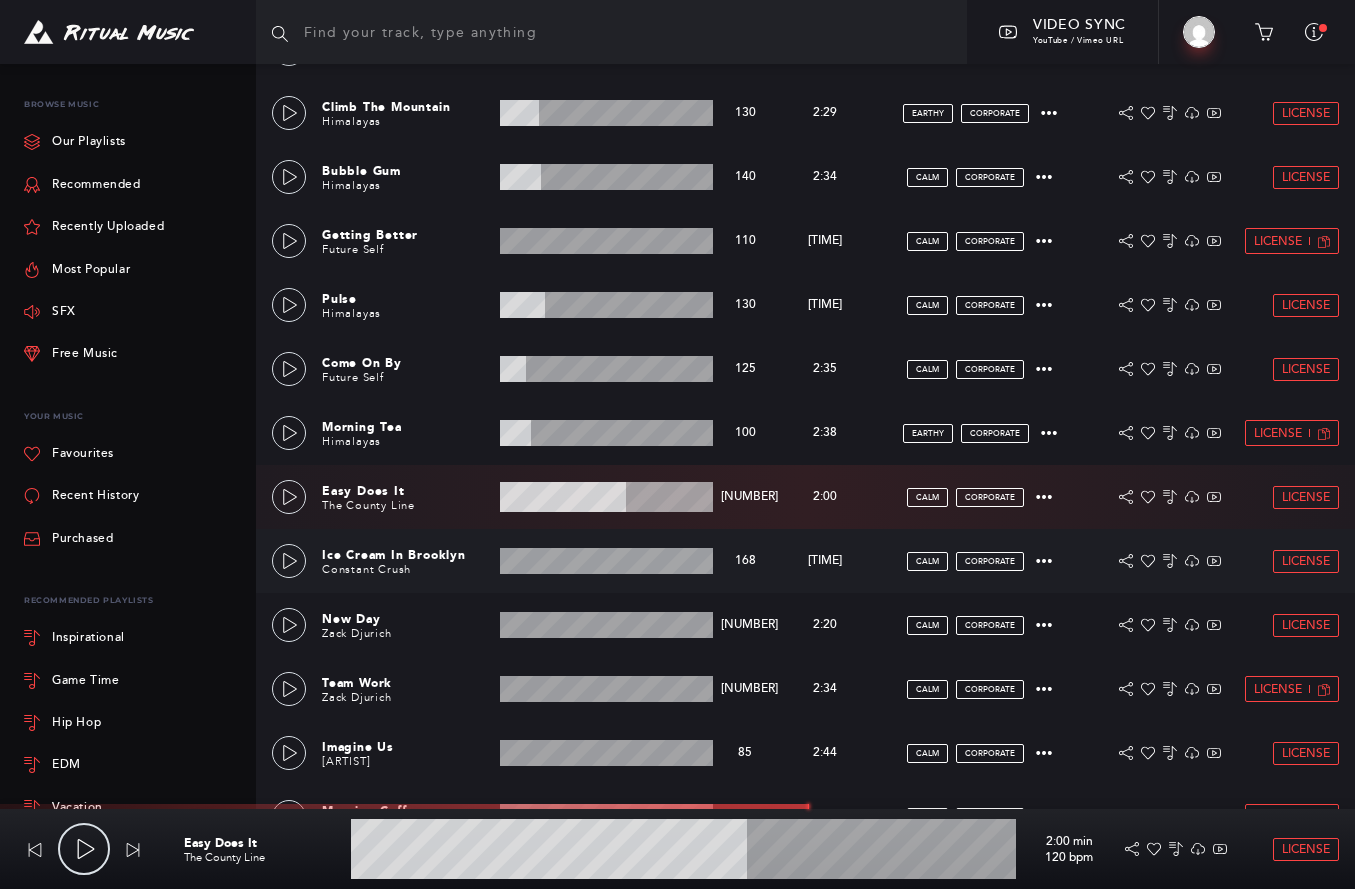 scroll, scrollTop: 504, scrollLeft: 0, axis: vertical 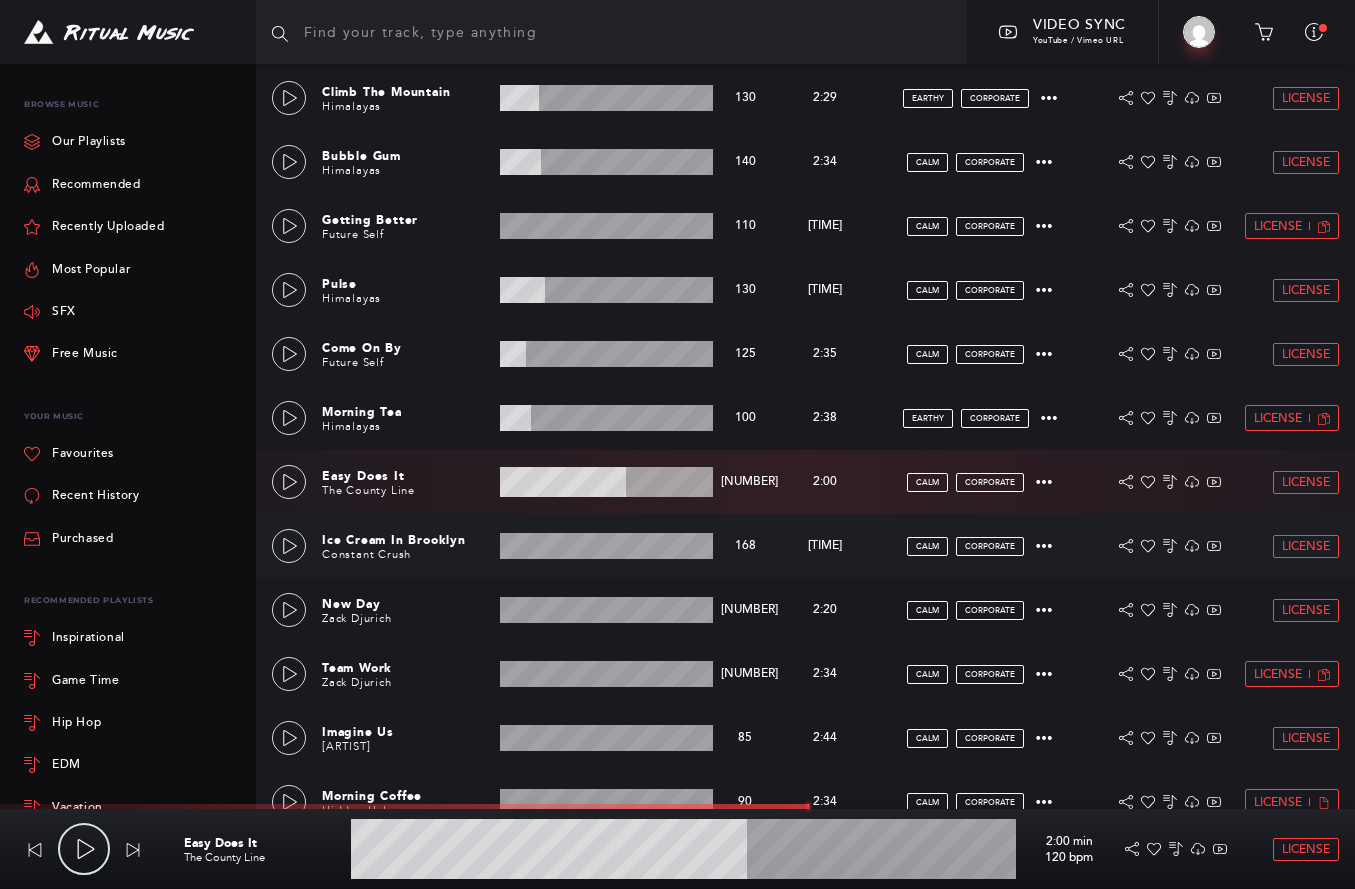 click on "[TITLE]   [PERSON]       [DURATION]   [BPM]   [BPM]      [DURATION]  min     calm   corporate
License" at bounding box center [805, 546] 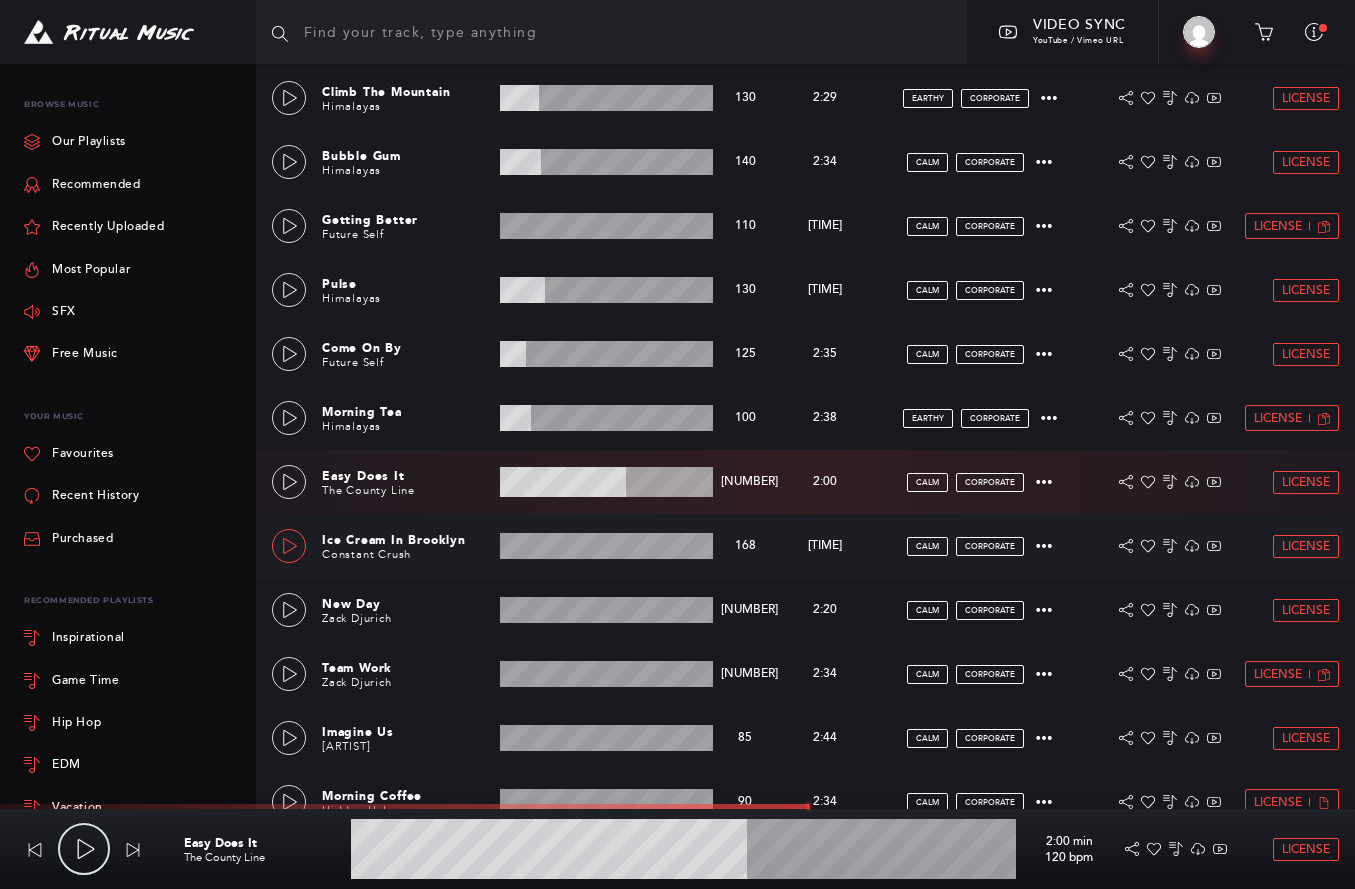 click at bounding box center (289, 546) 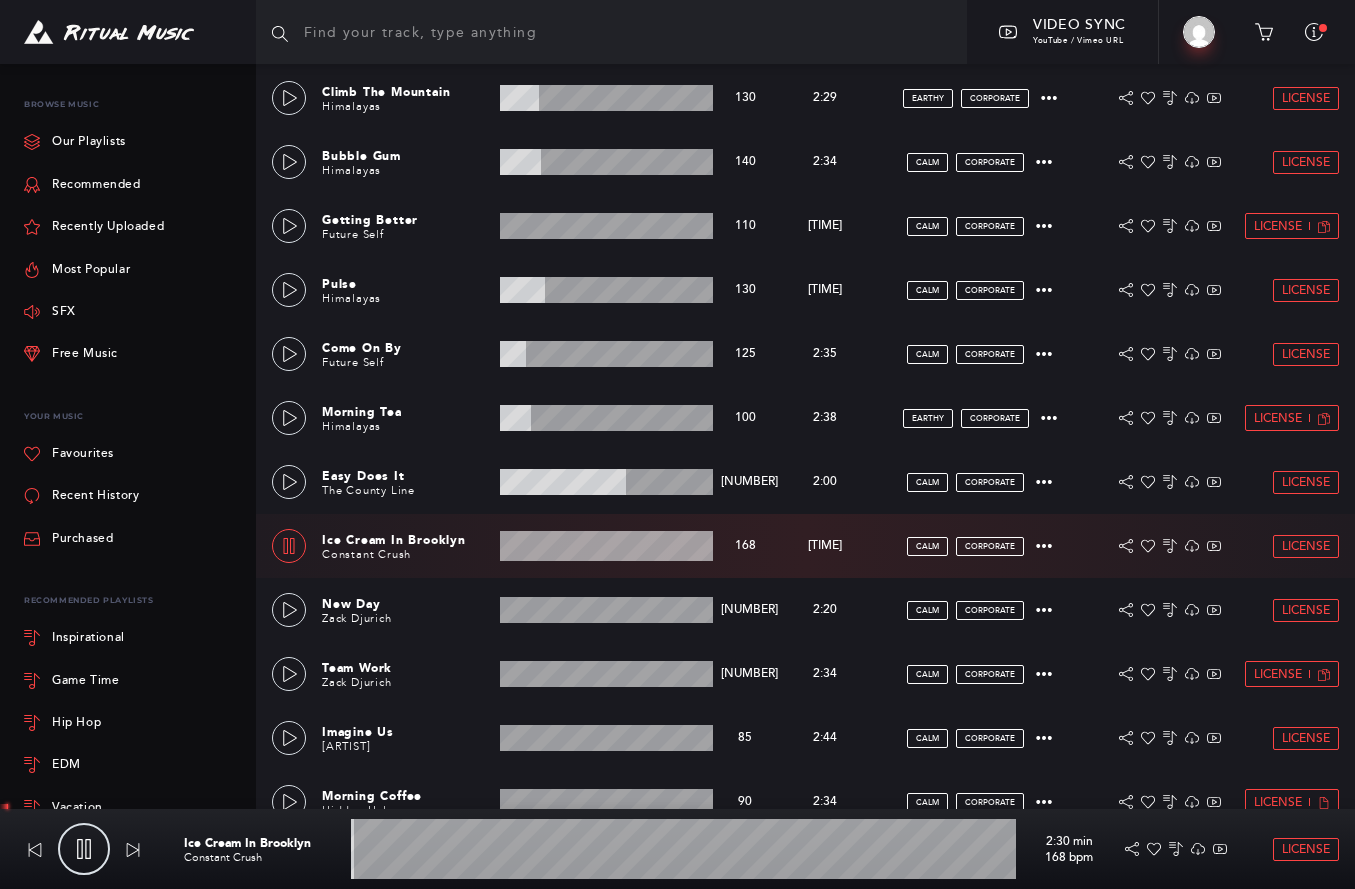 click at bounding box center (606, 546) 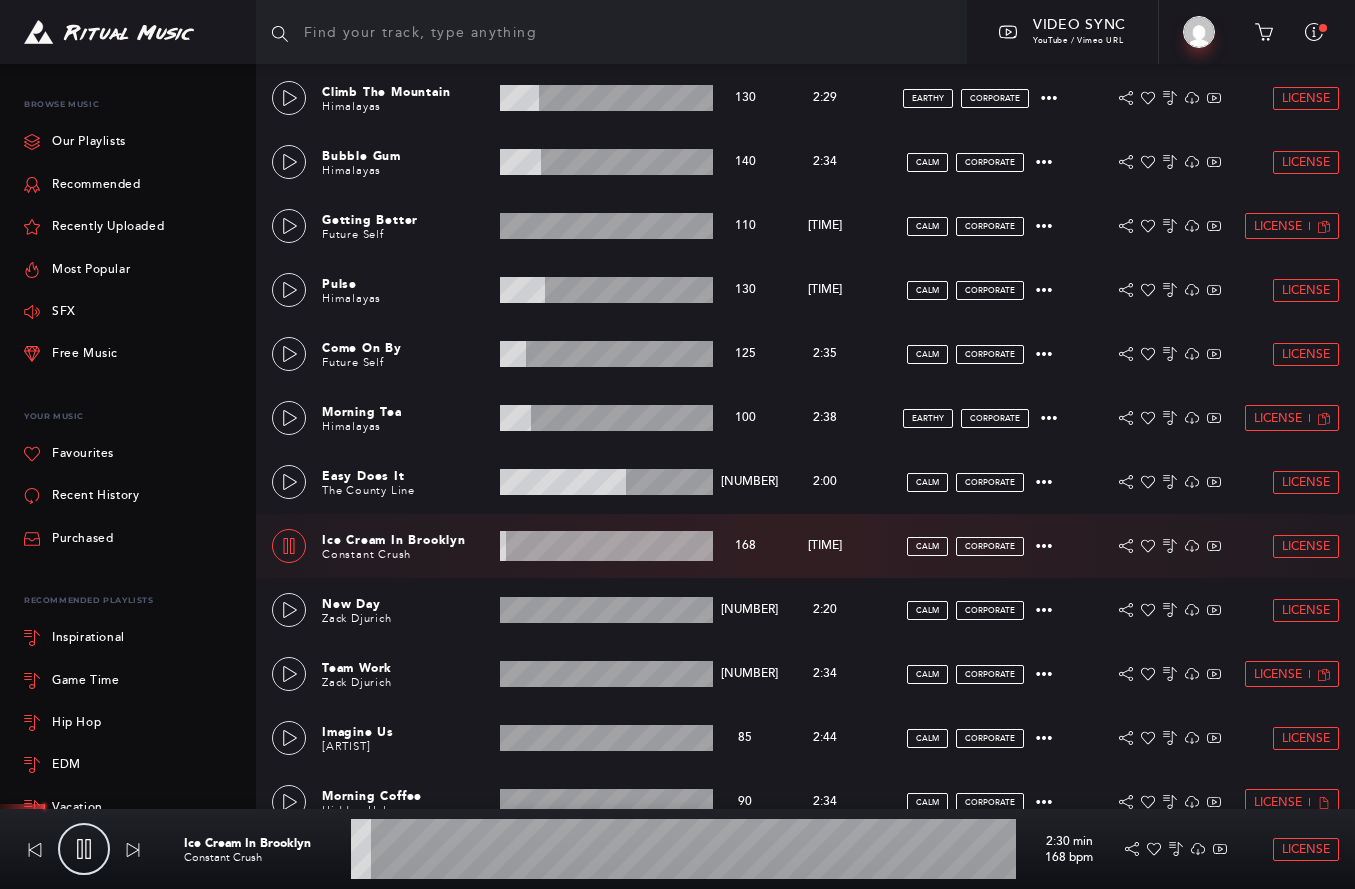 click at bounding box center [289, 546] 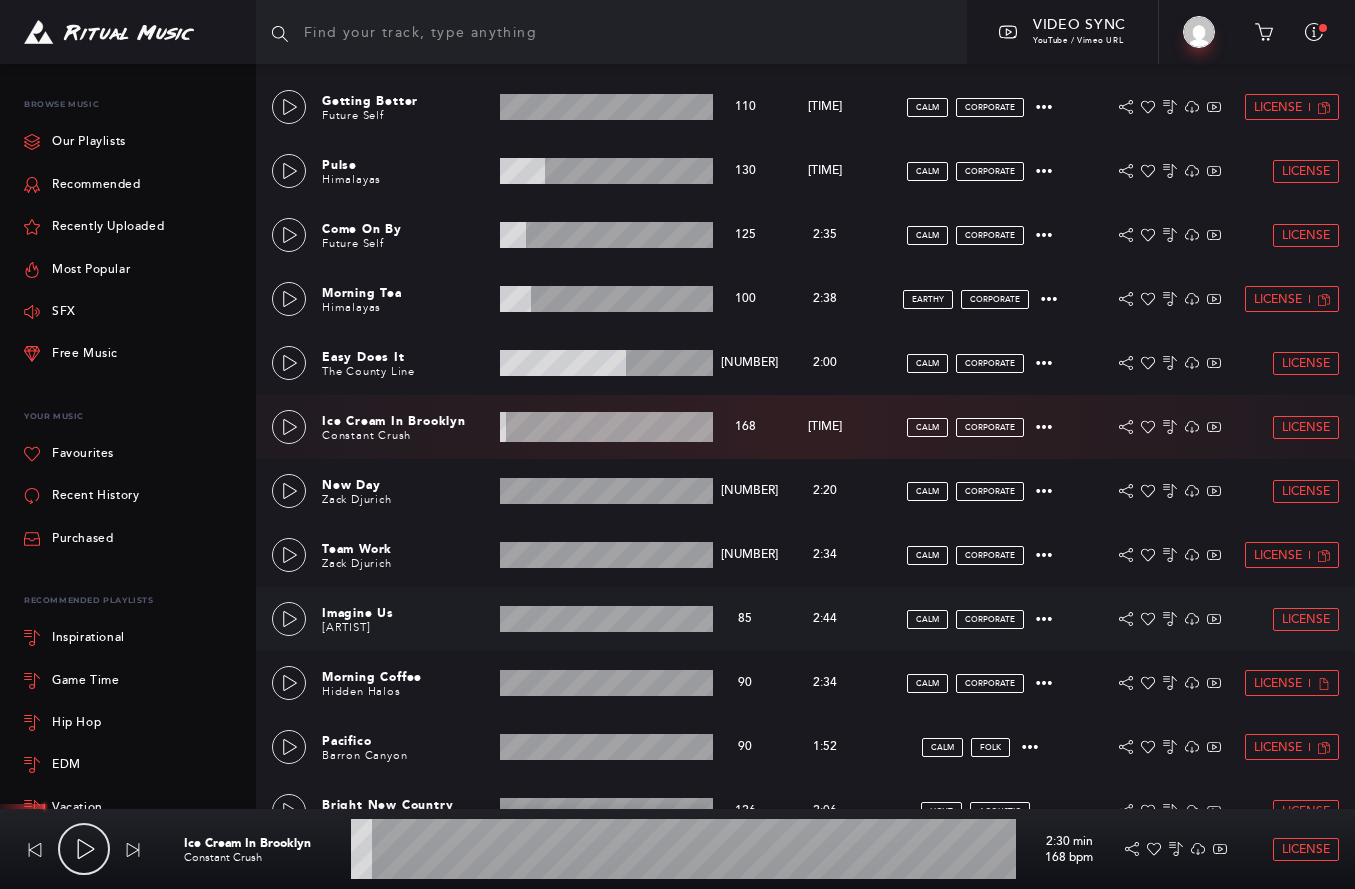 scroll, scrollTop: 639, scrollLeft: 0, axis: vertical 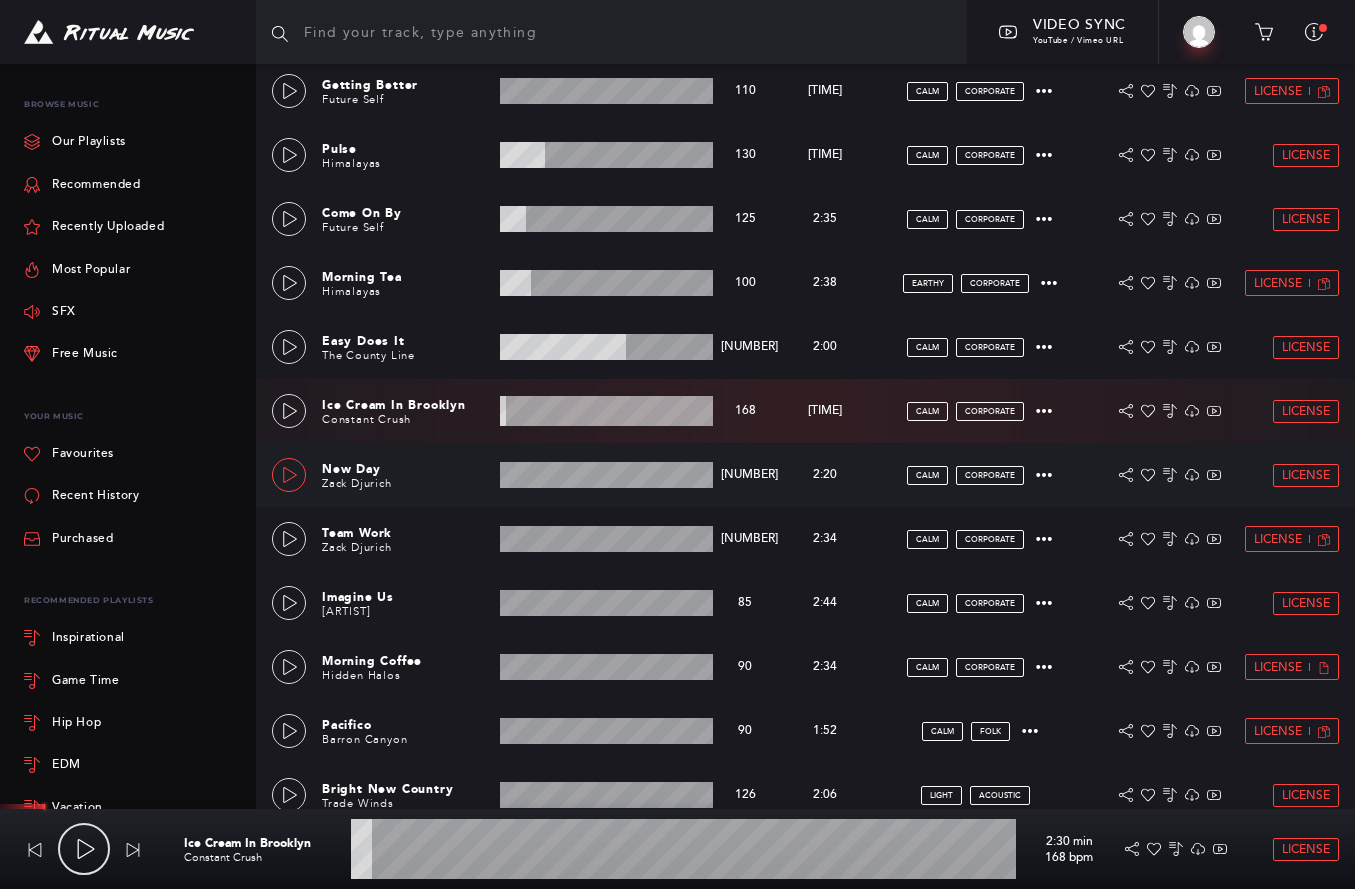 click at bounding box center [289, 475] 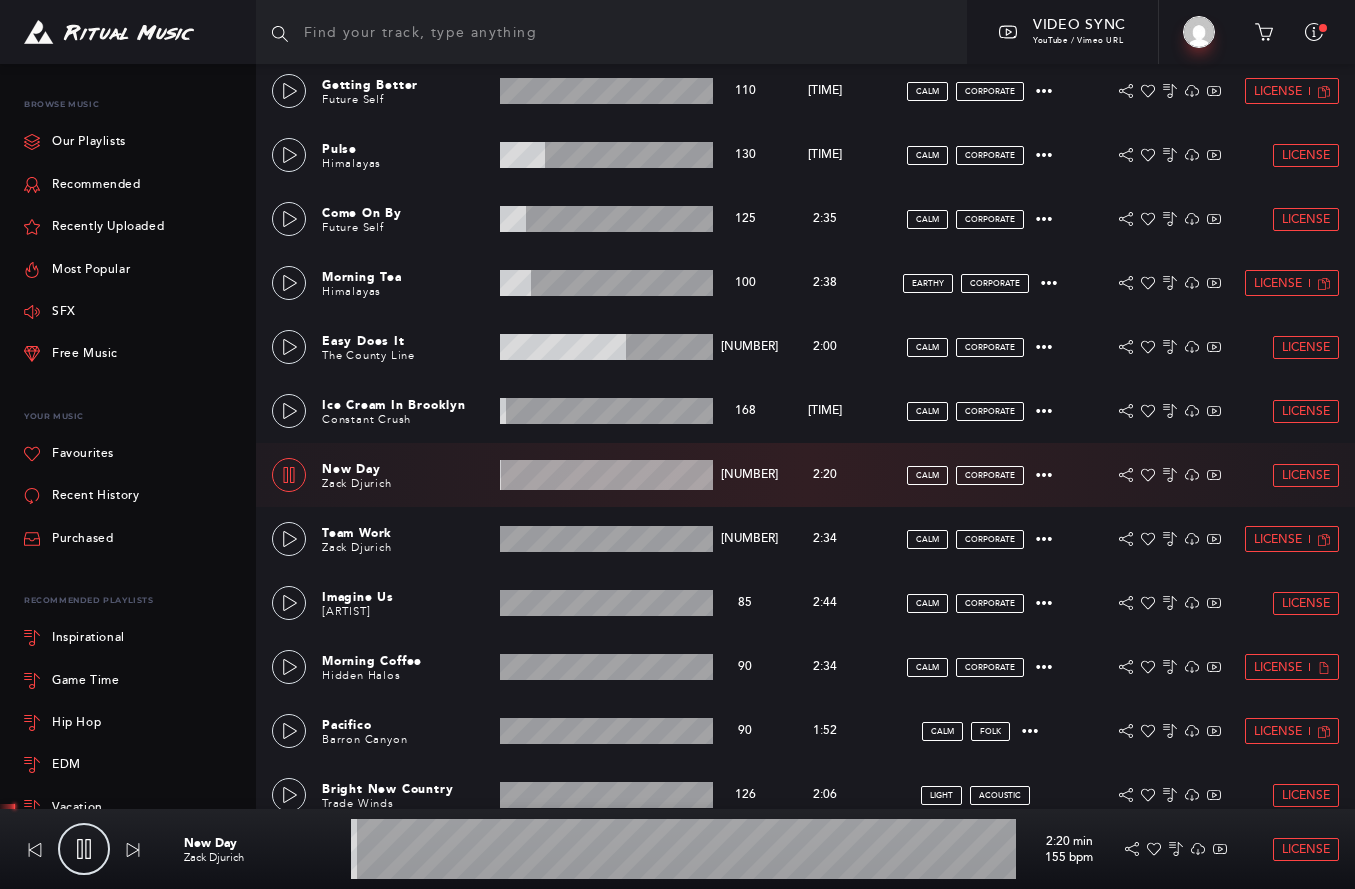 click at bounding box center [606, 475] 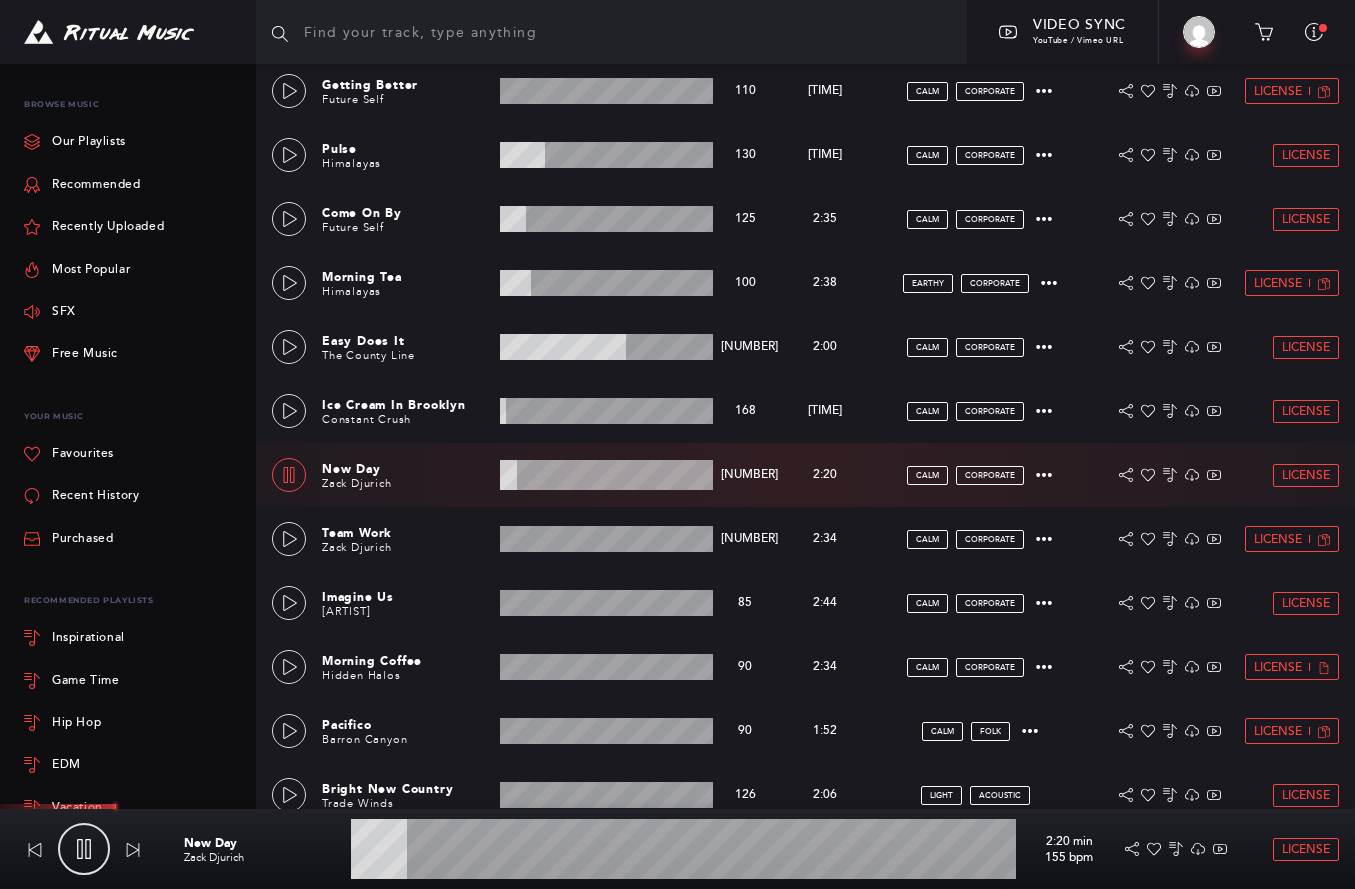 click at bounding box center (606, 475) 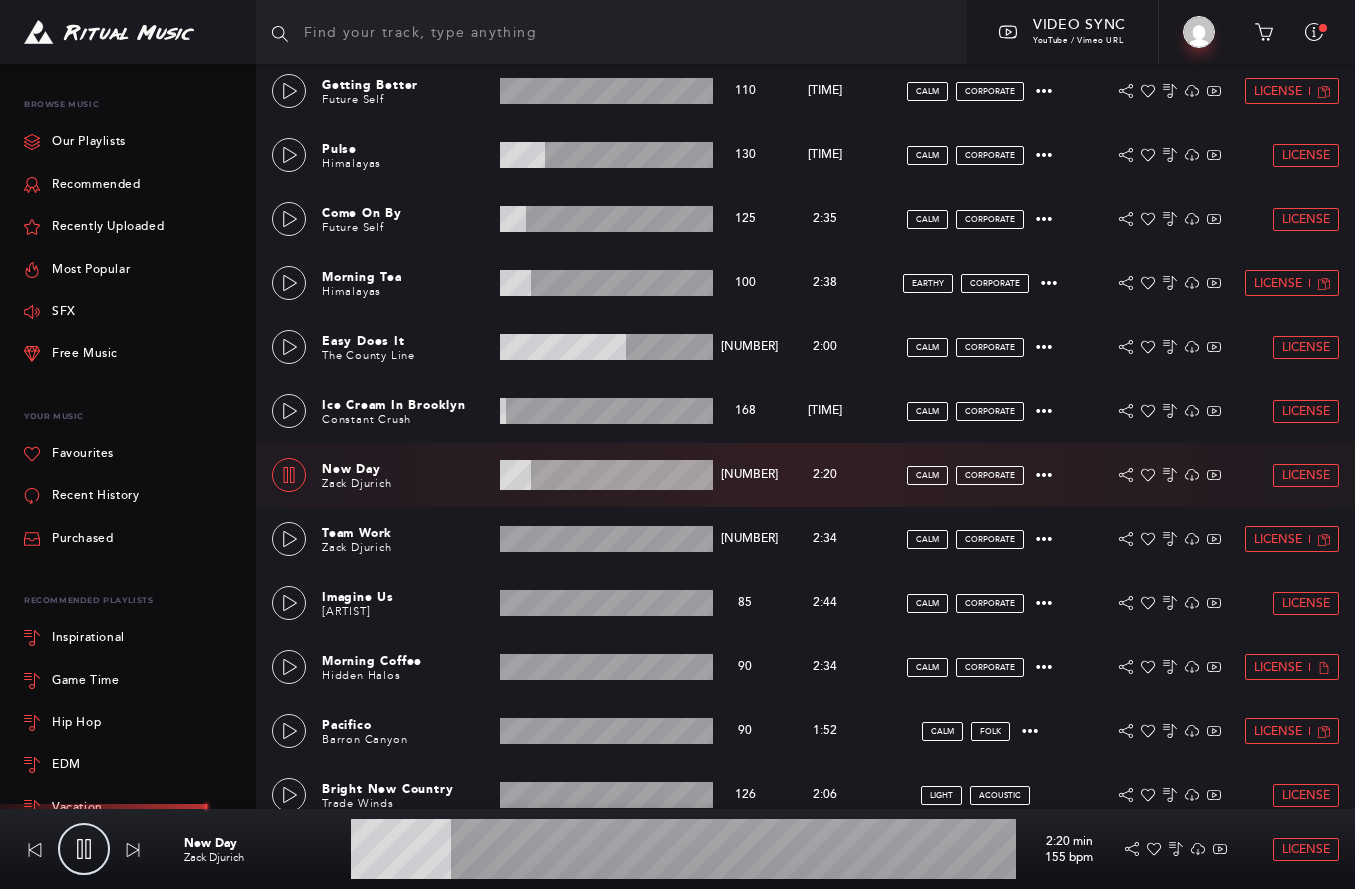 click on "[TITLE]   [PERSON]       [DURATION]   [BPM]   [BPM]      [DURATION]  min     calm   corporate
License" at bounding box center (805, 475) 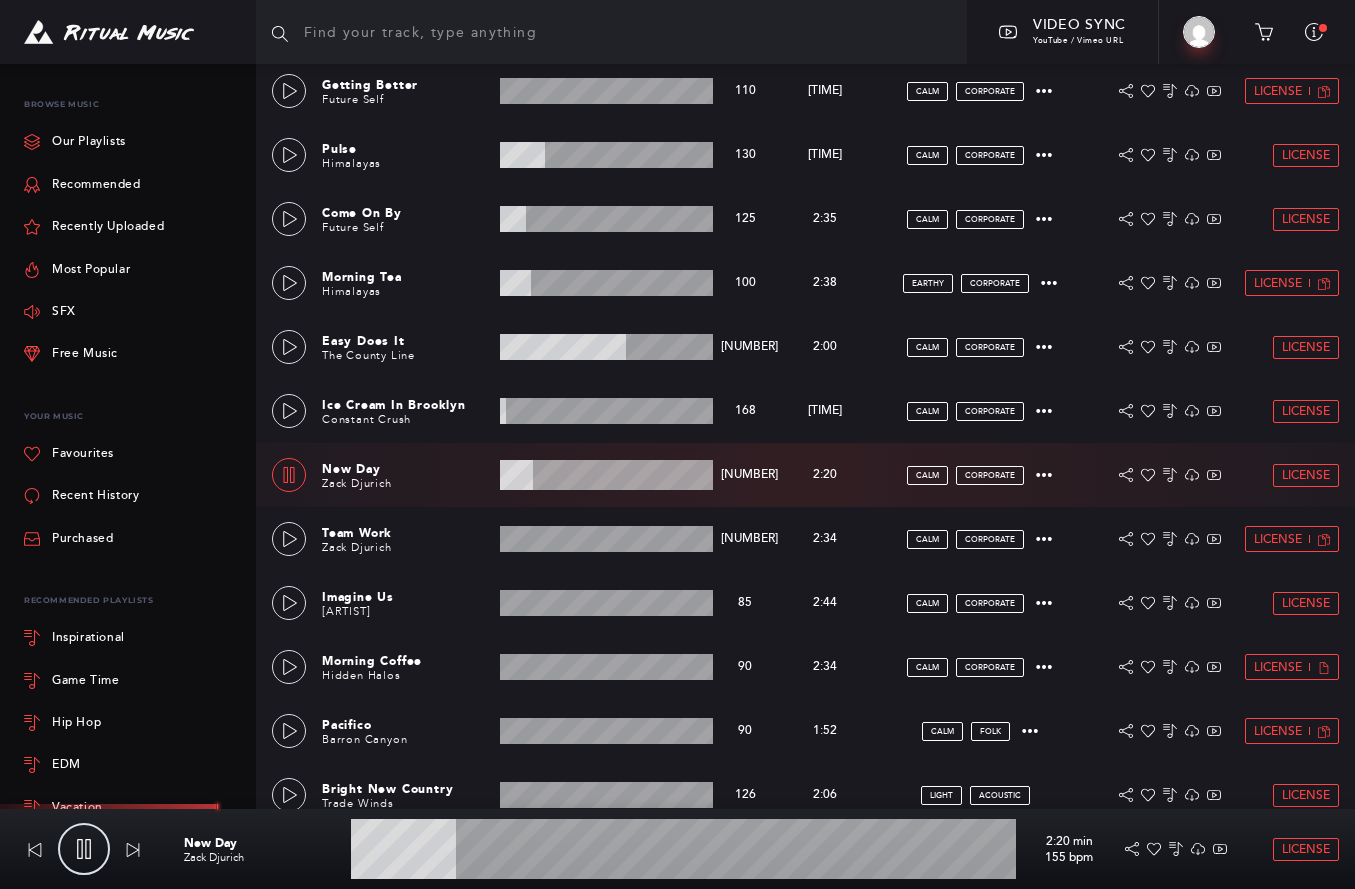 click at bounding box center [289, 475] 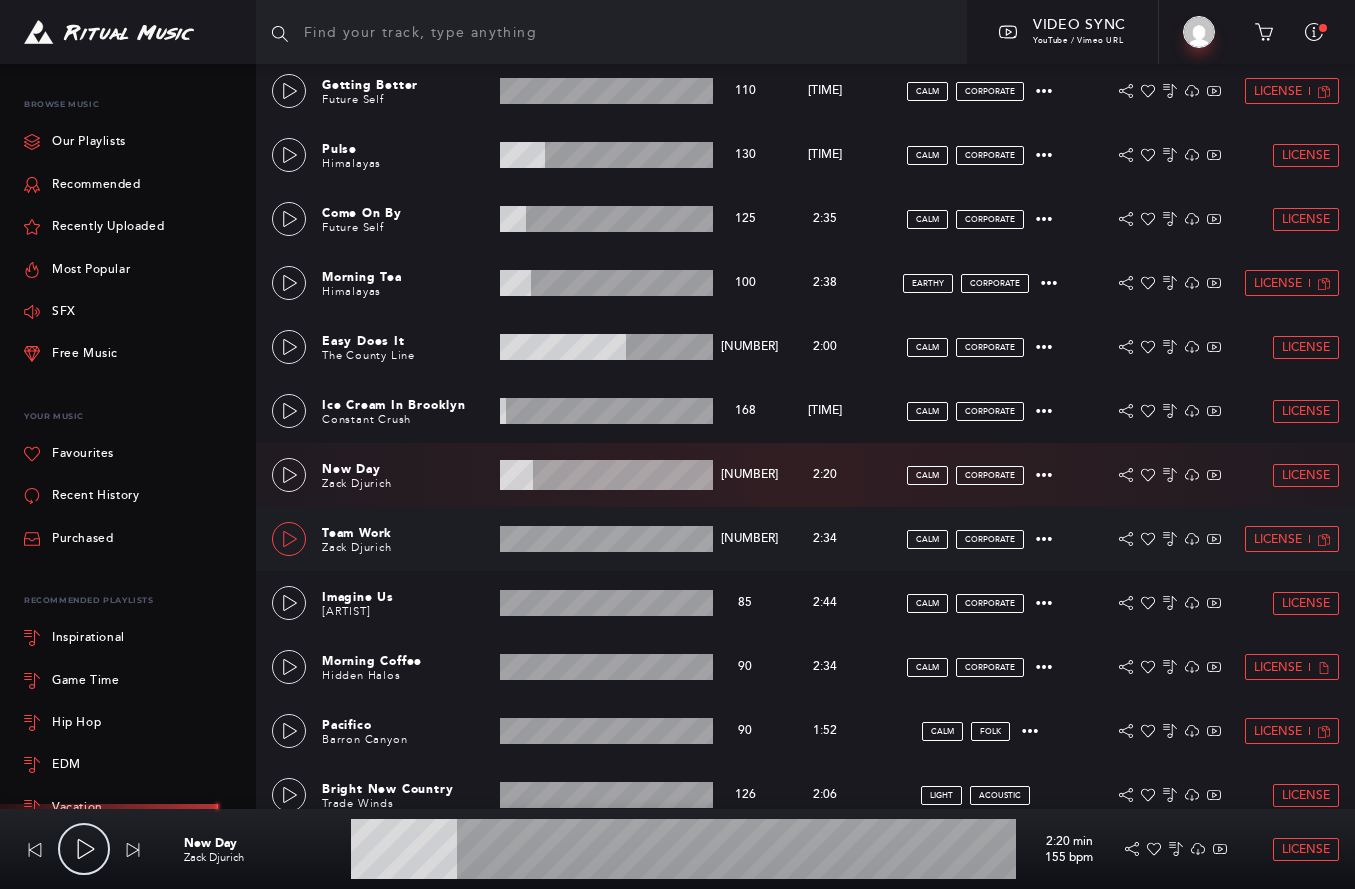 click at bounding box center [289, 539] 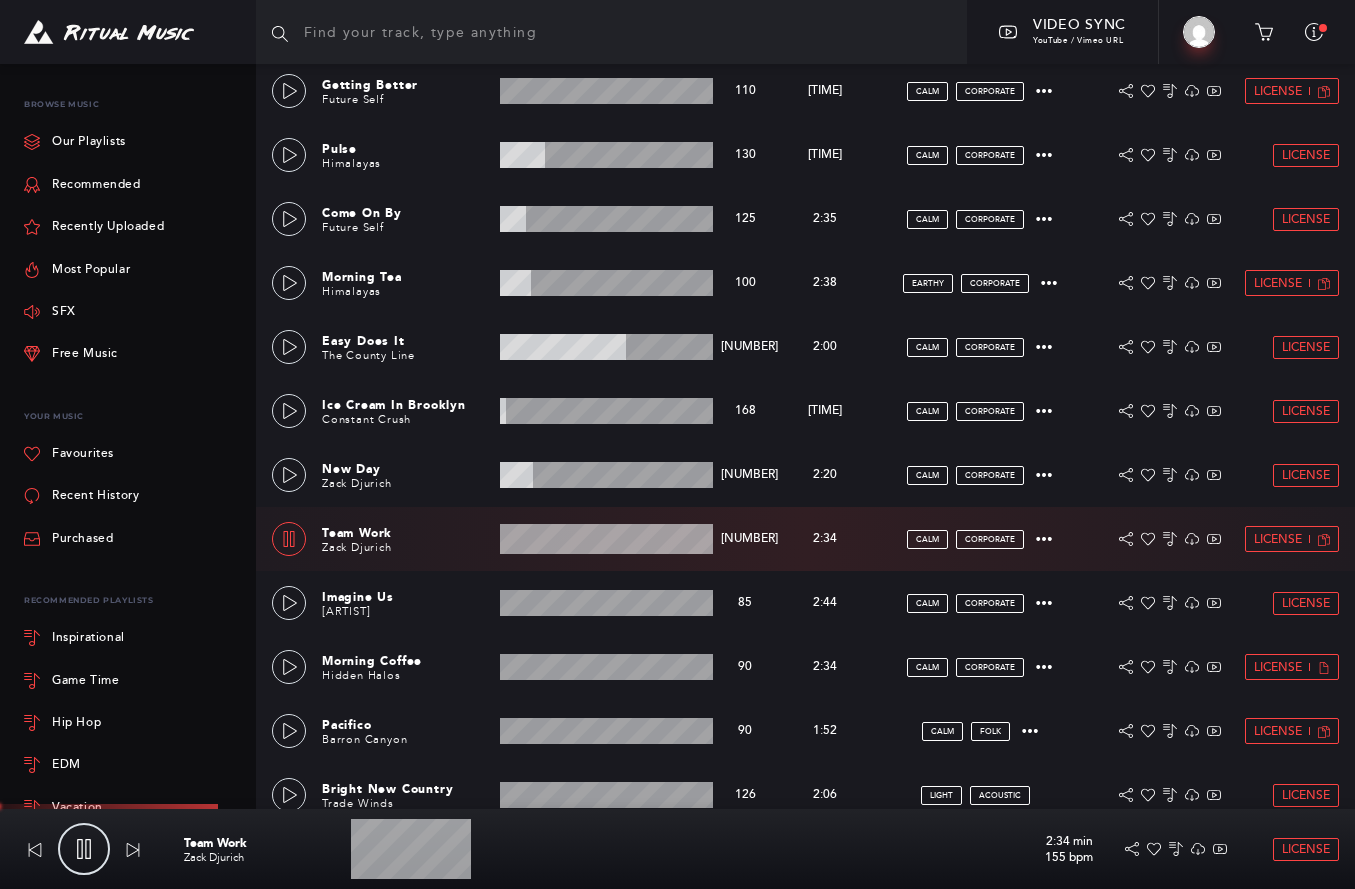 click at bounding box center [606, 539] 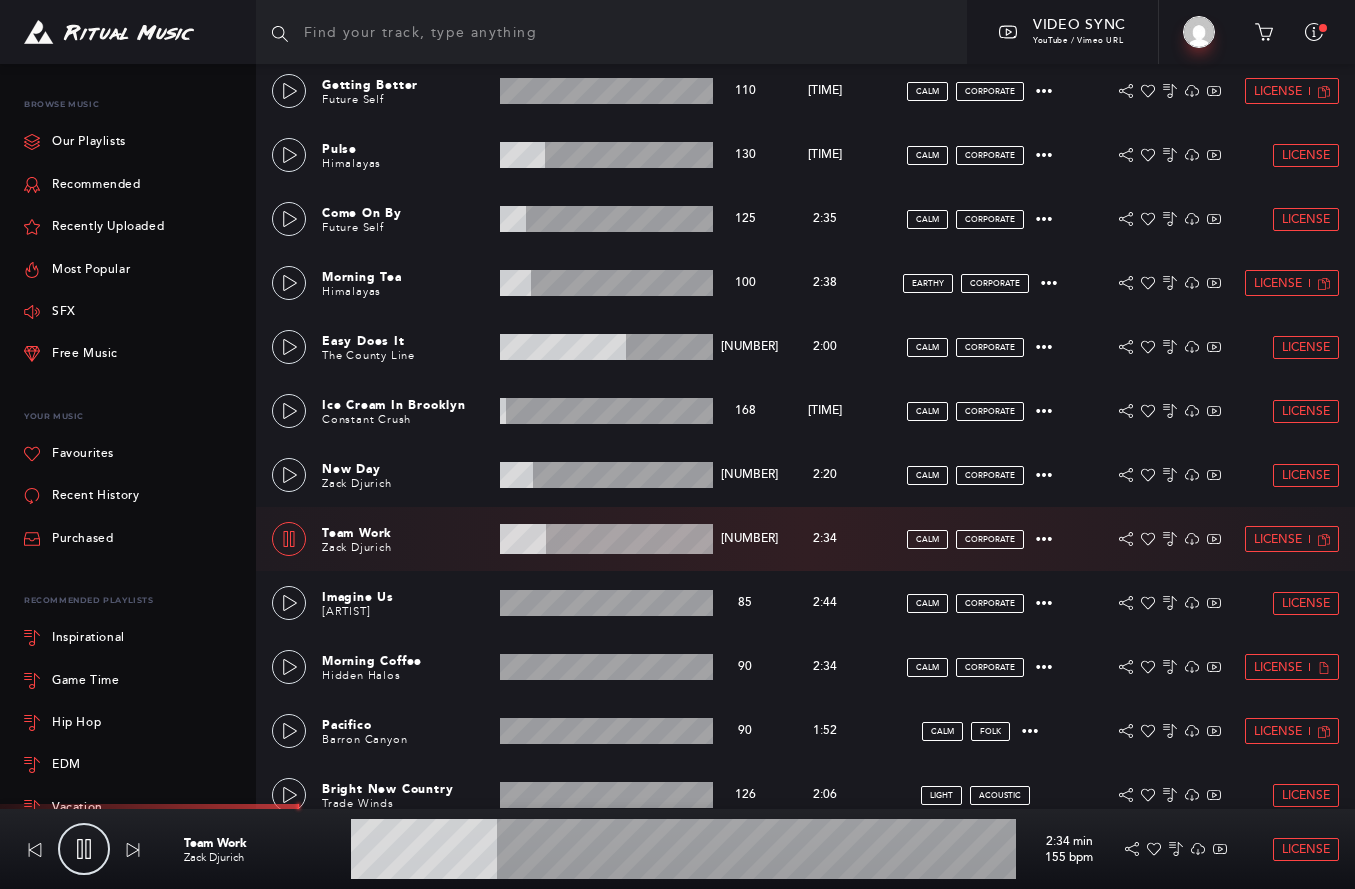 click at bounding box center [289, 539] 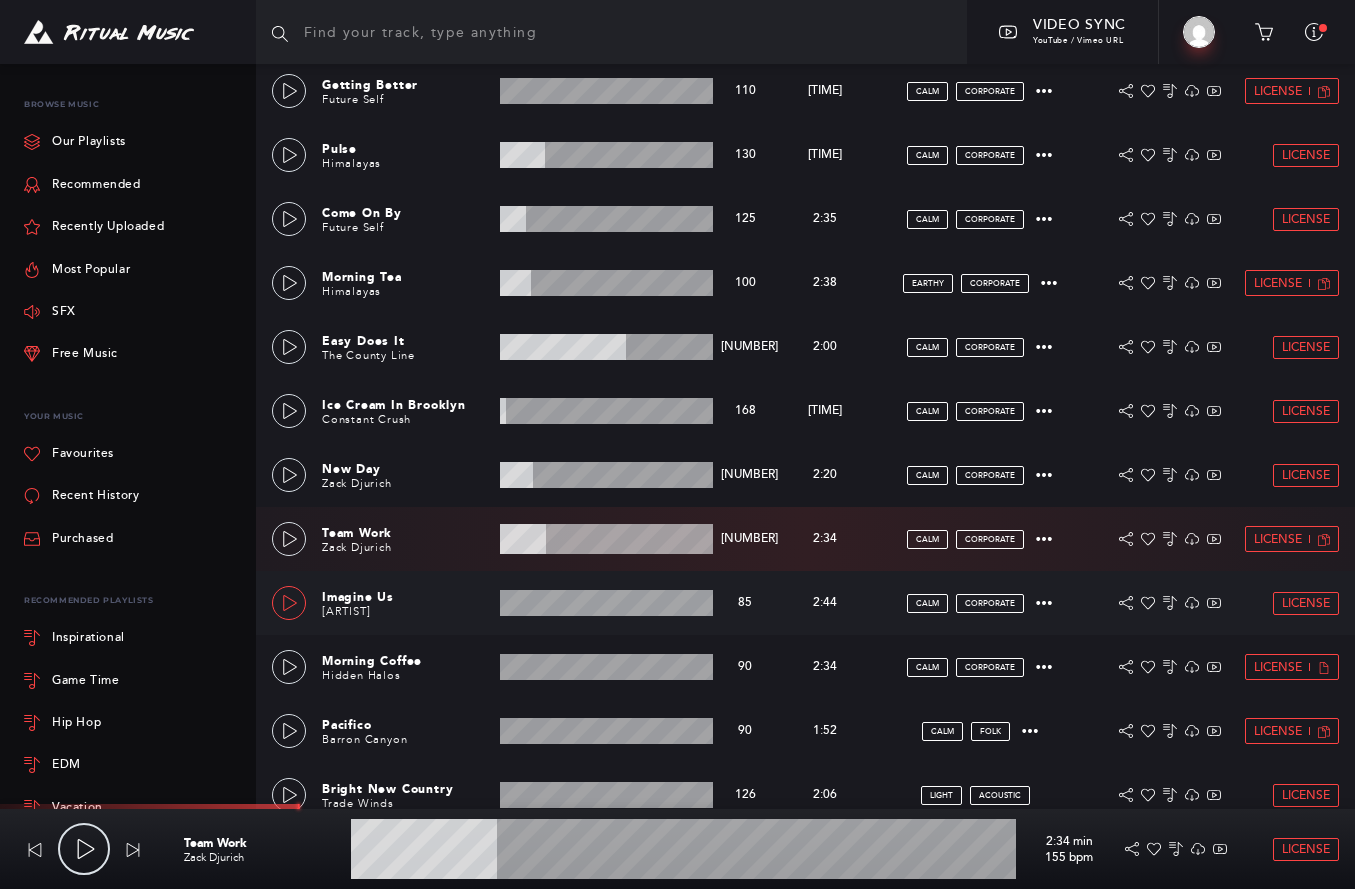 click at bounding box center (290, 603) 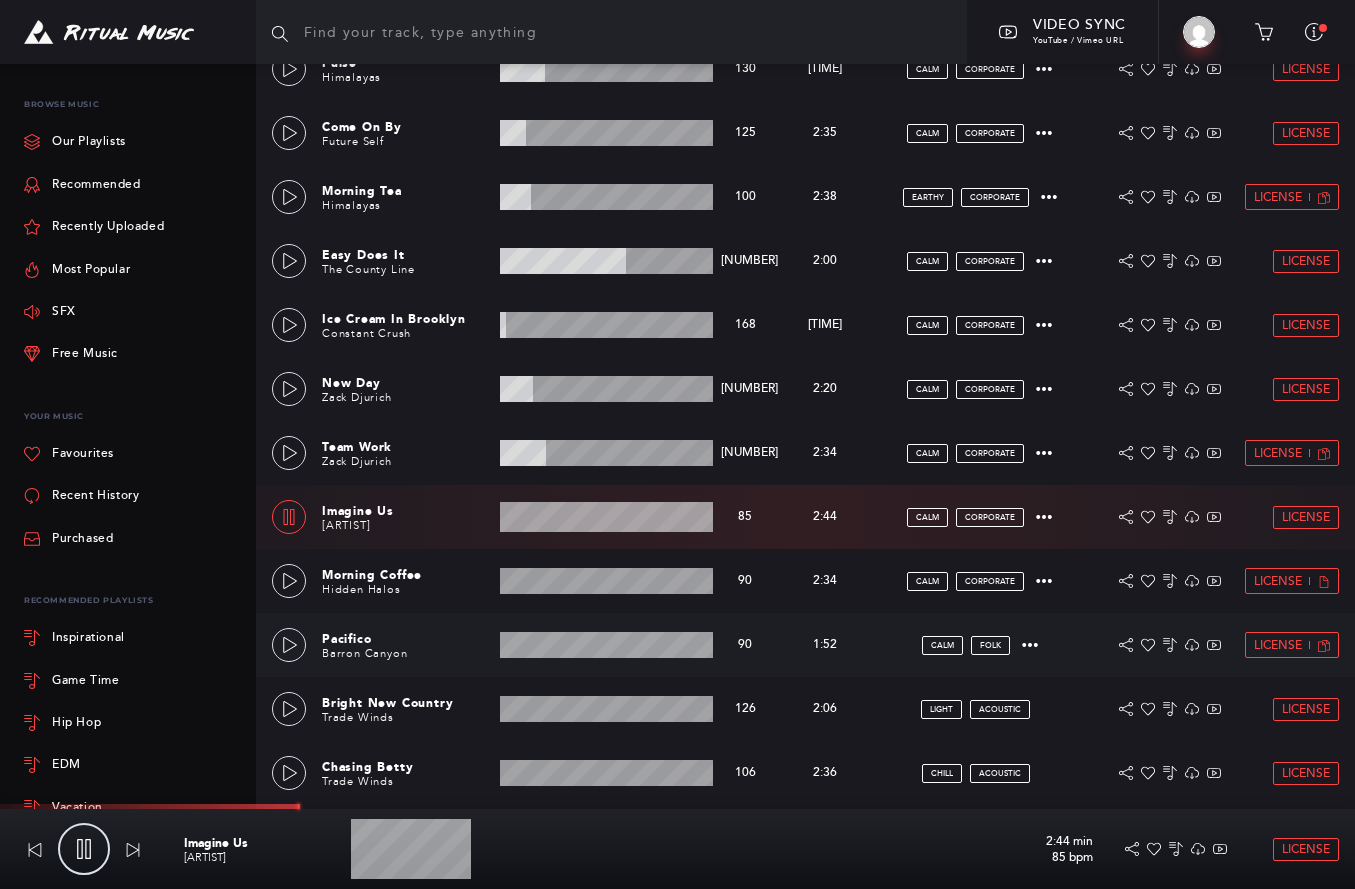scroll, scrollTop: 771, scrollLeft: 0, axis: vertical 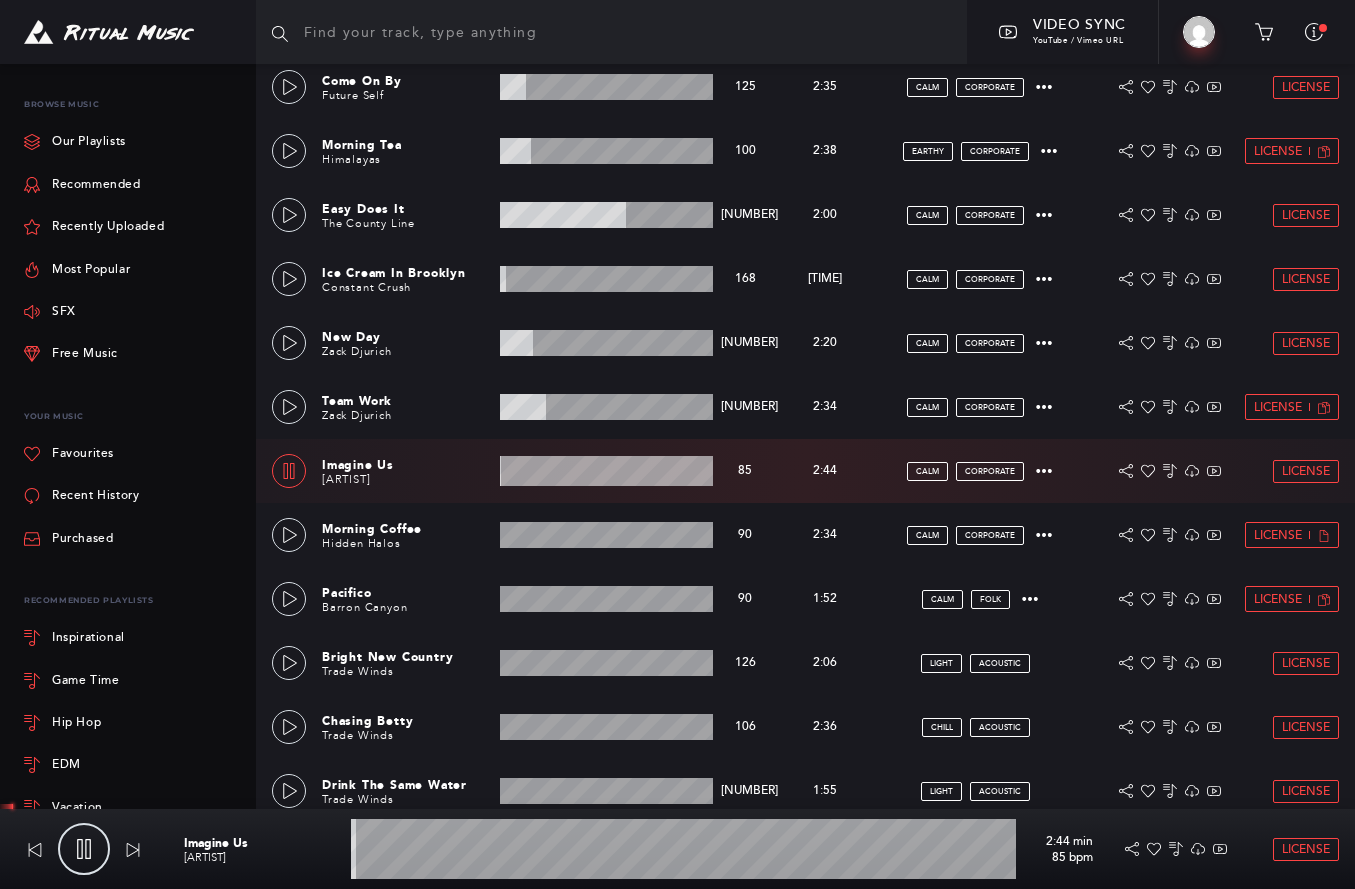 click at bounding box center [606, 471] 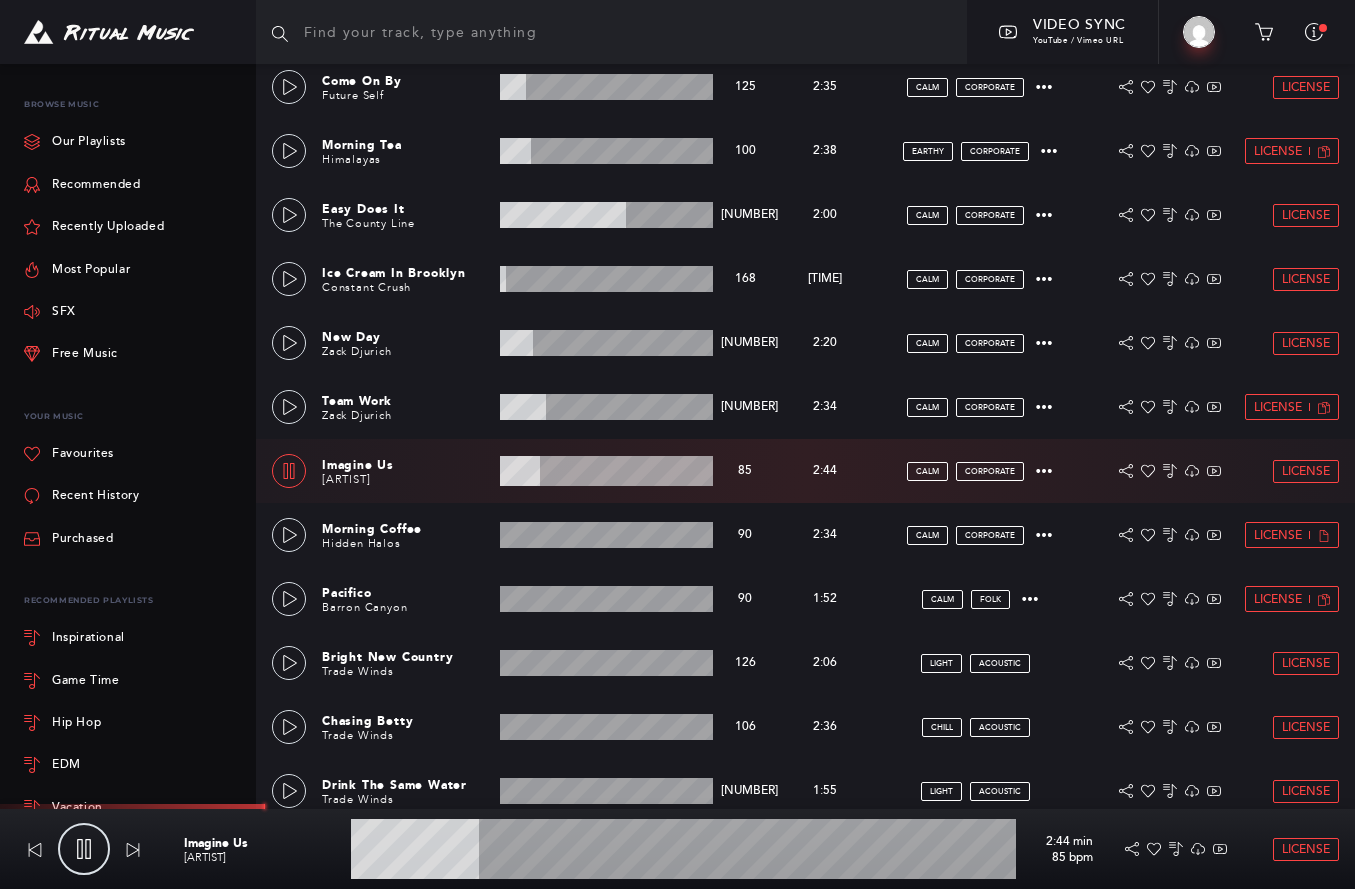 click at bounding box center [289, 471] 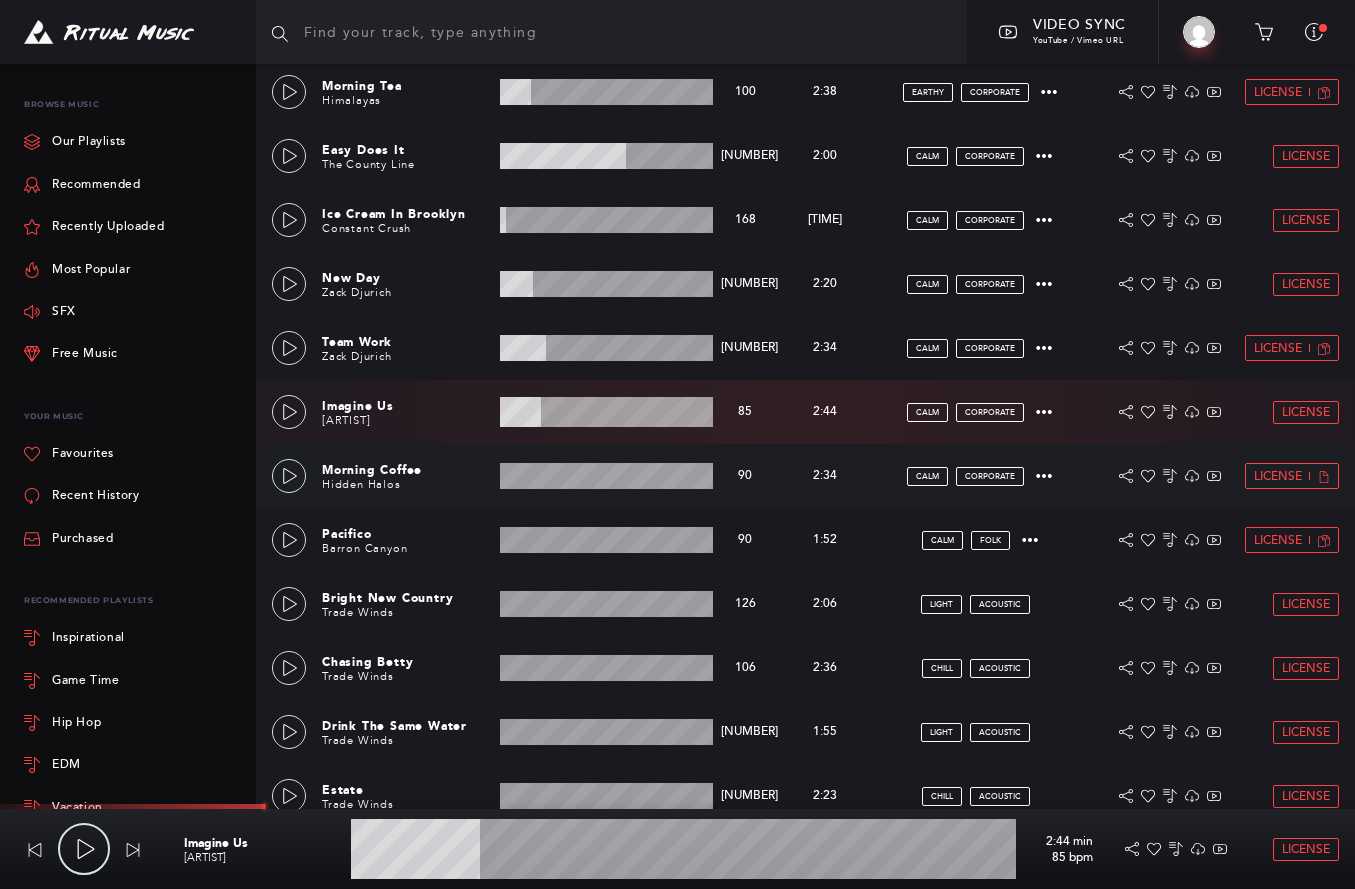 scroll, scrollTop: 849, scrollLeft: 0, axis: vertical 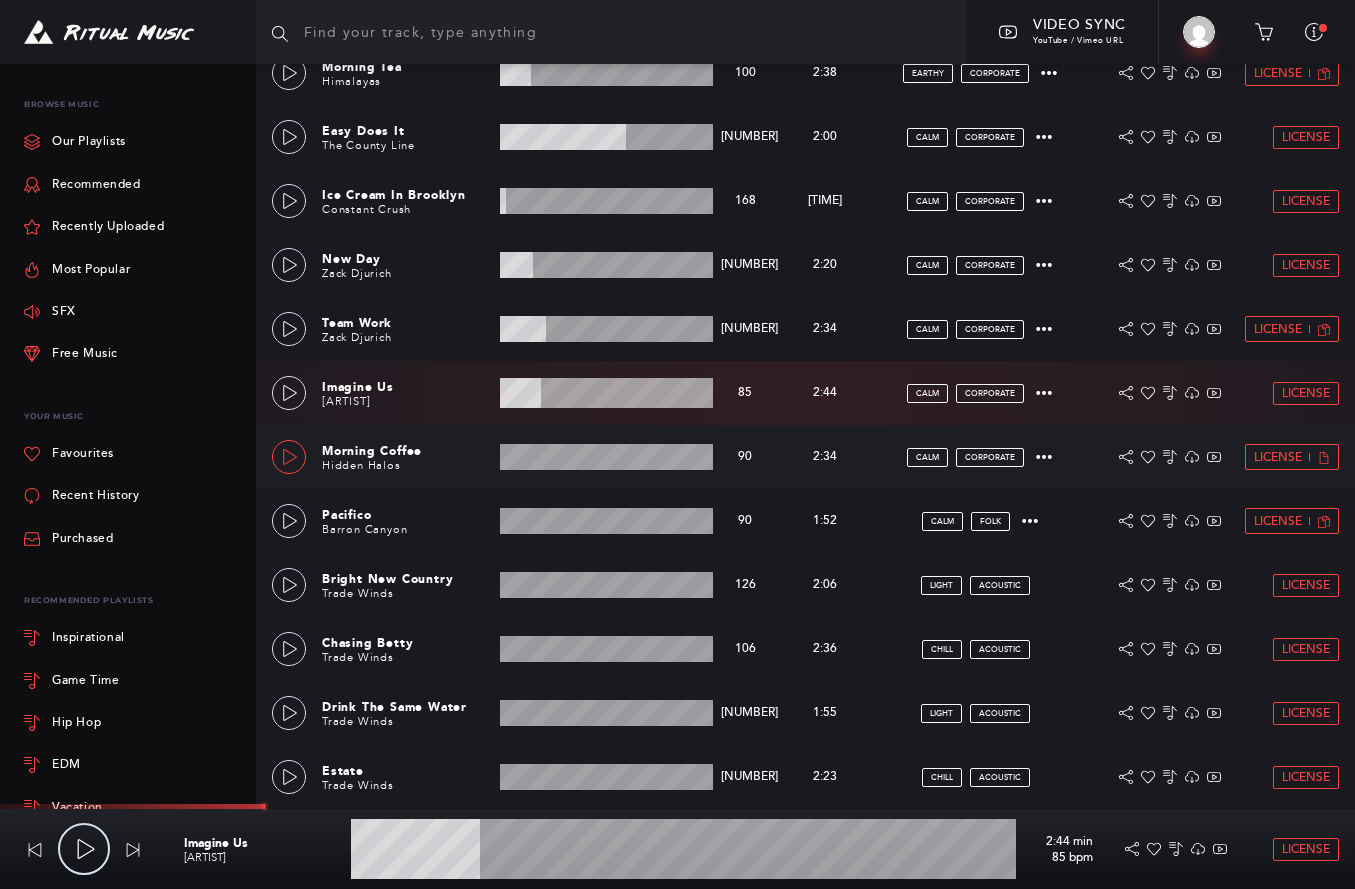 click at bounding box center (290, 457) 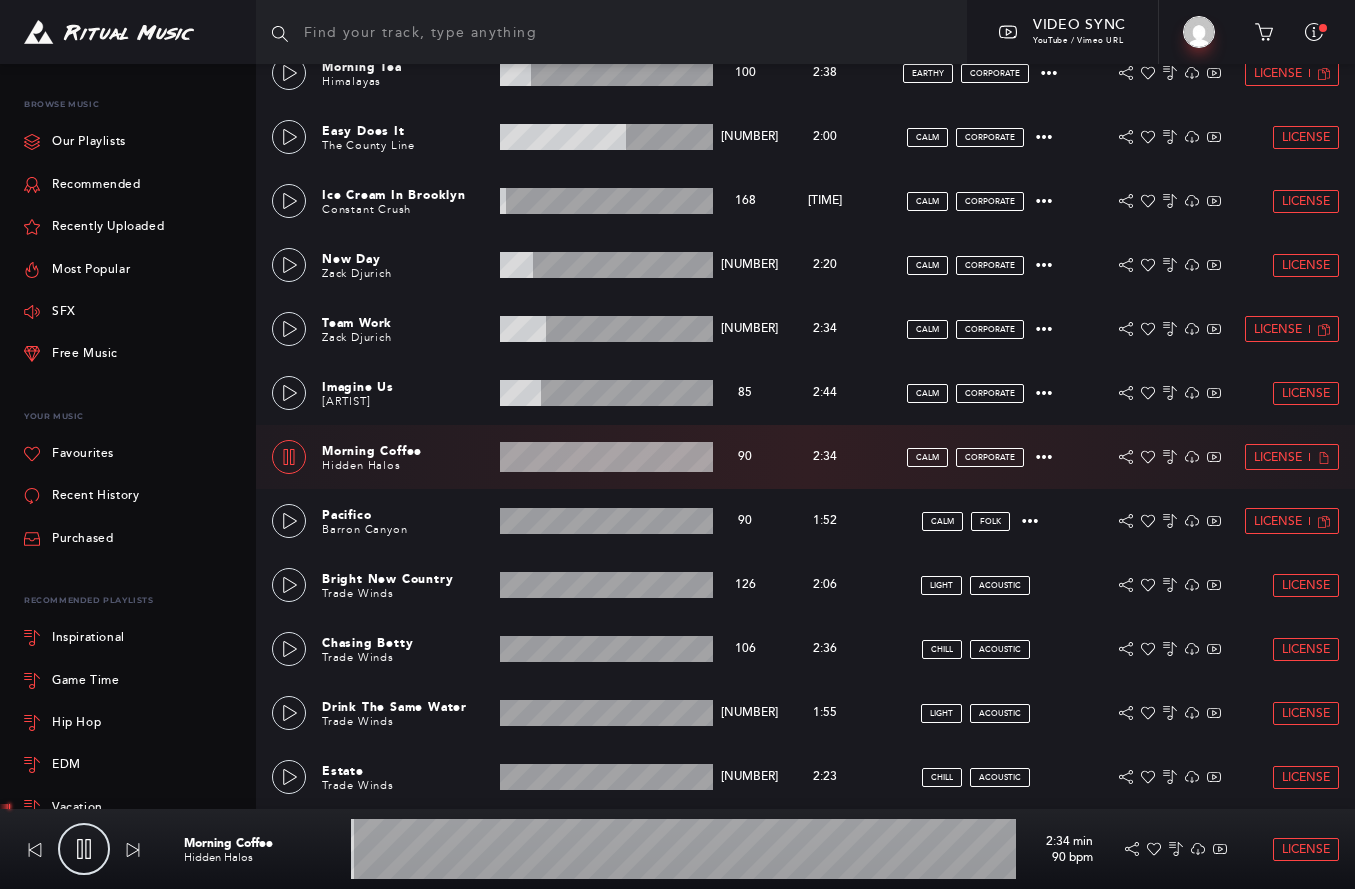 click at bounding box center (606, 457) 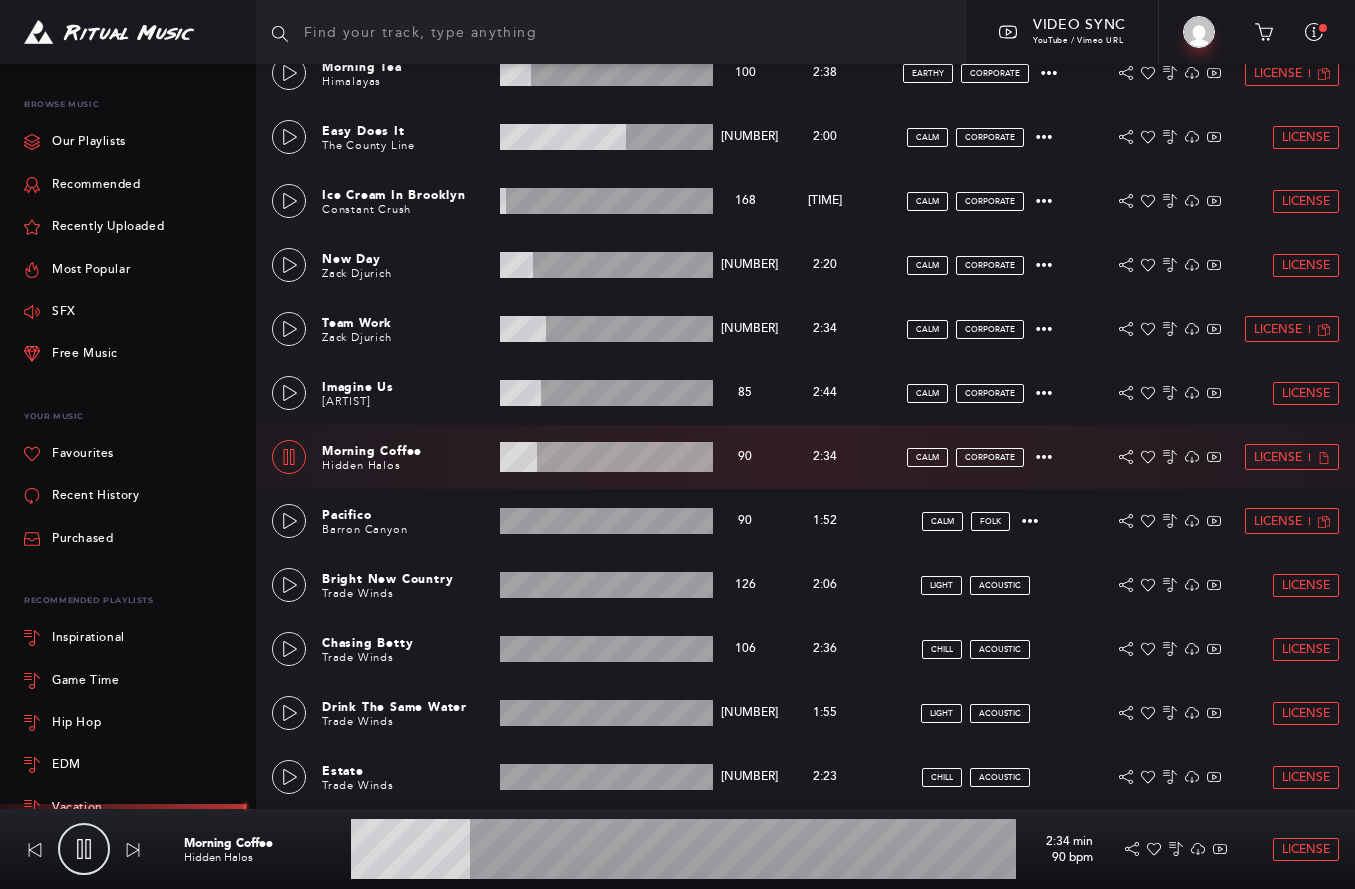 click at bounding box center [289, 457] 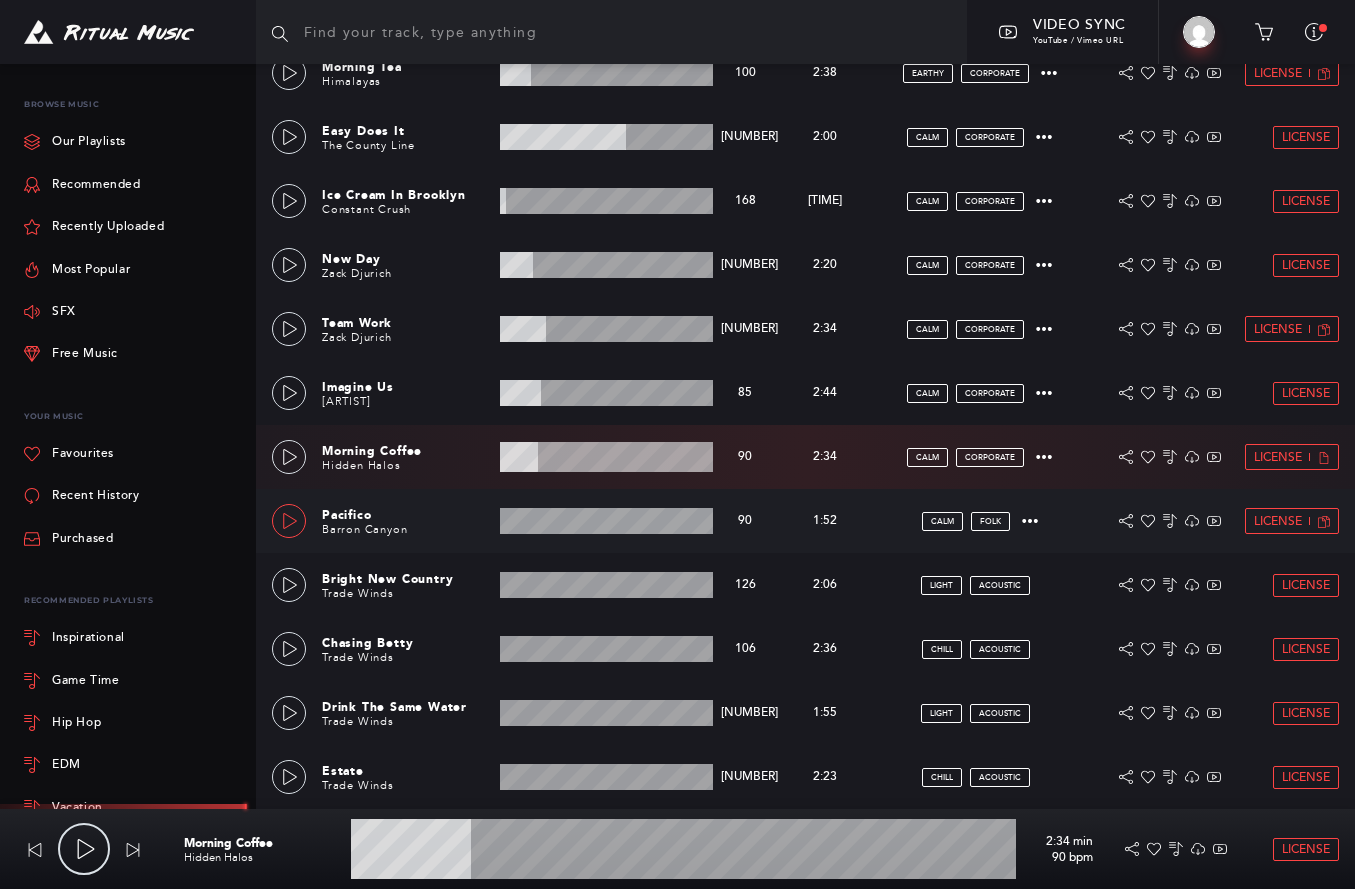 click at bounding box center (289, 521) 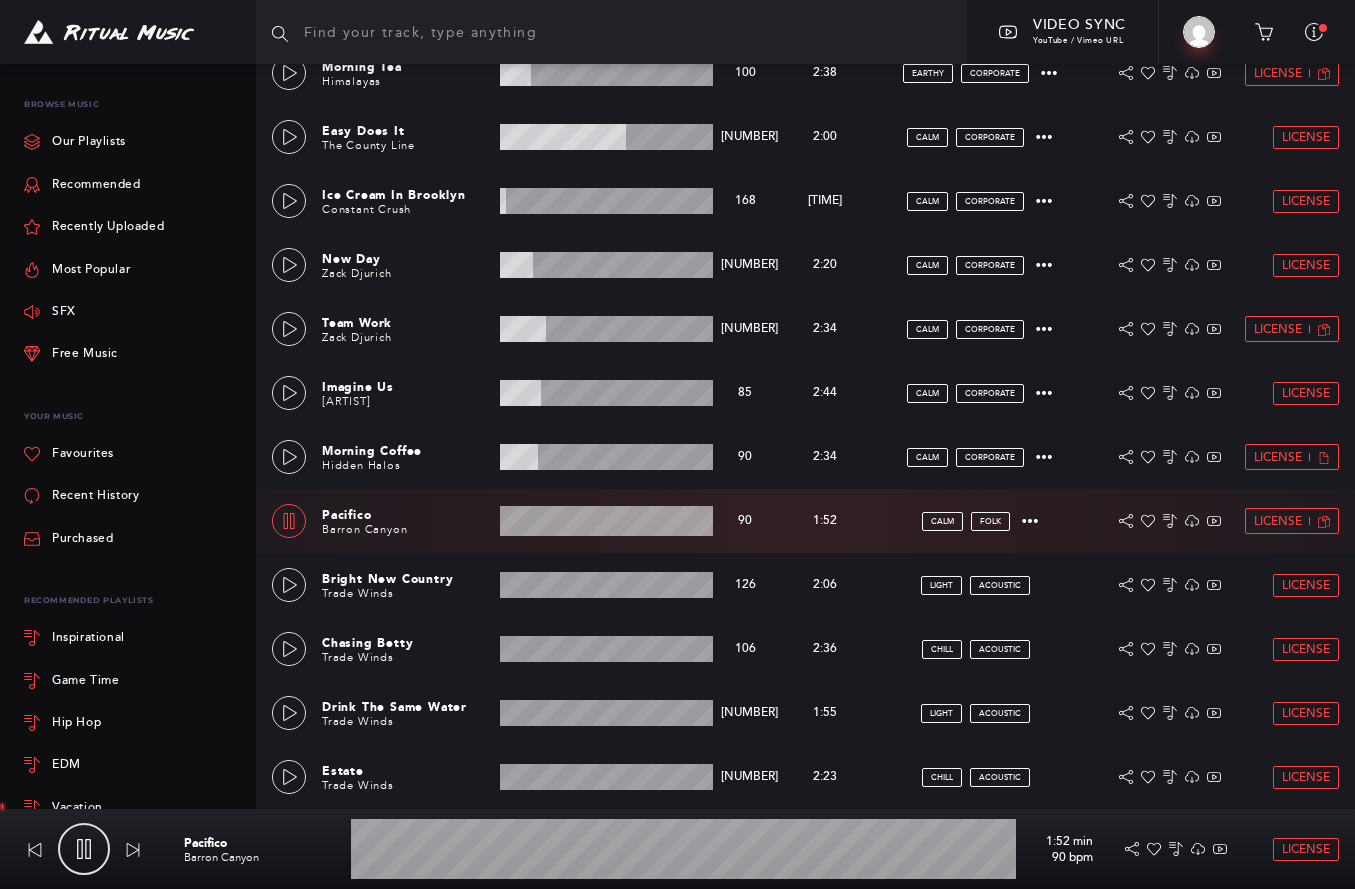 click at bounding box center (606, 521) 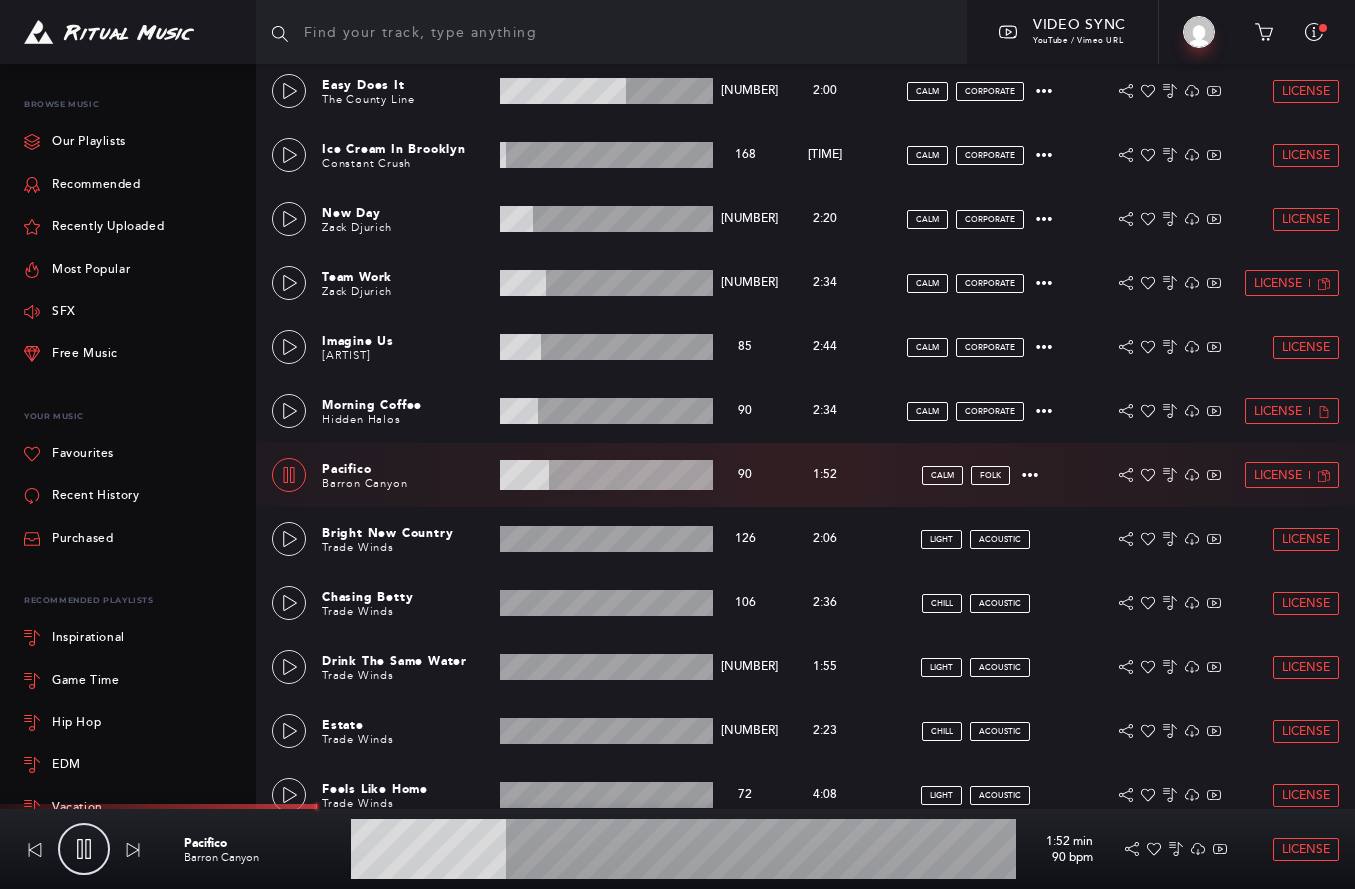 scroll, scrollTop: 910, scrollLeft: 0, axis: vertical 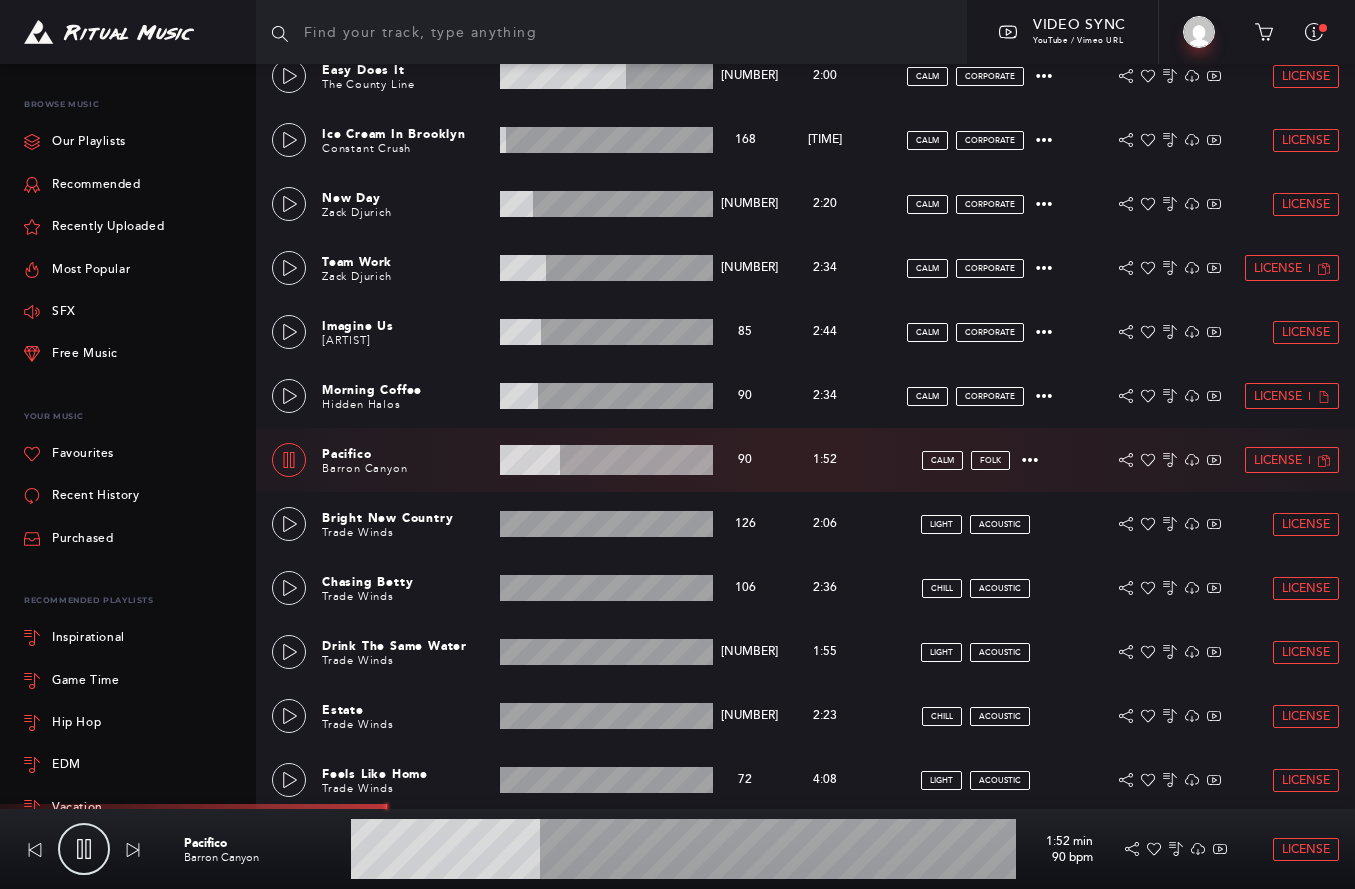 click at bounding box center [606, 460] 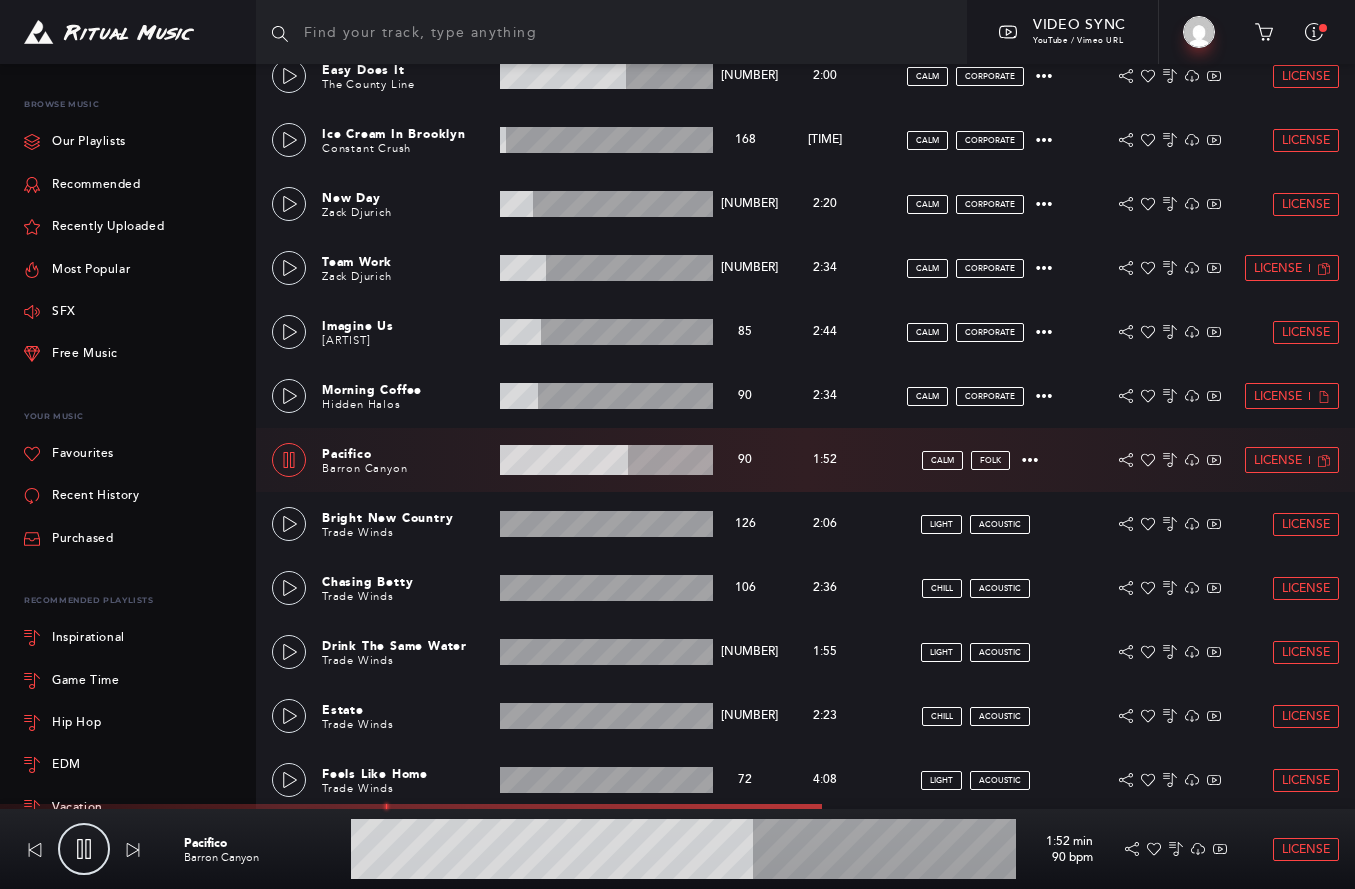 click at bounding box center (289, 460) 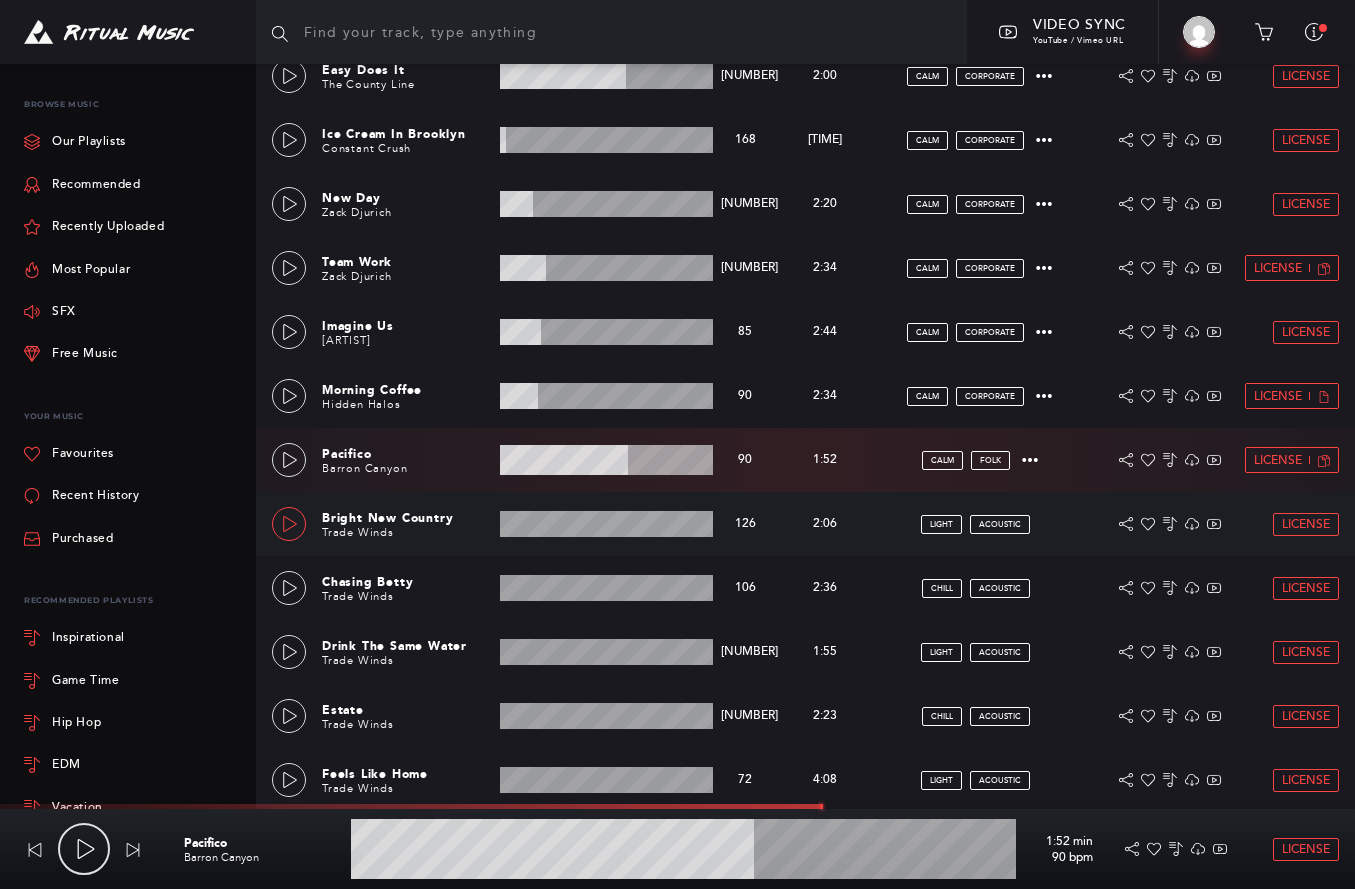 click at bounding box center (290, 524) 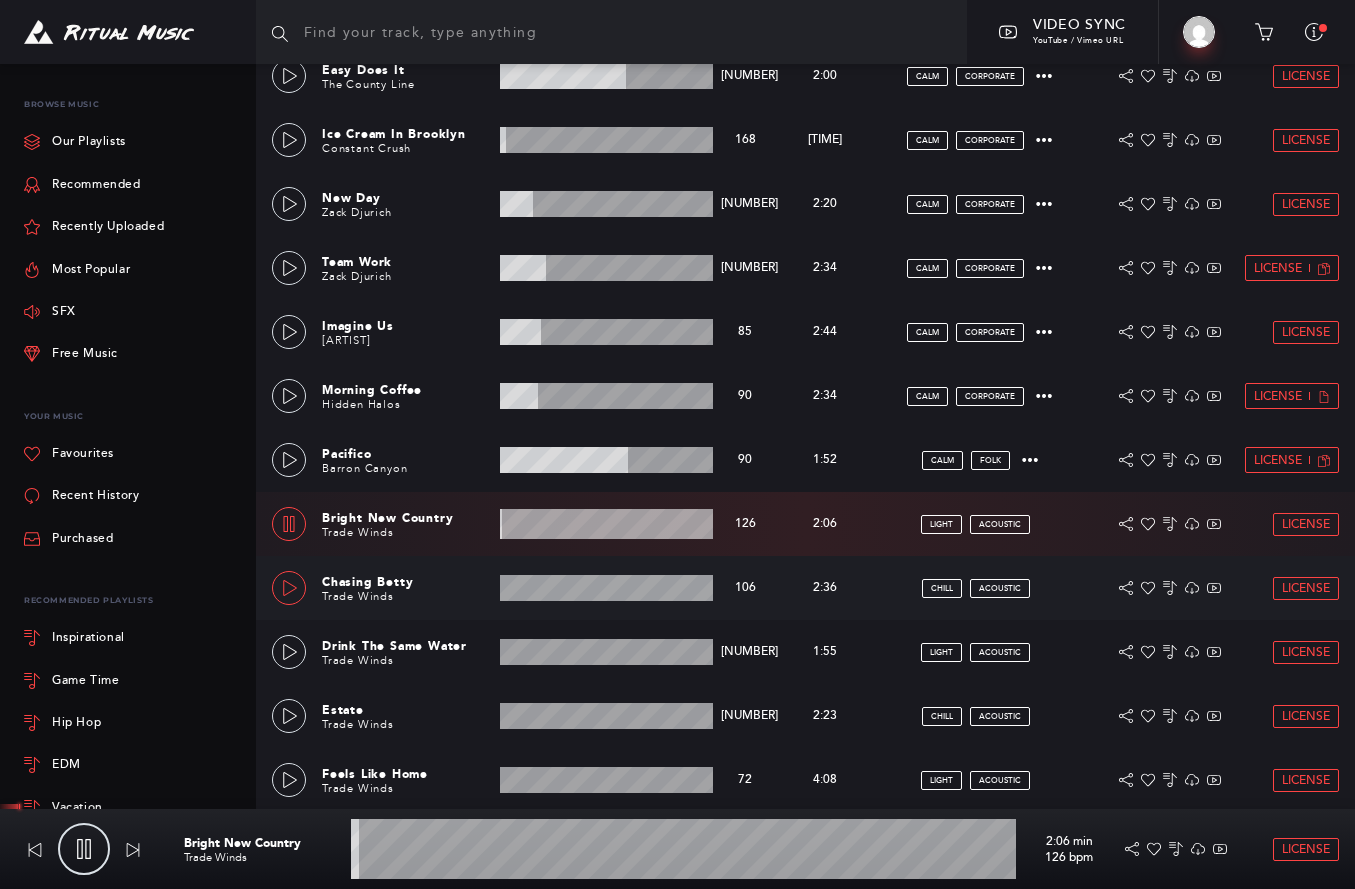 click at bounding box center (290, 588) 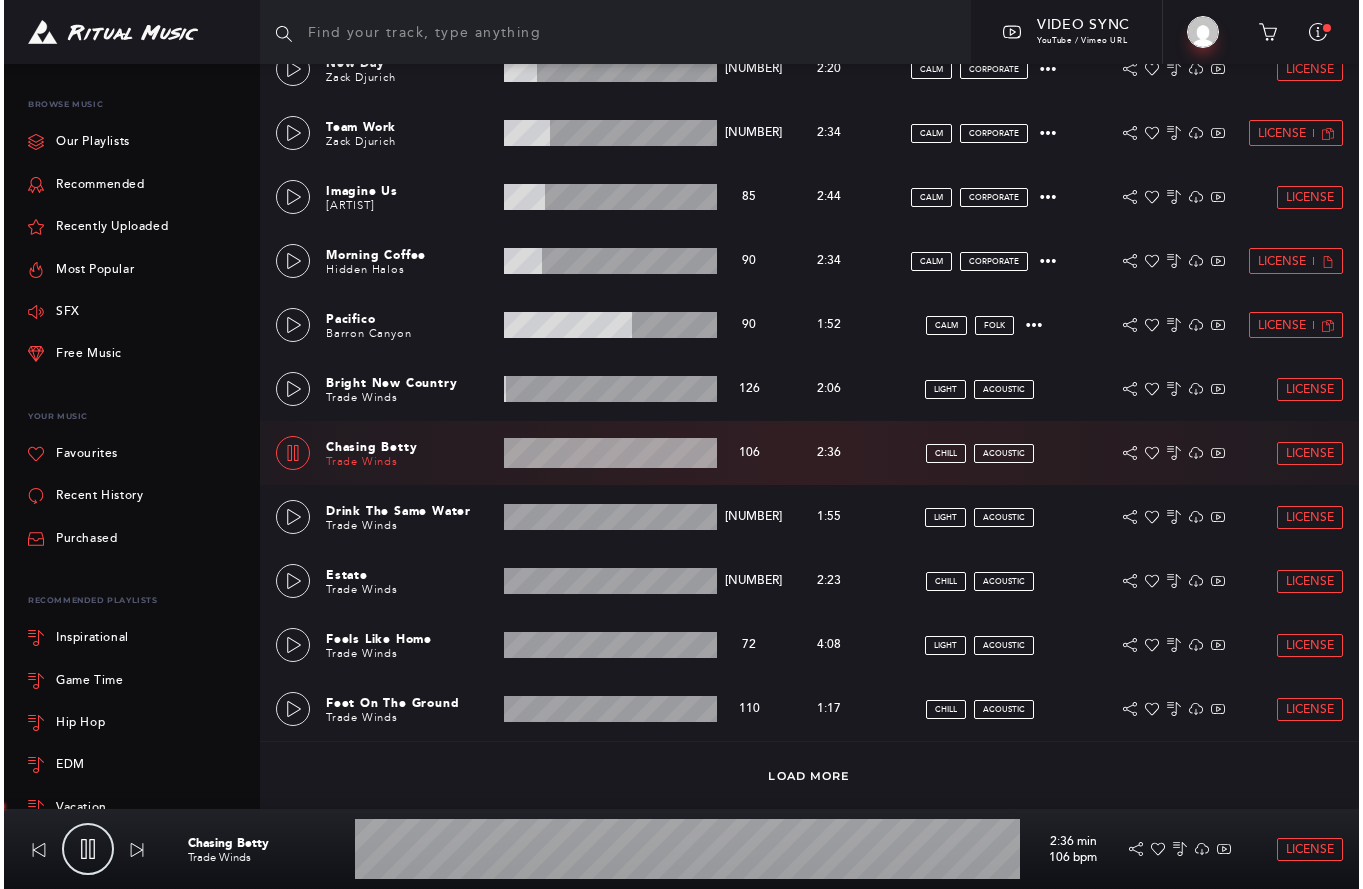 scroll, scrollTop: 1047, scrollLeft: 0, axis: vertical 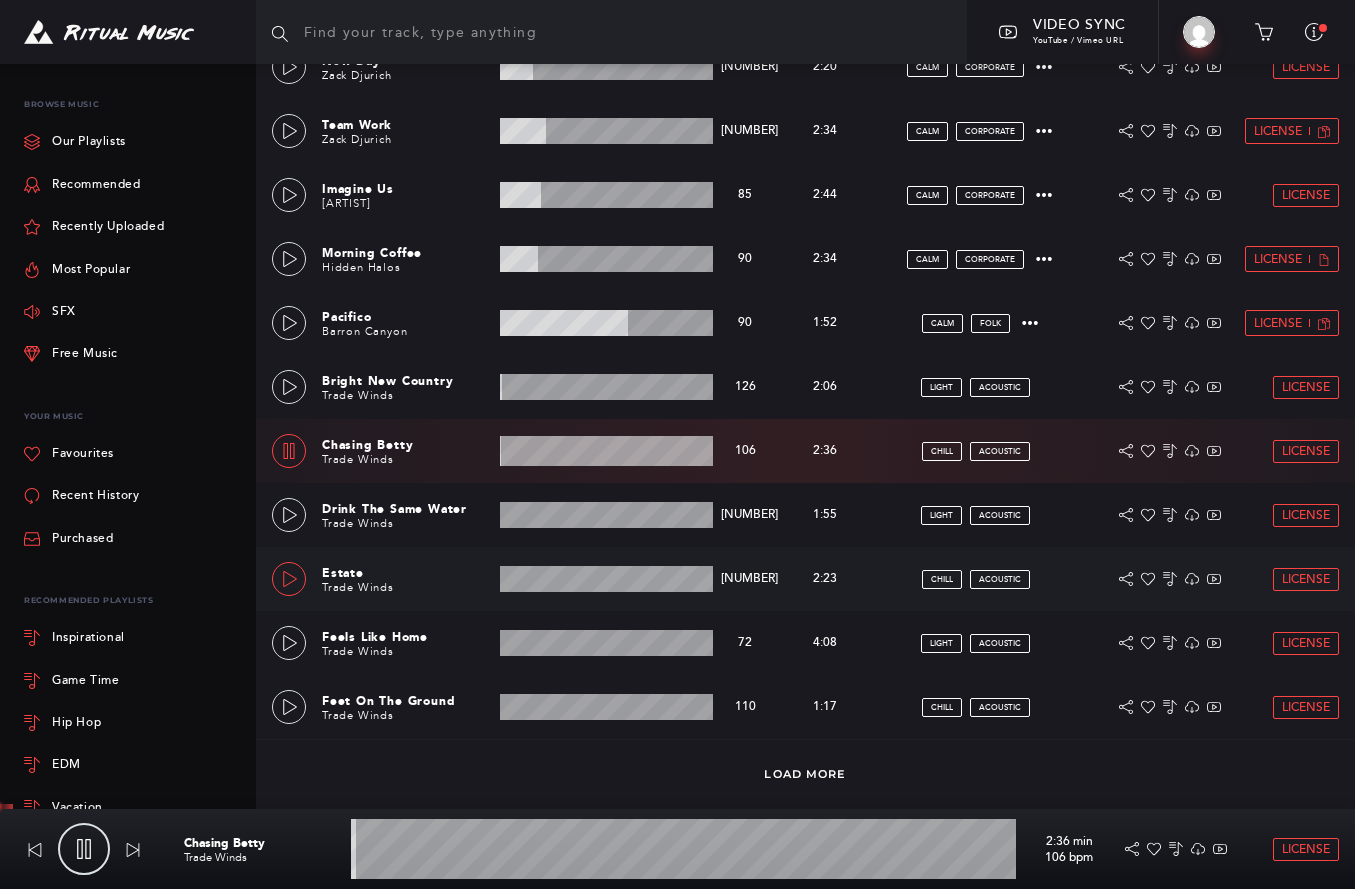 click at bounding box center [290, 579] 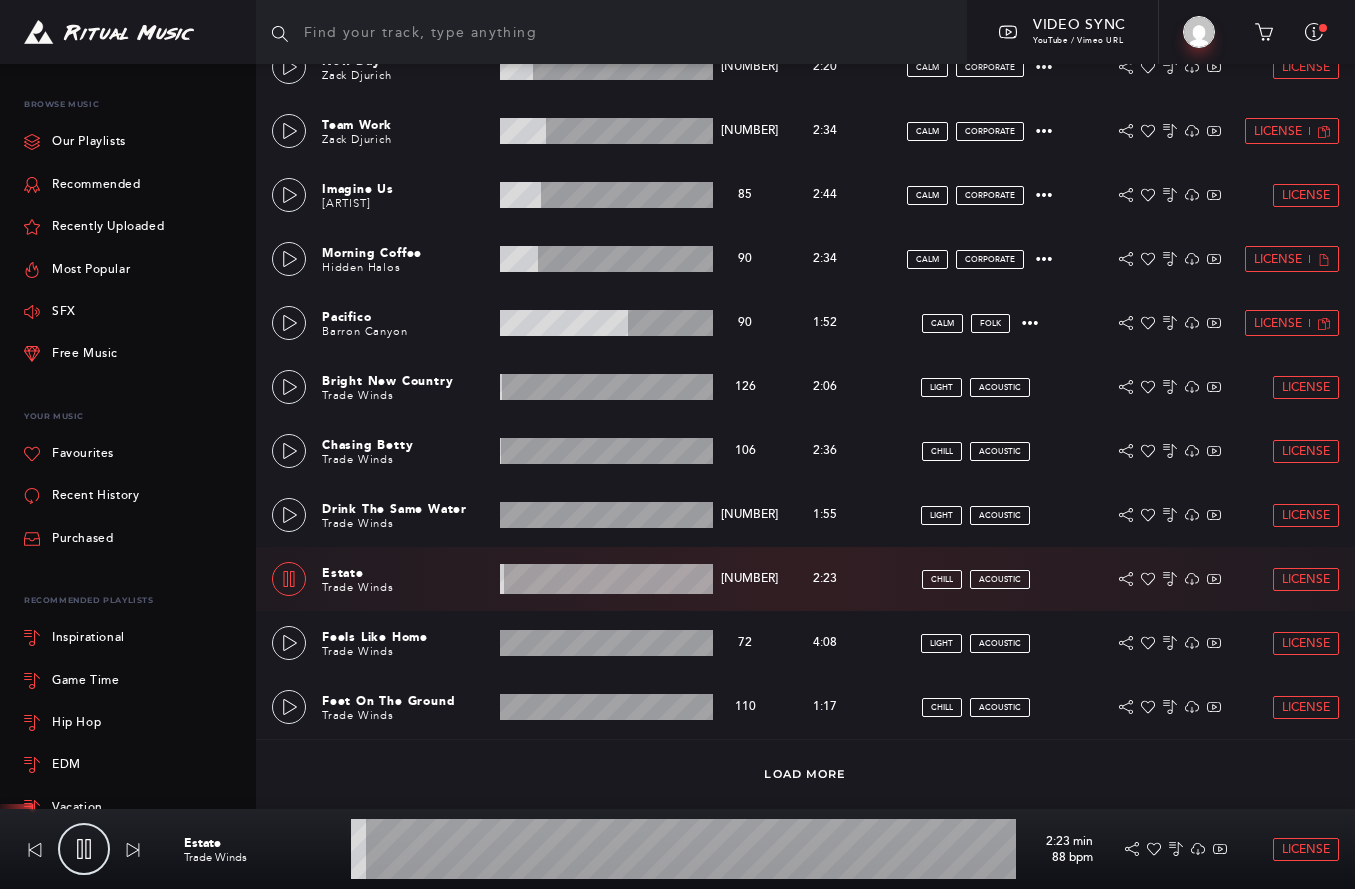 click at bounding box center [606, 579] 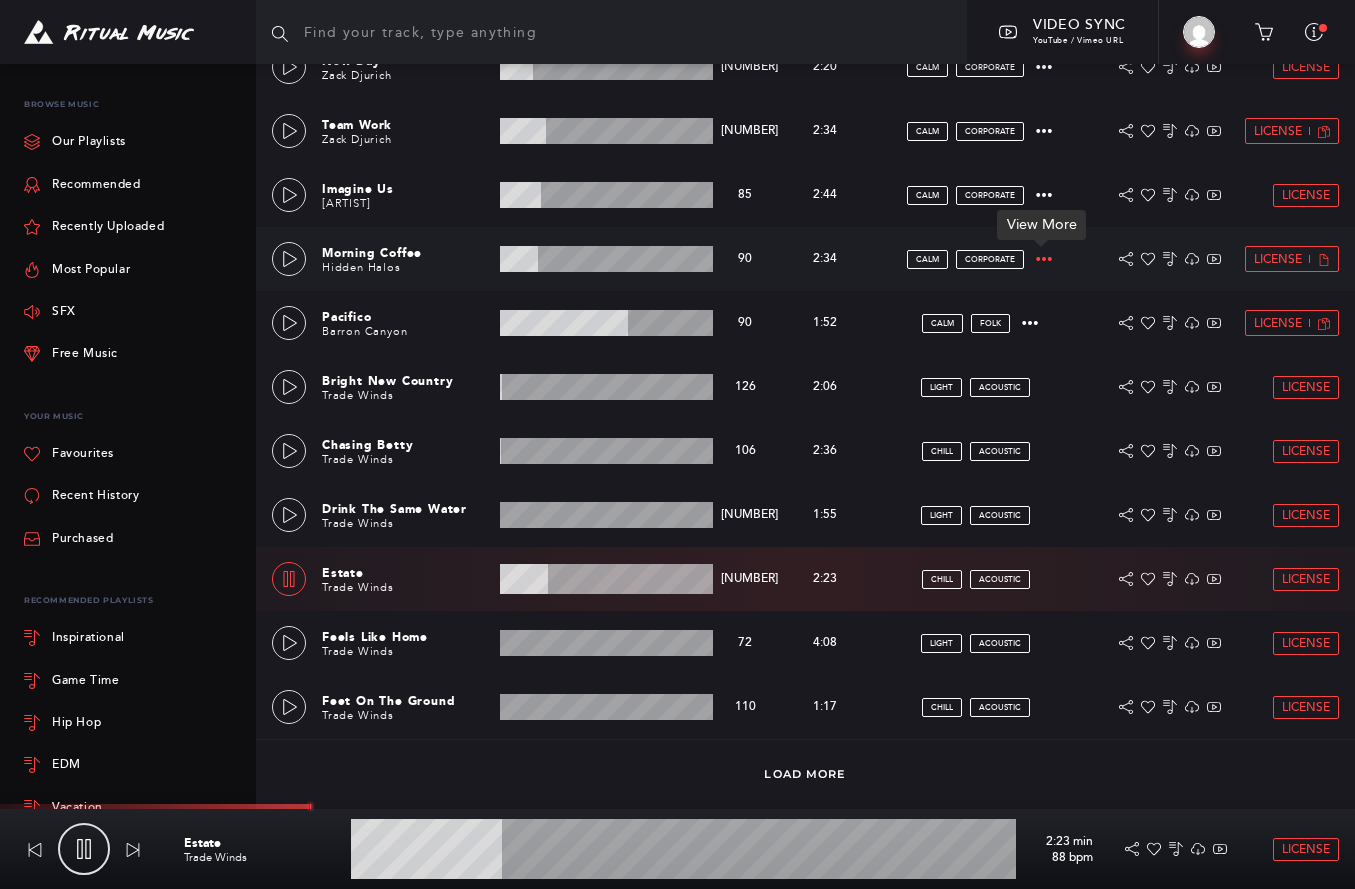 click at bounding box center (1045, 259) 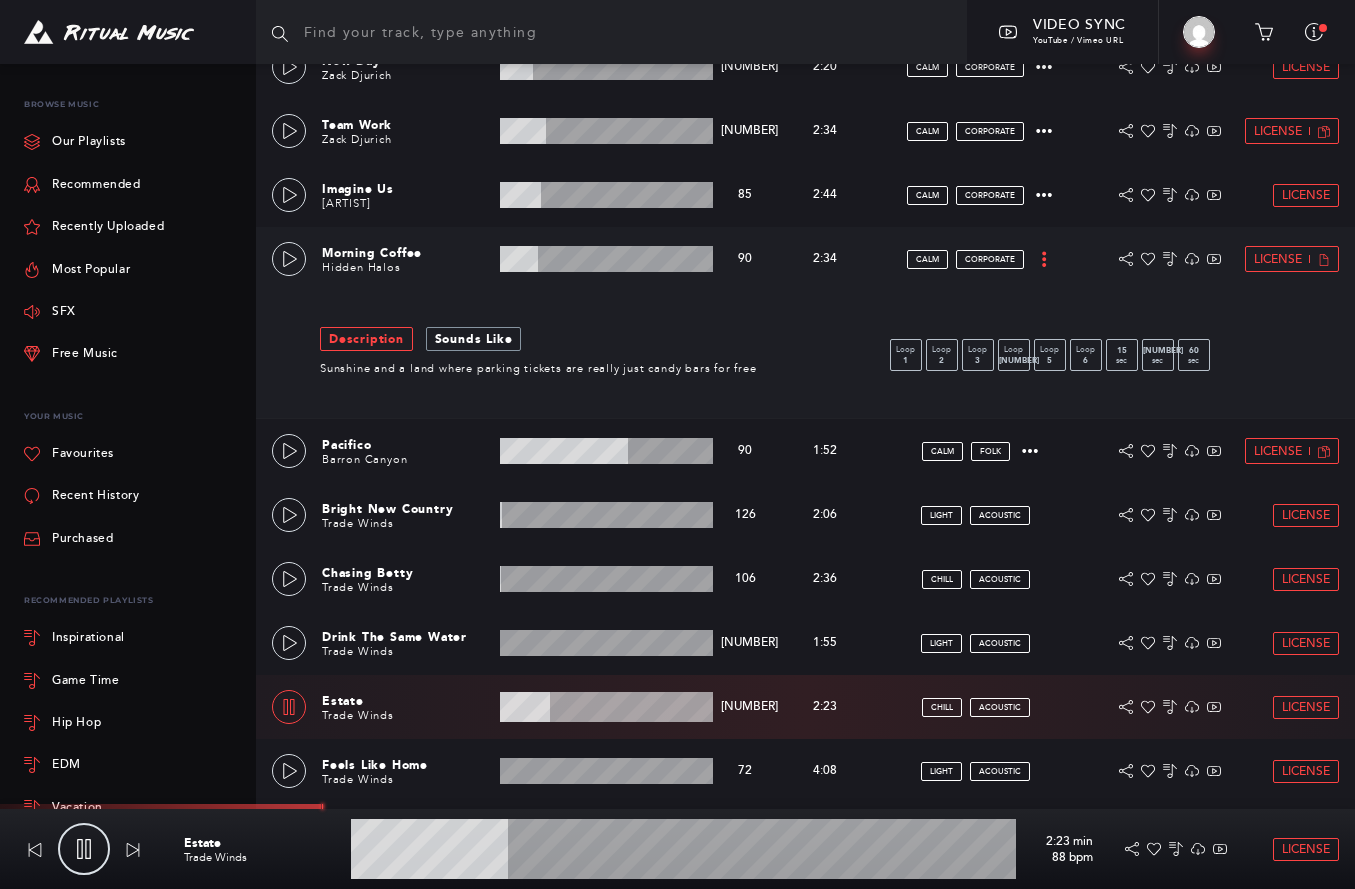 click at bounding box center (1044, 259) 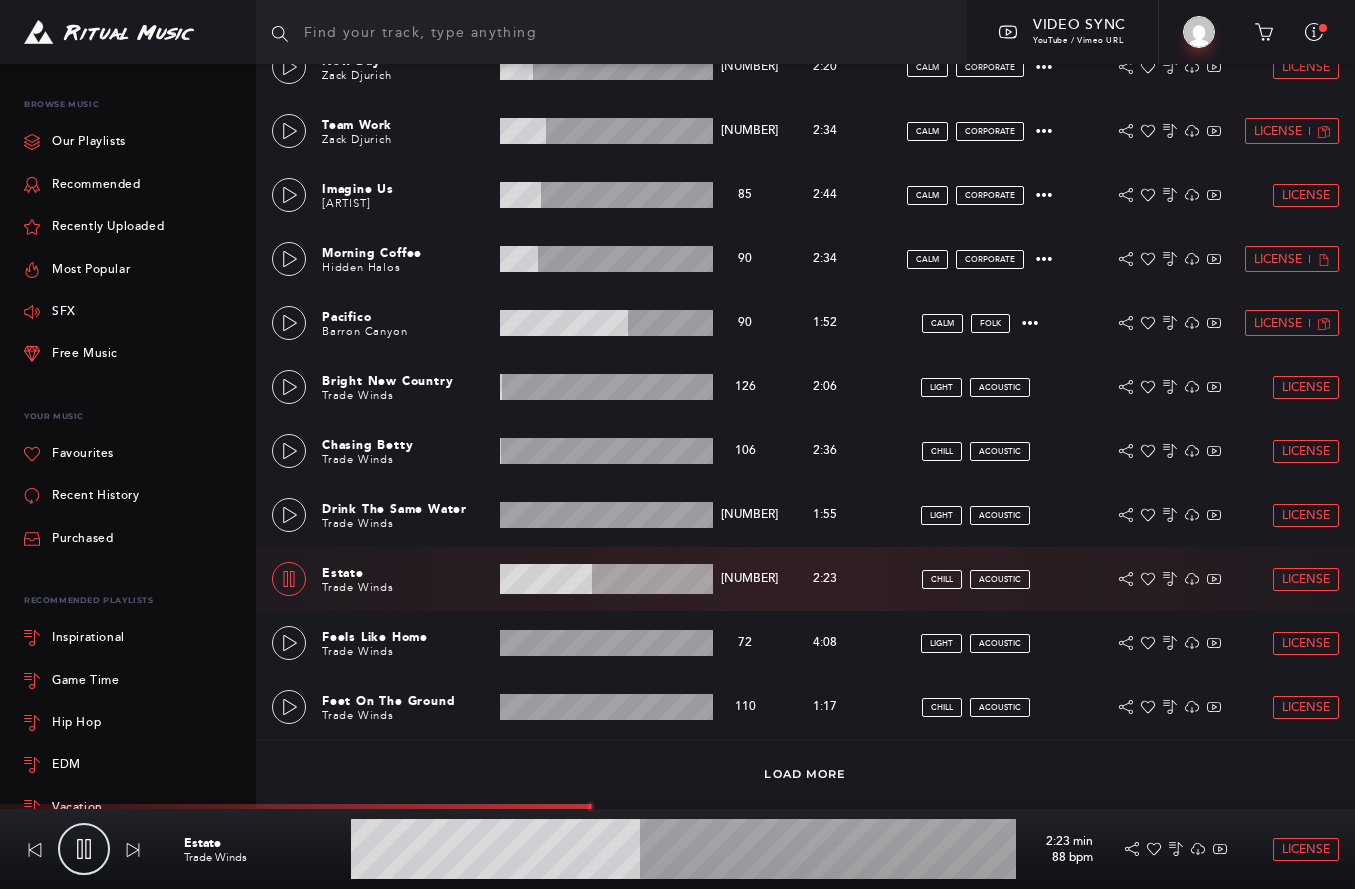 click at bounding box center [289, 579] 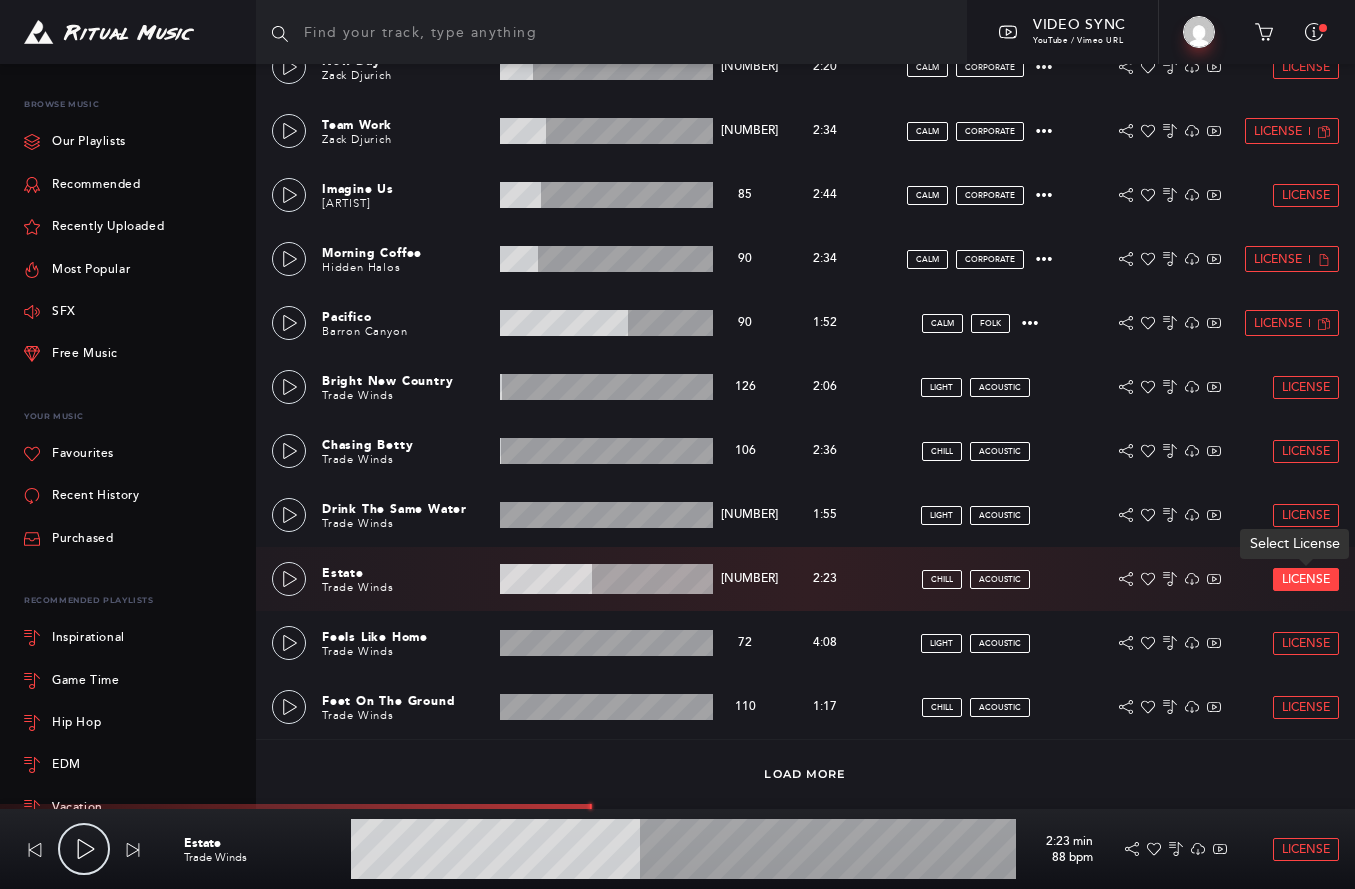 click on "License" at bounding box center [1306, 579] 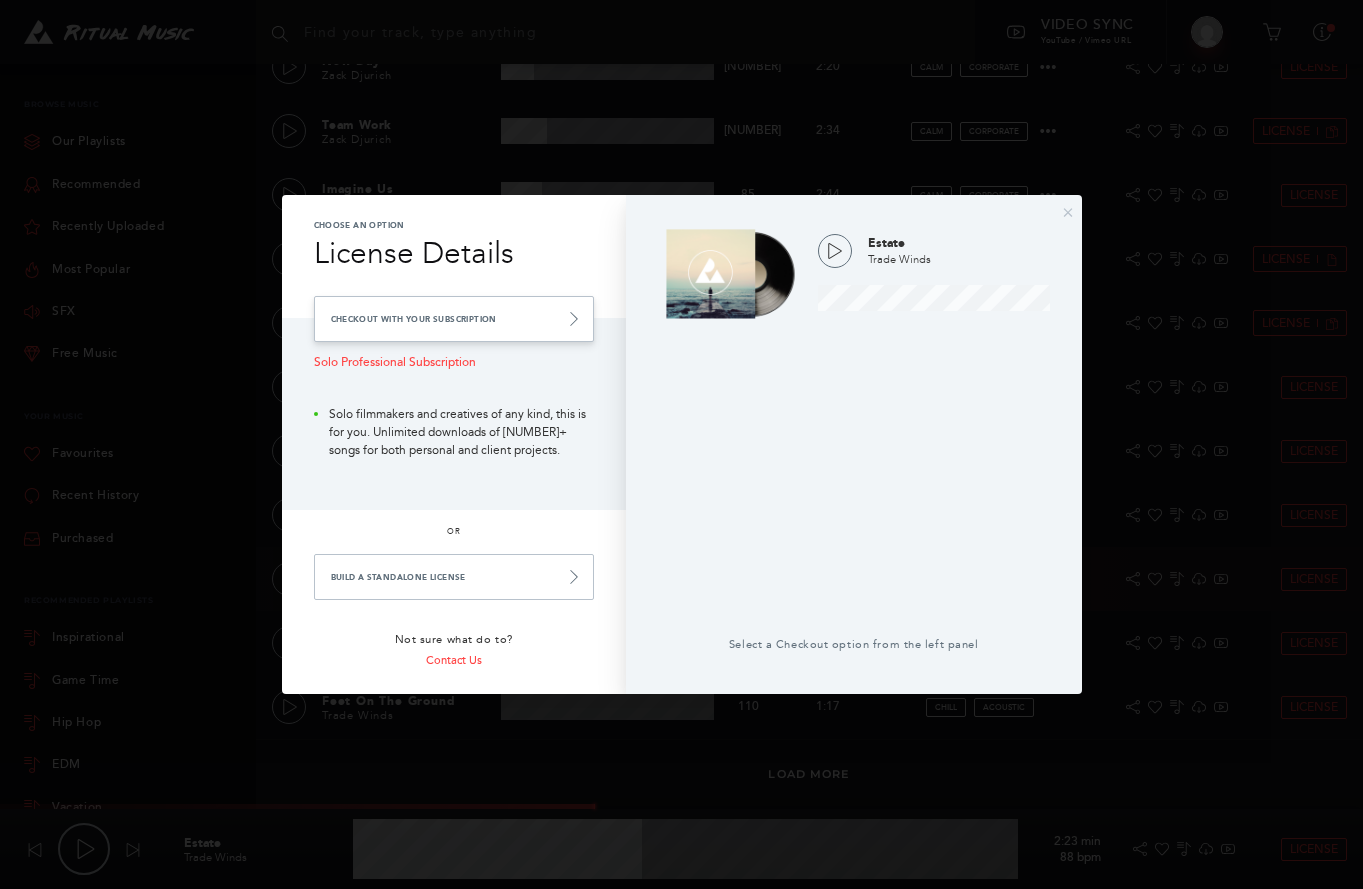 click on "Checkout with your Subscription" at bounding box center [454, 319] 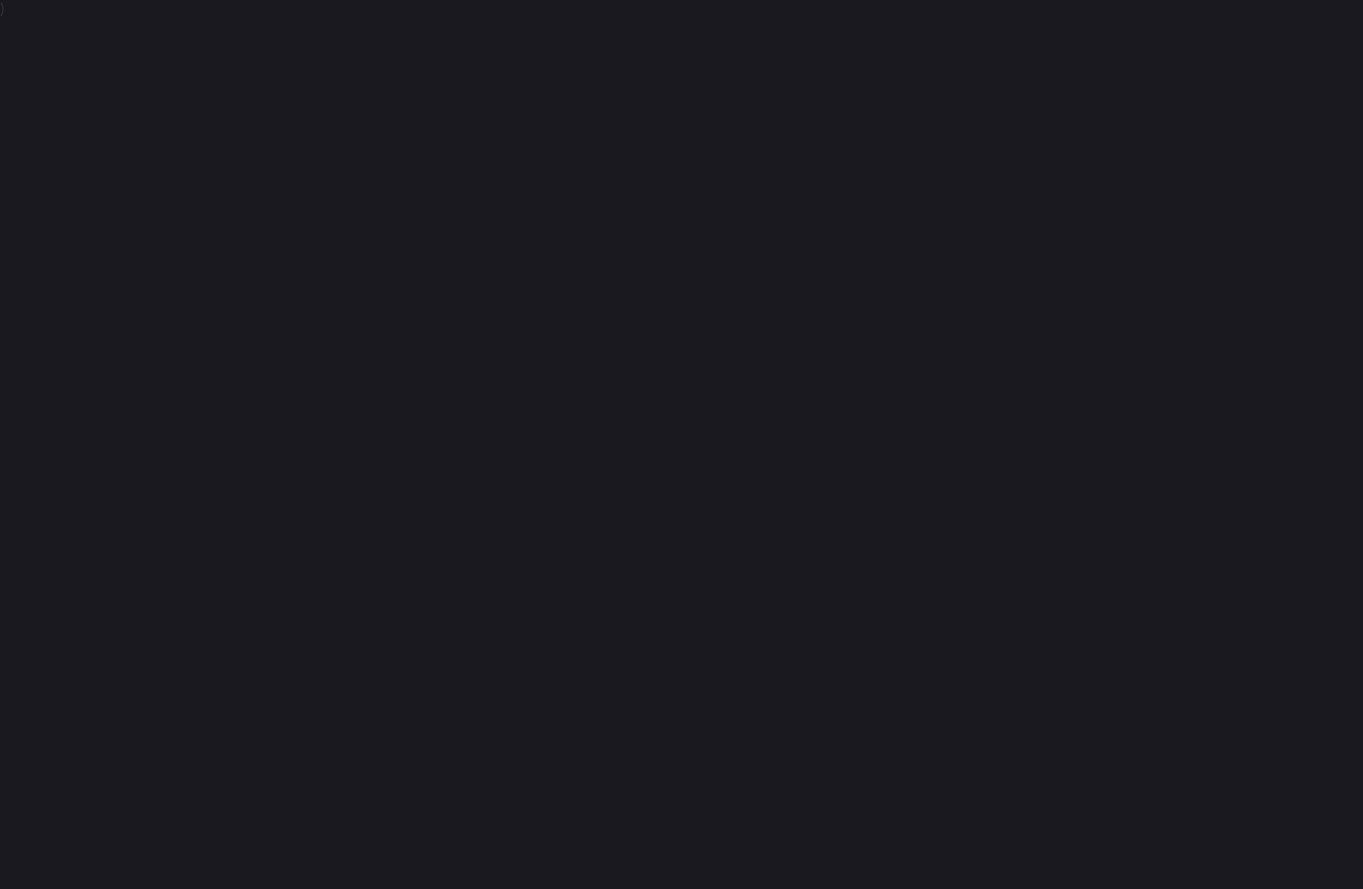 scroll, scrollTop: 0, scrollLeft: 0, axis: both 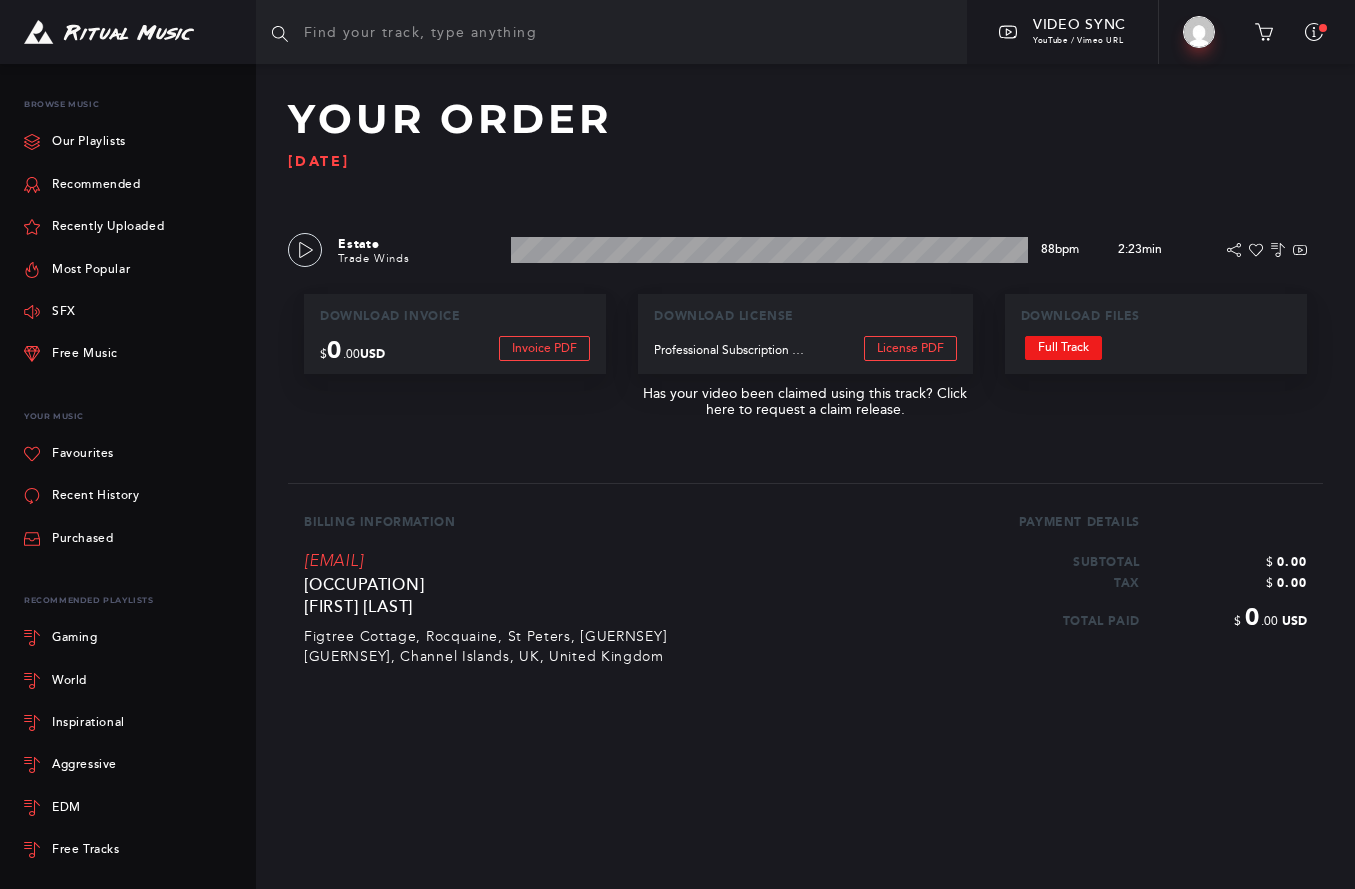 click on "Full Track" at bounding box center [1063, 348] 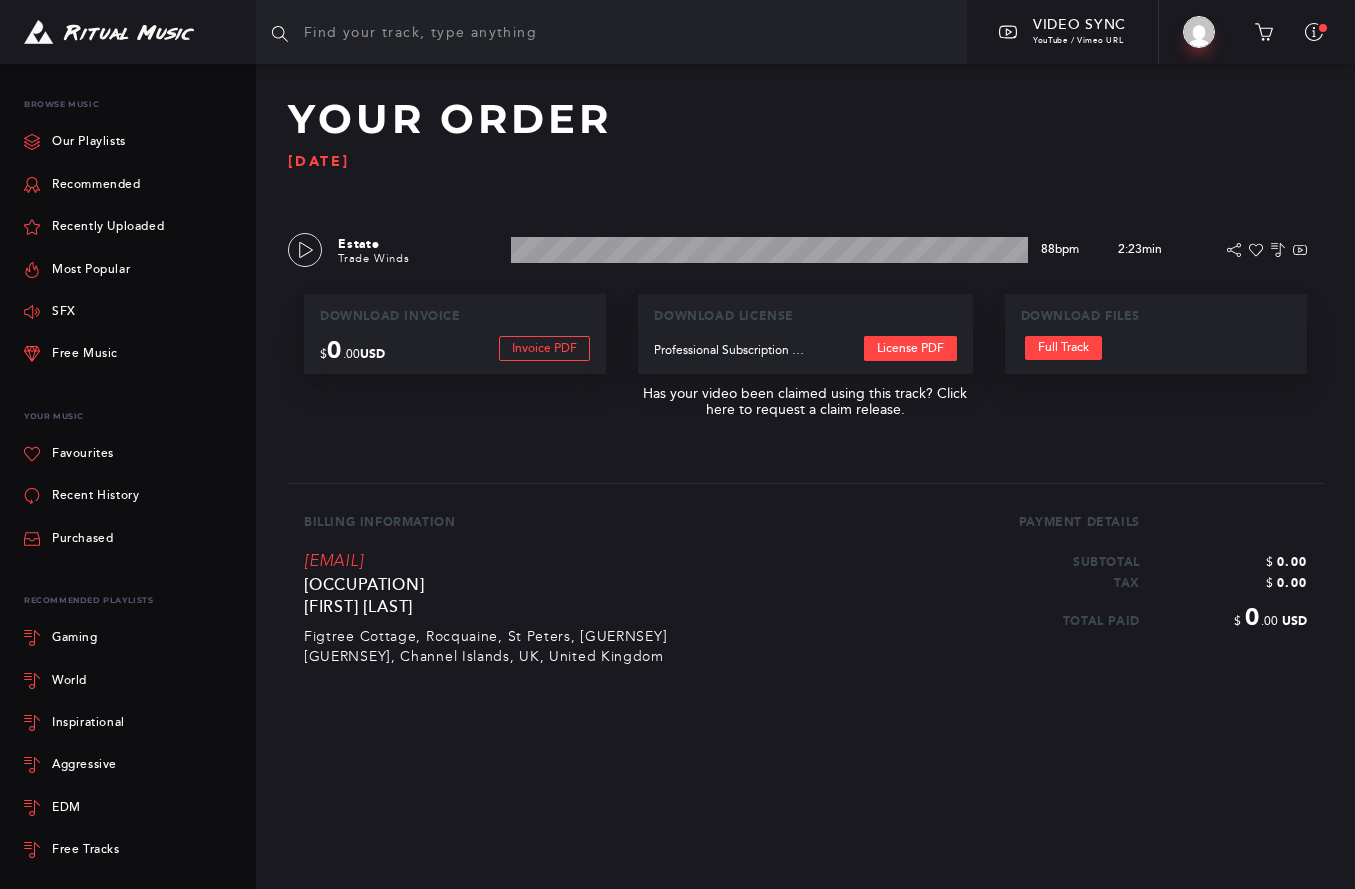 click on "License PDF" at bounding box center (910, 348) 